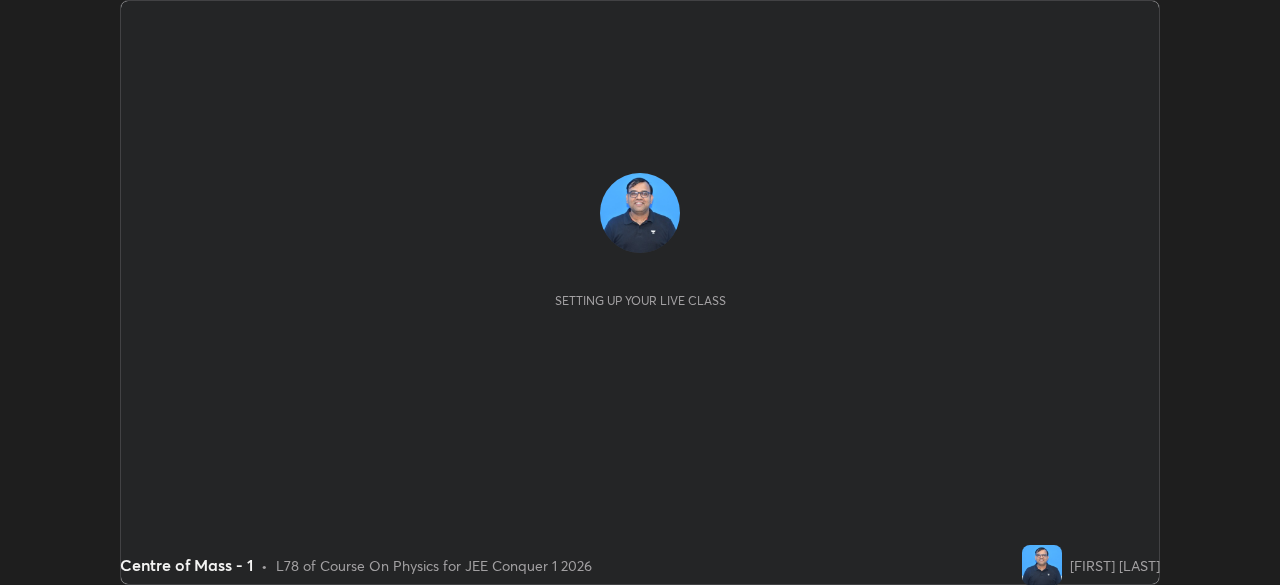scroll, scrollTop: 0, scrollLeft: 0, axis: both 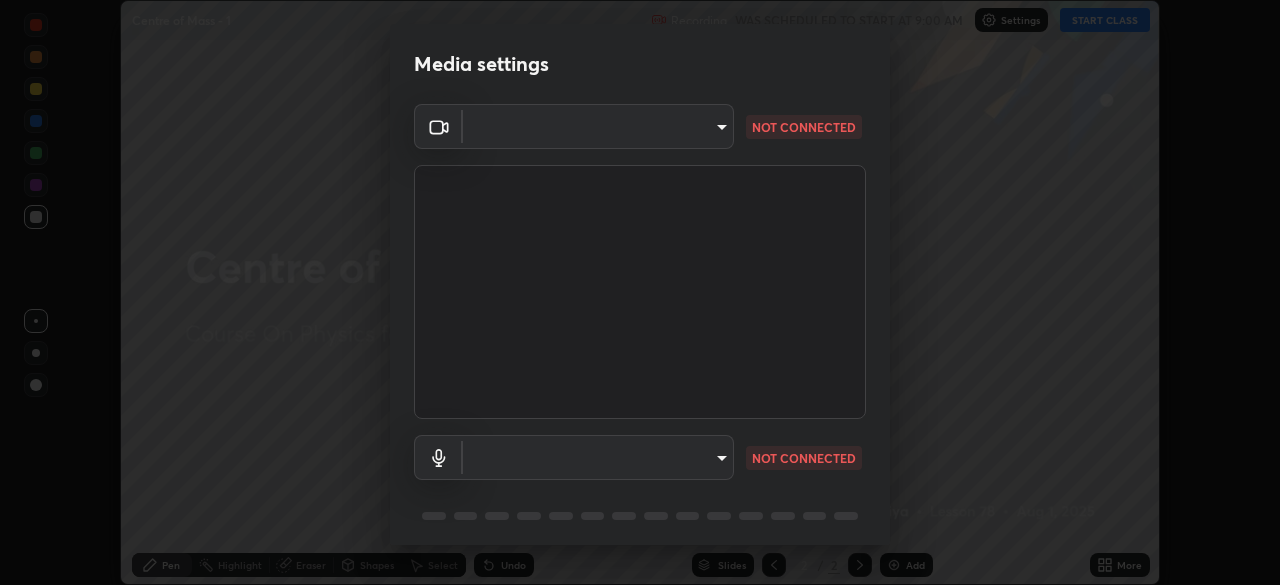type on "5b0ce39d11be3a435715daab6ad7fa25508616855f5d18a60cdf0faa8df0ce2b" 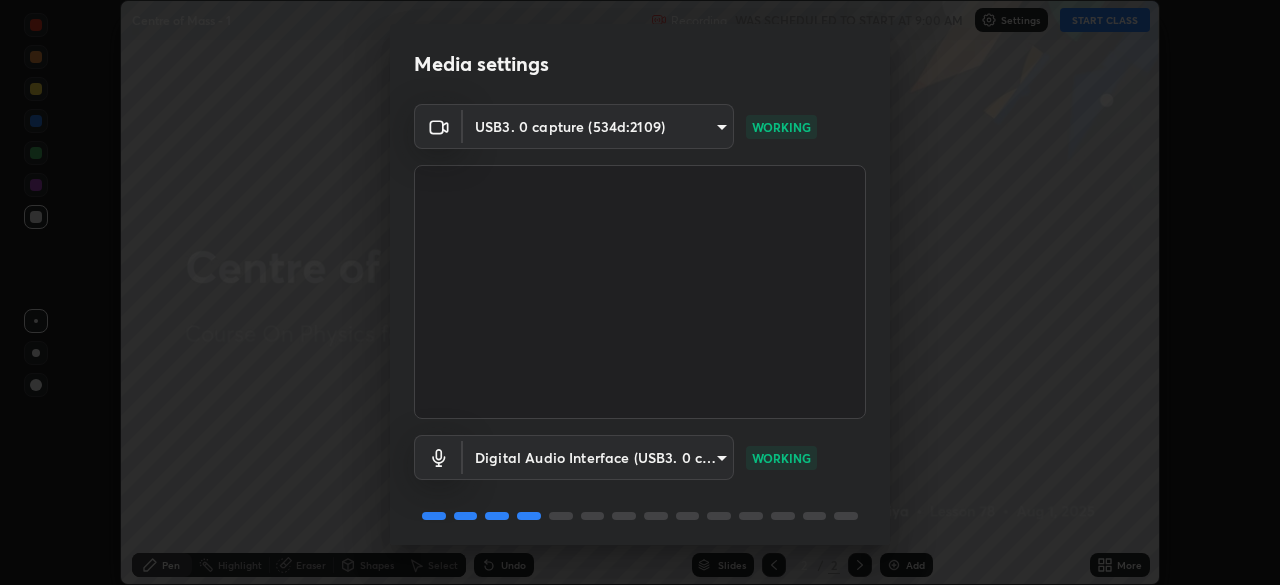 scroll, scrollTop: 71, scrollLeft: 0, axis: vertical 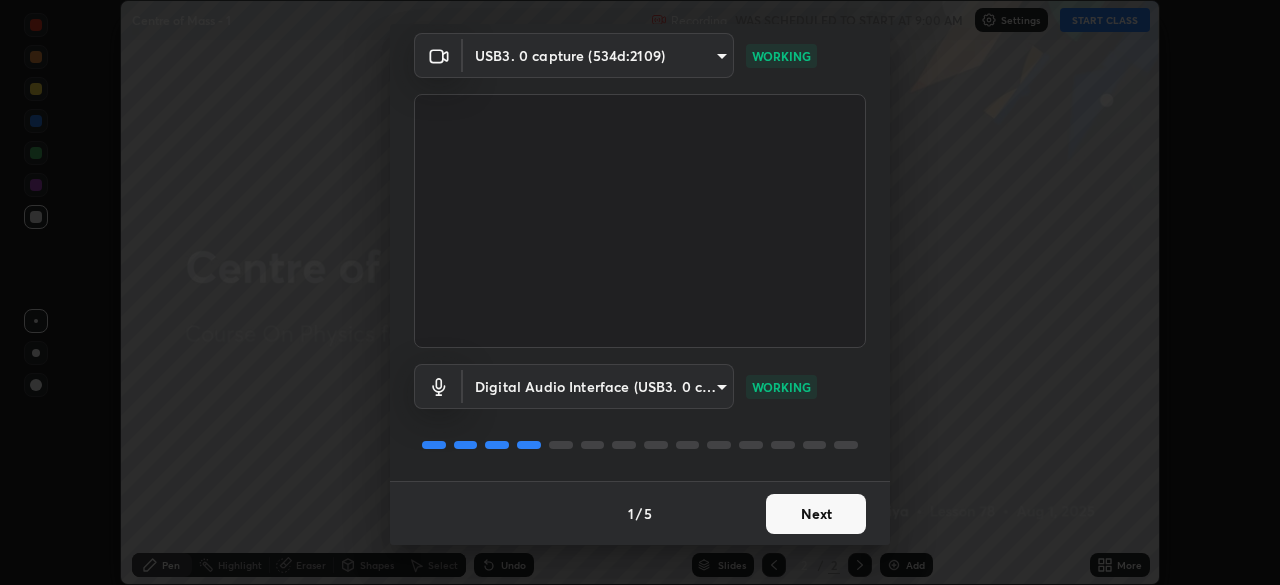 click on "Next" at bounding box center (816, 514) 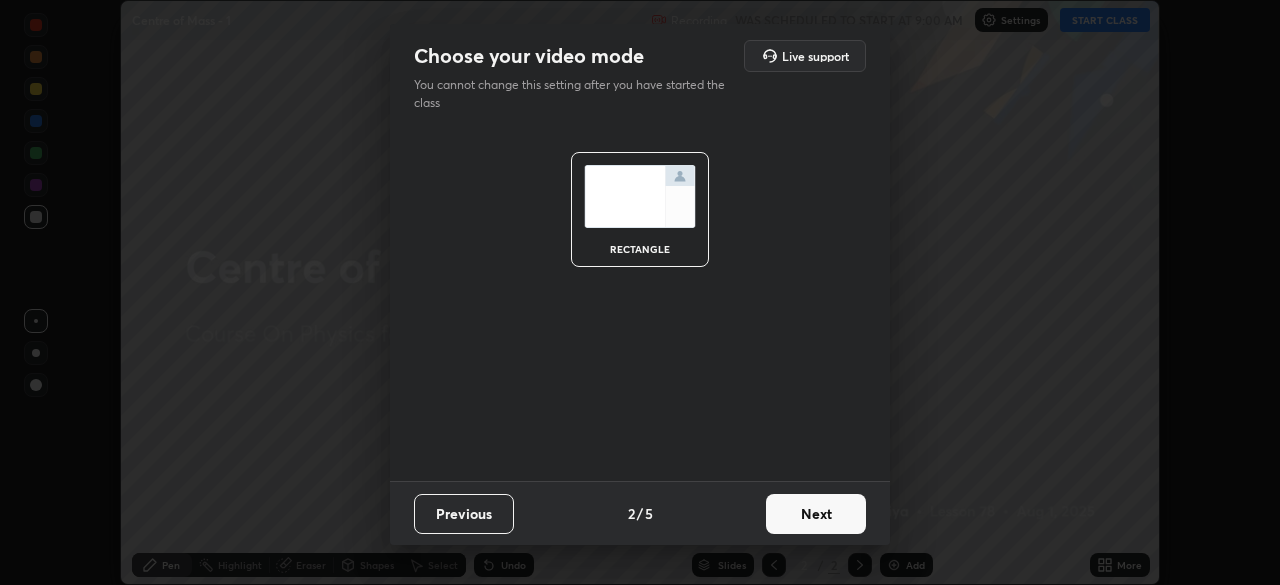 click on "Next" at bounding box center (816, 514) 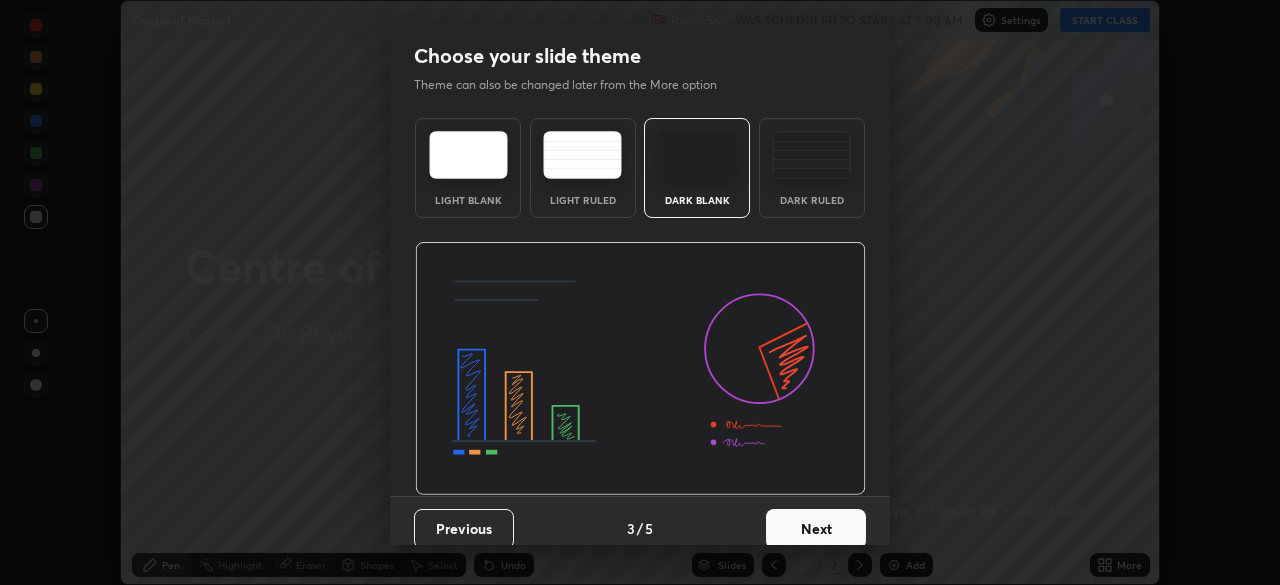 click on "Next" at bounding box center [816, 529] 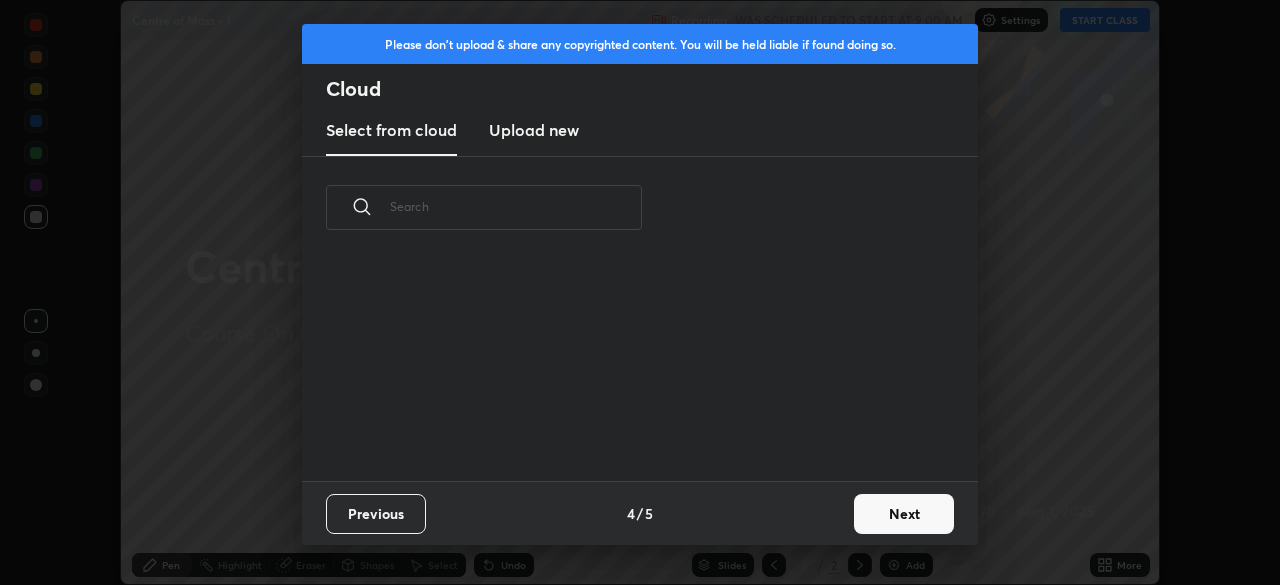 click on "Next" at bounding box center [904, 514] 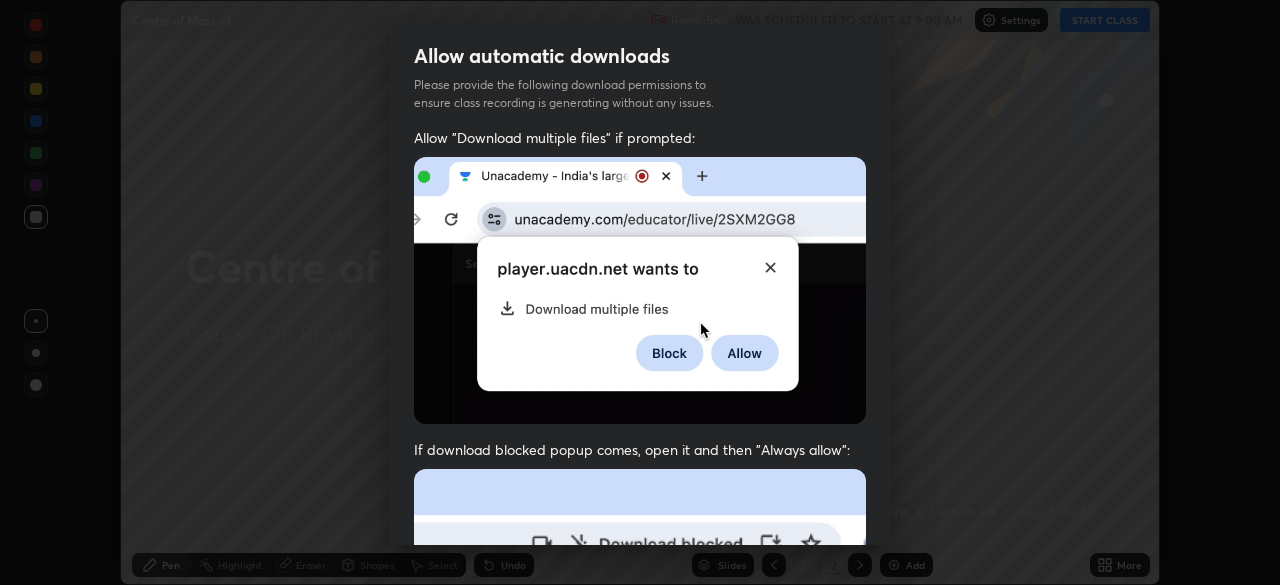 click on "Allow automatic downloads Please provide the following download permissions to ensure class recording is generating without any issues. Allow "Download multiple files" if prompted: If download blocked popup comes, open it and then "Always allow": I agree that if I don't provide required permissions, class recording will not be generated Previous 5 / 5 Done" at bounding box center [640, 292] 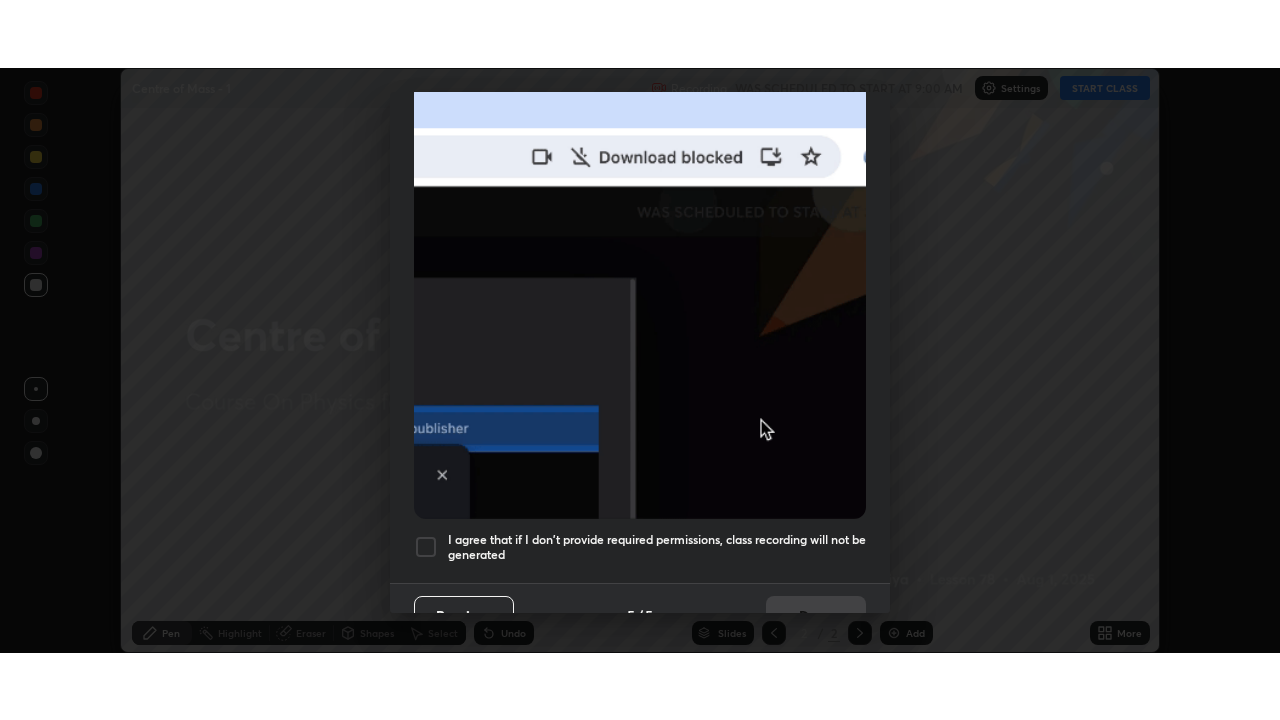 scroll, scrollTop: 479, scrollLeft: 0, axis: vertical 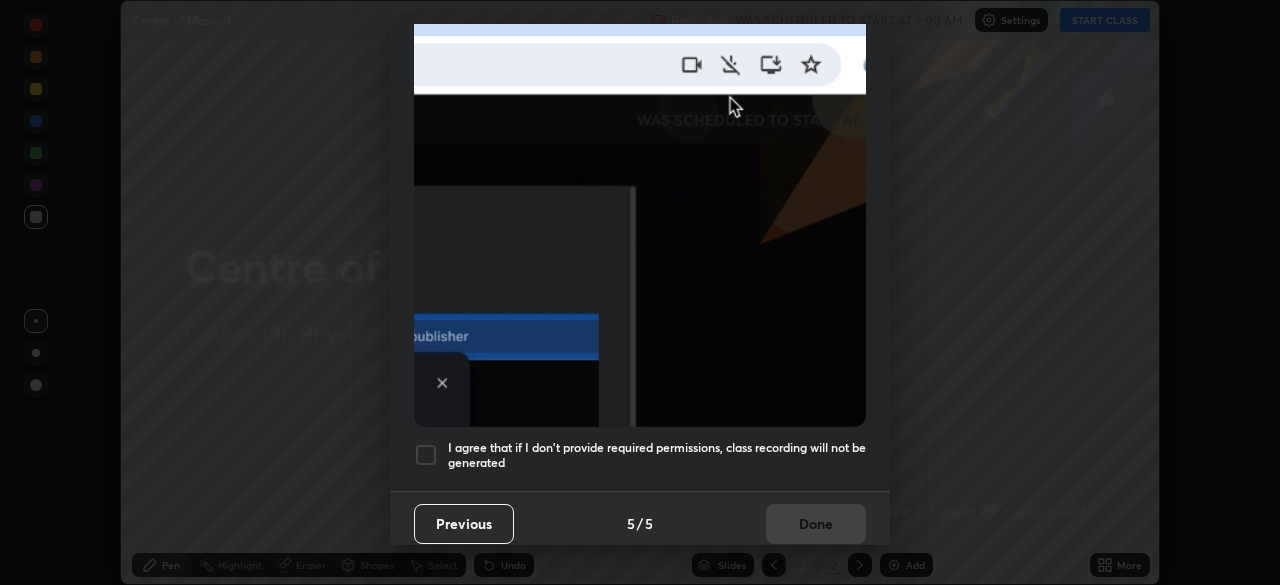 click on "Allow "Download multiple files" if prompted: If download blocked popup comes, open it and then "Always allow": I agree that if I don't provide required permissions, class recording will not be generated" at bounding box center [640, 70] 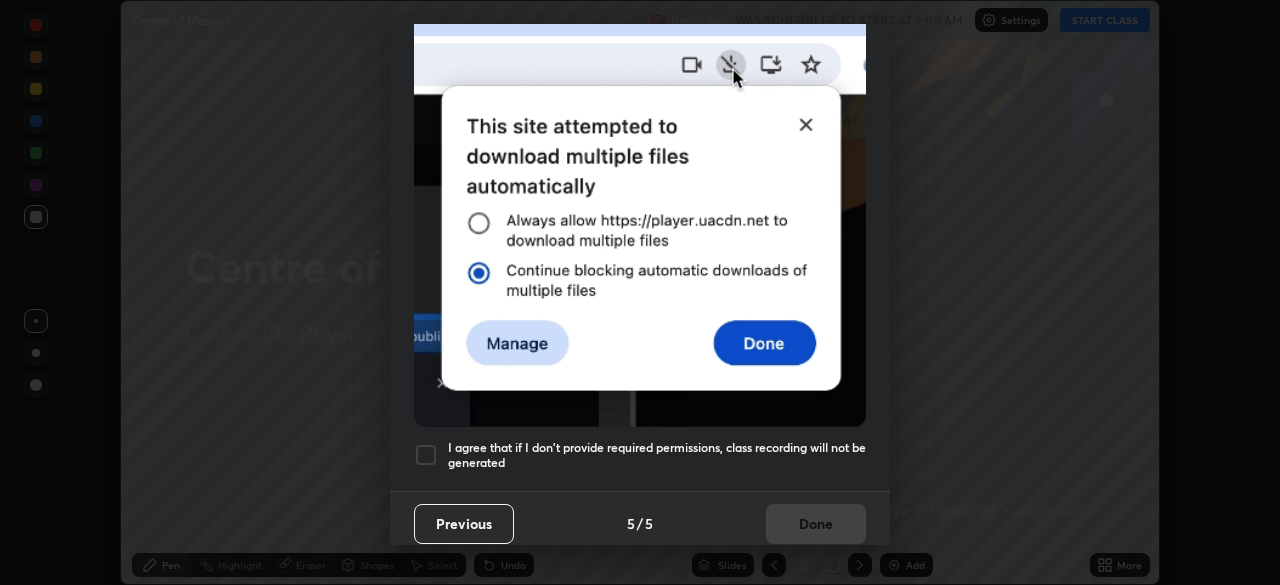 click on "I agree that if I don't provide required permissions, class recording will not be generated" at bounding box center (657, 455) 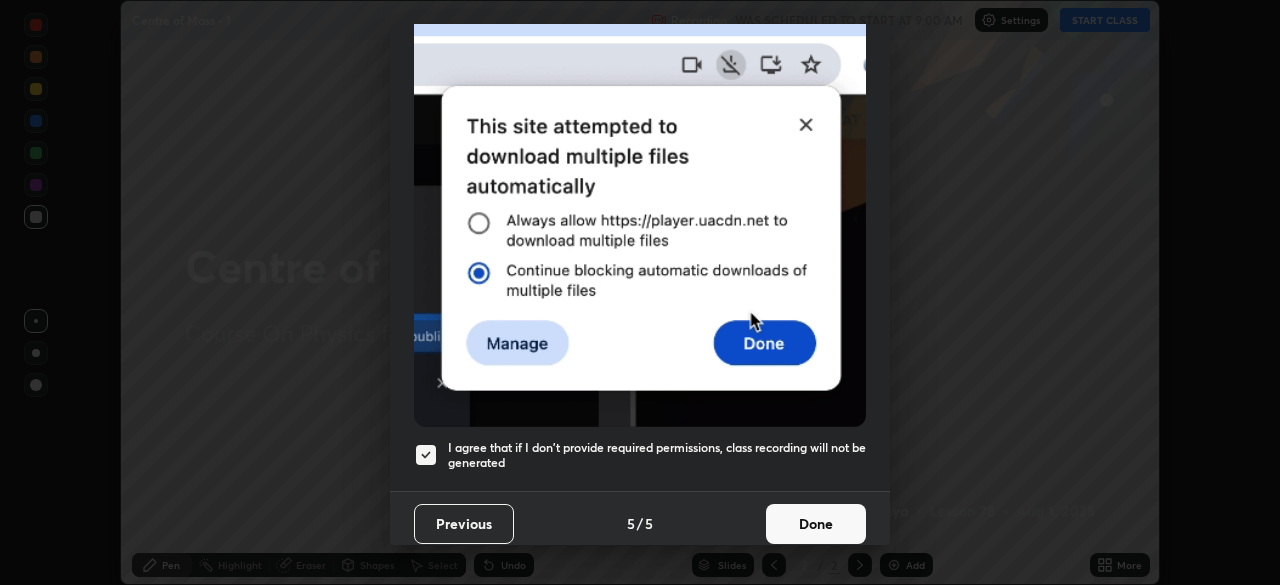 click on "Done" at bounding box center (816, 524) 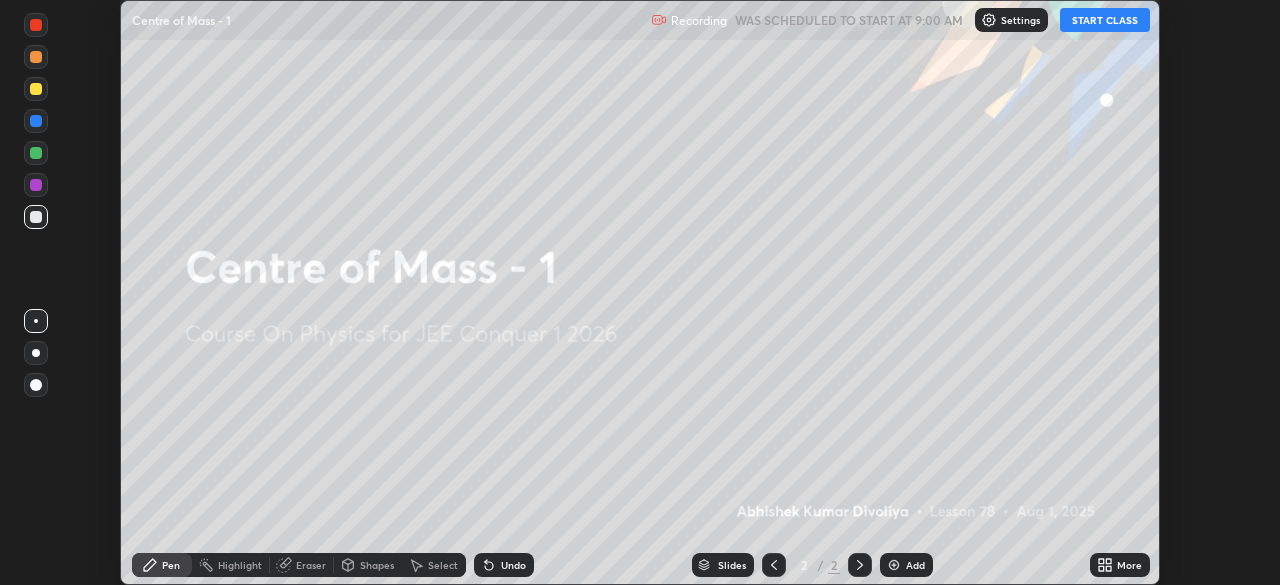 click 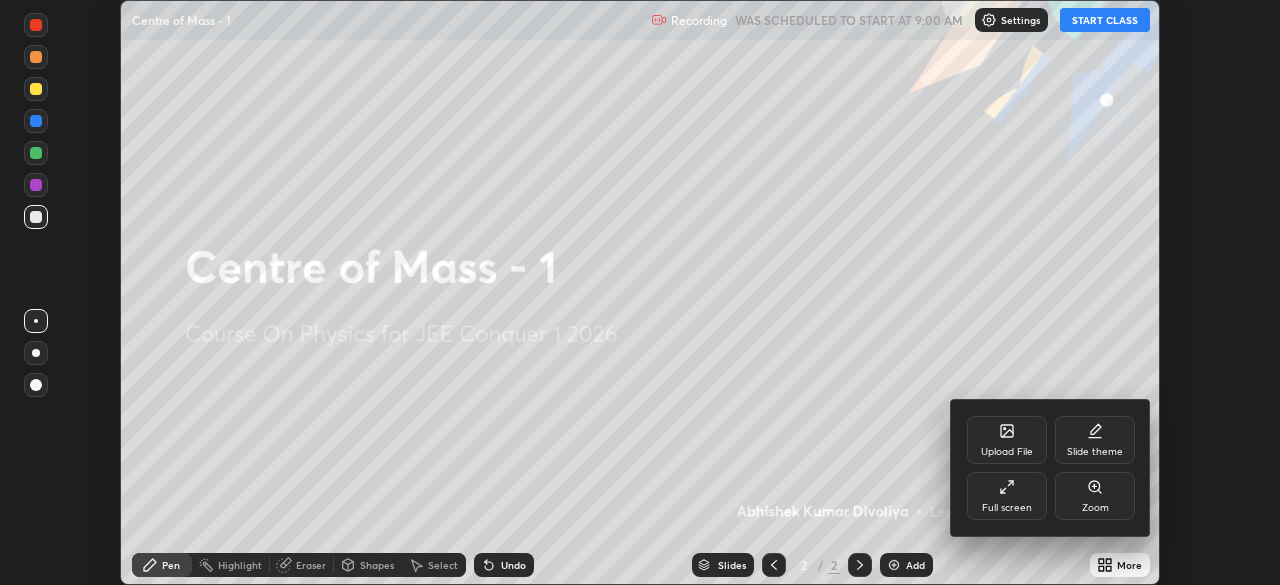 click on "Full screen" at bounding box center [1007, 496] 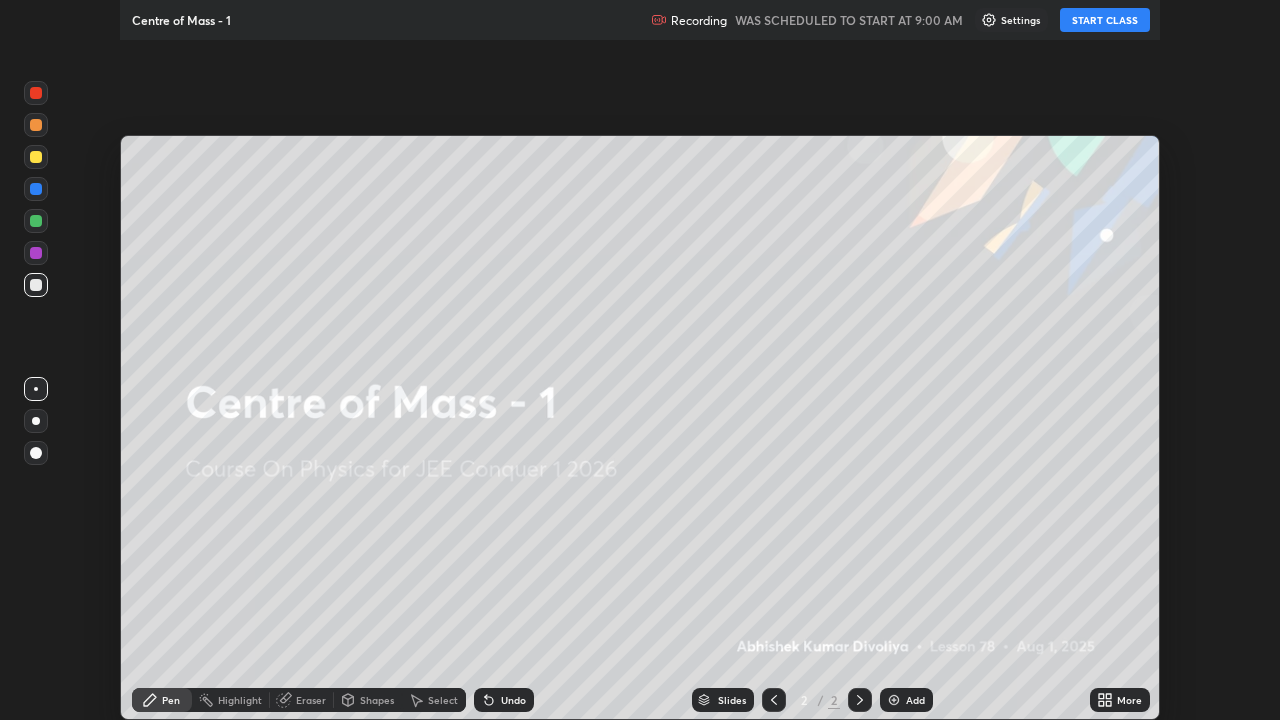 scroll, scrollTop: 99280, scrollLeft: 98720, axis: both 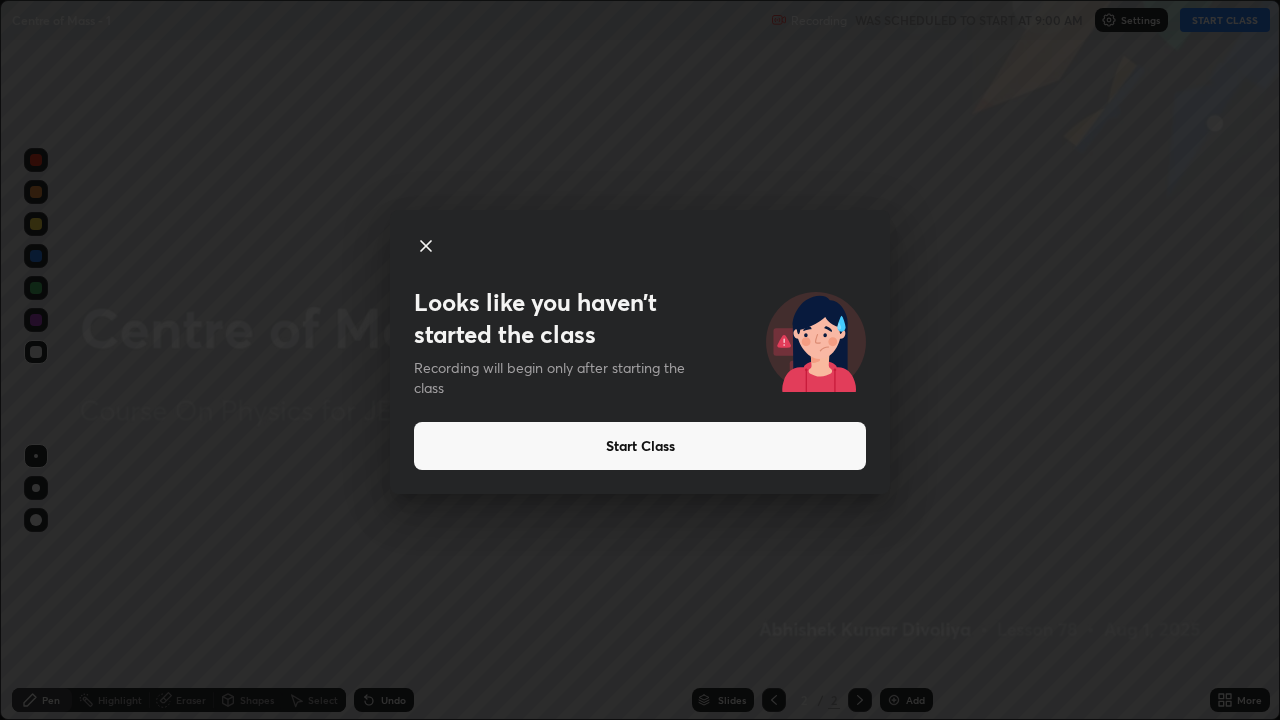 click on "Start Class" at bounding box center (640, 446) 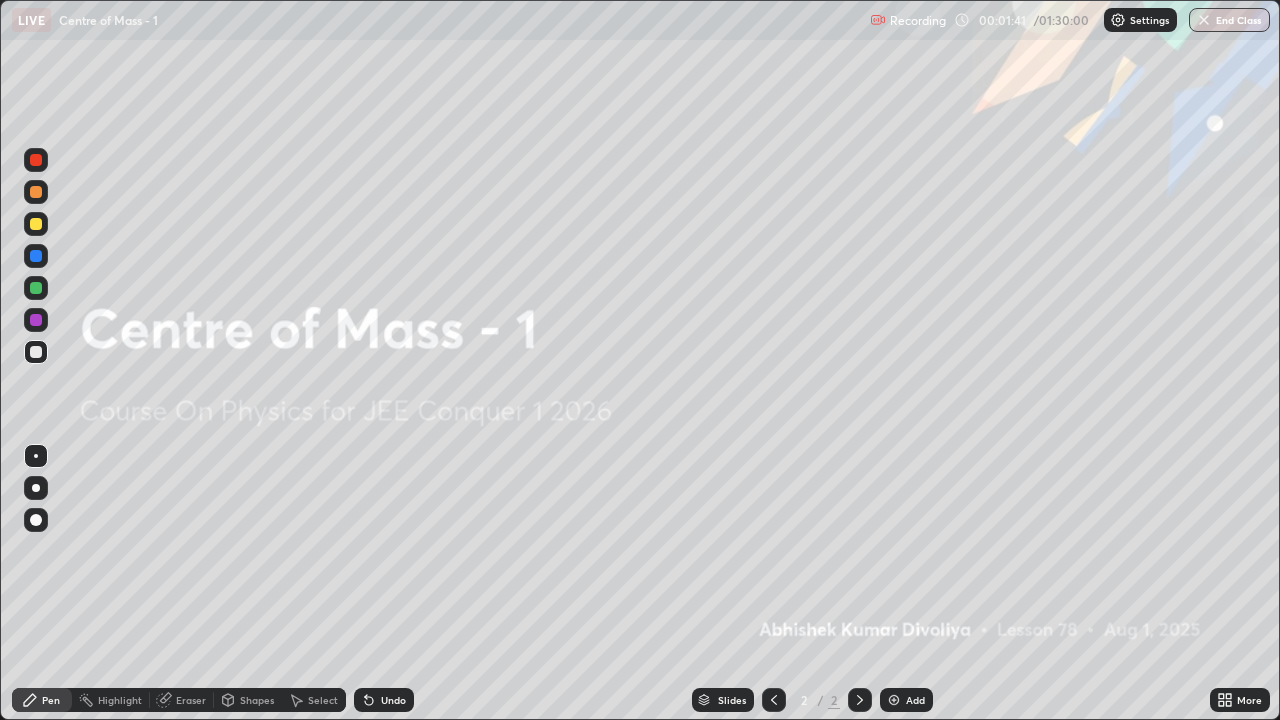 click at bounding box center (894, 700) 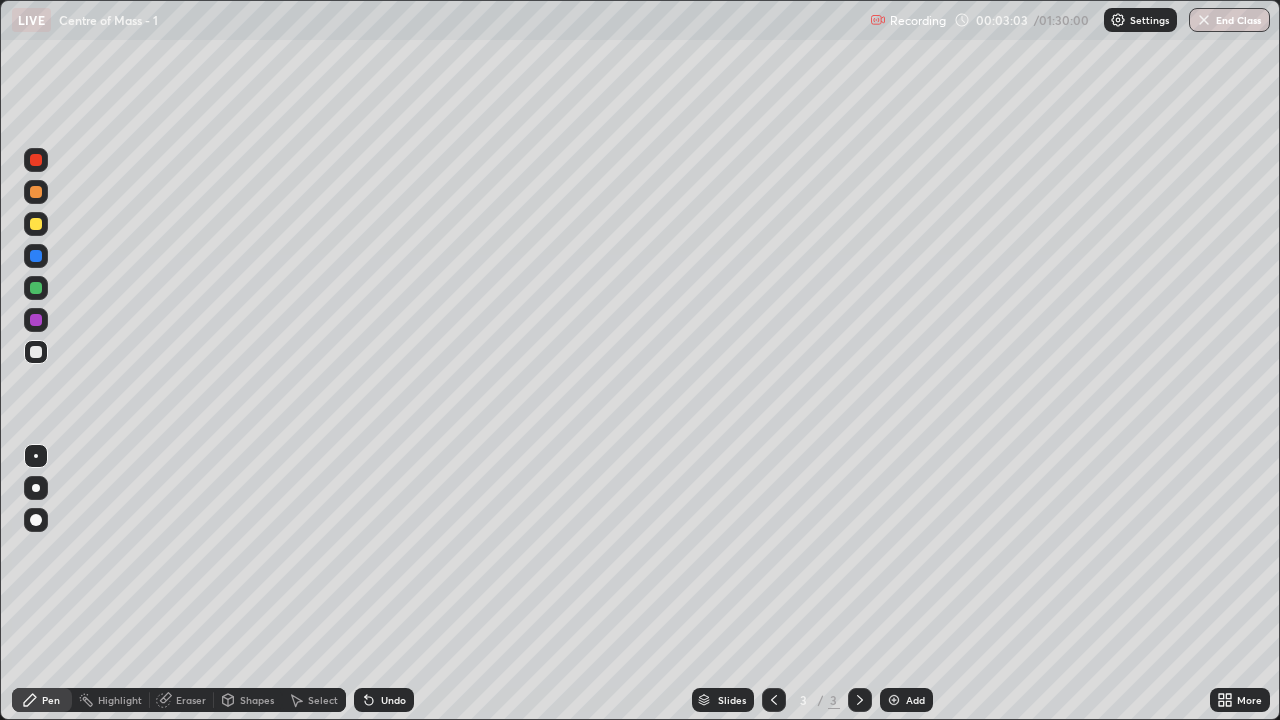 click at bounding box center [36, 224] 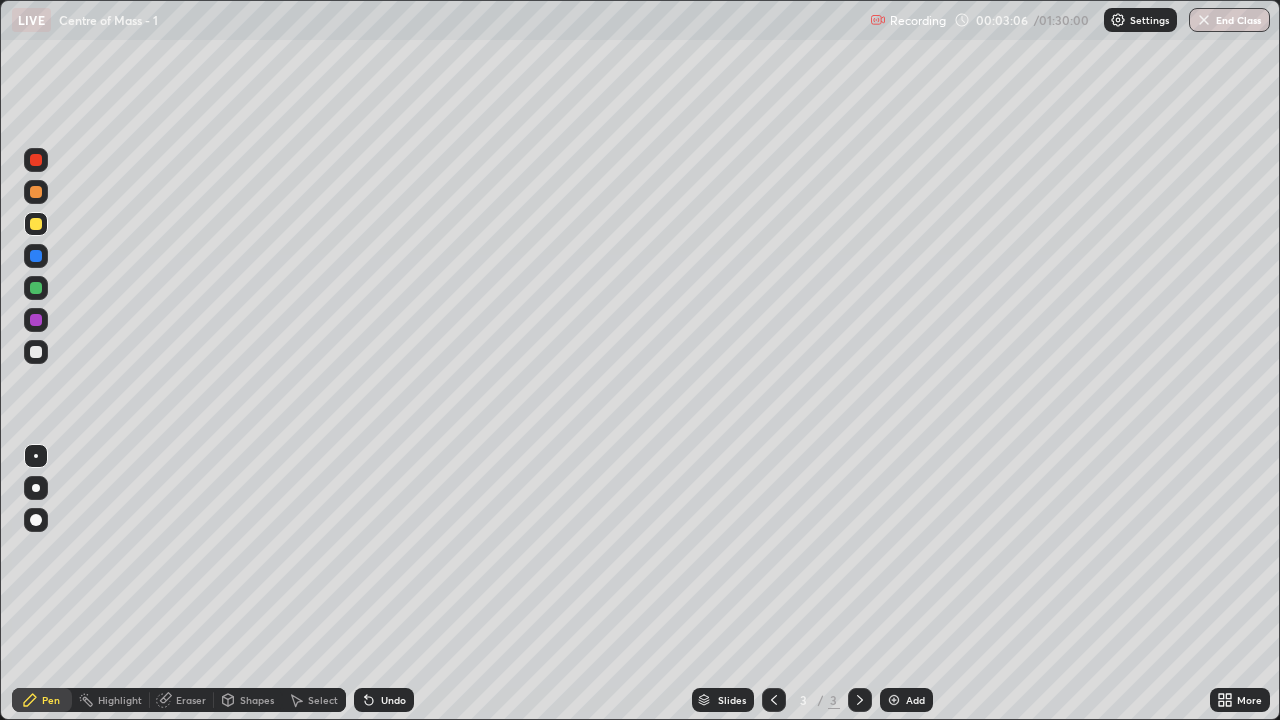click at bounding box center (36, 520) 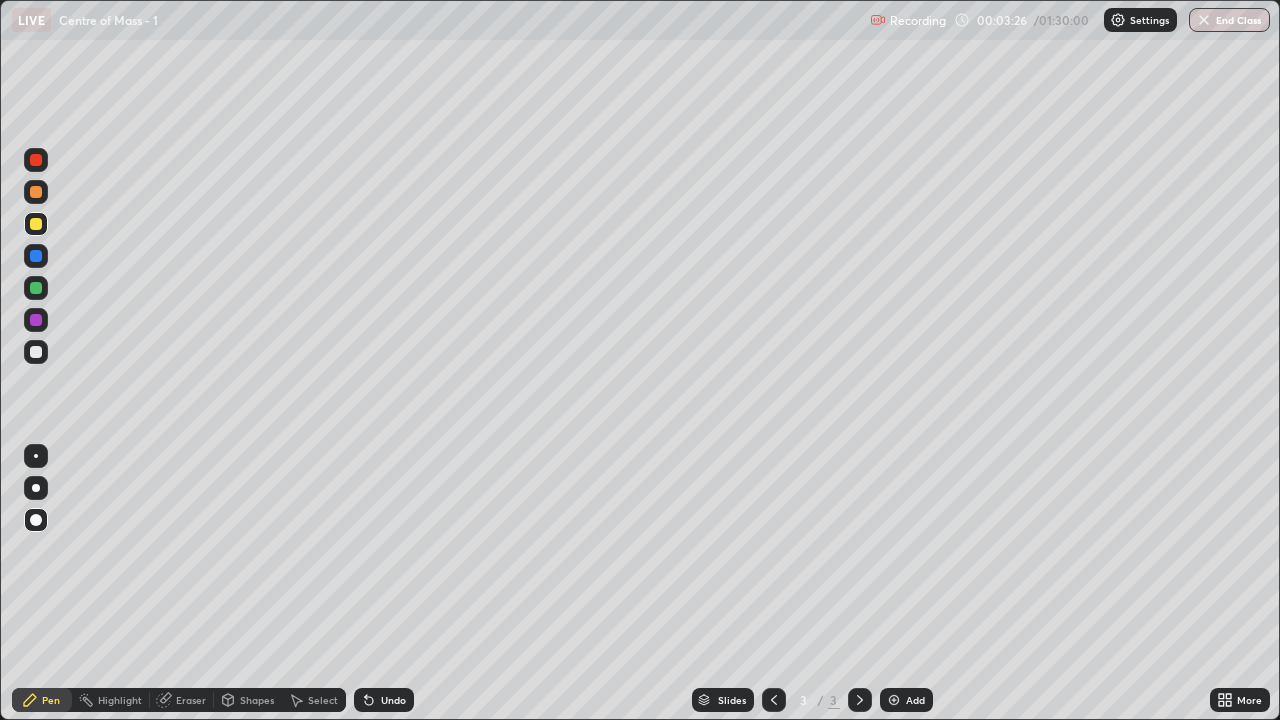 click on "Shapes" at bounding box center [257, 700] 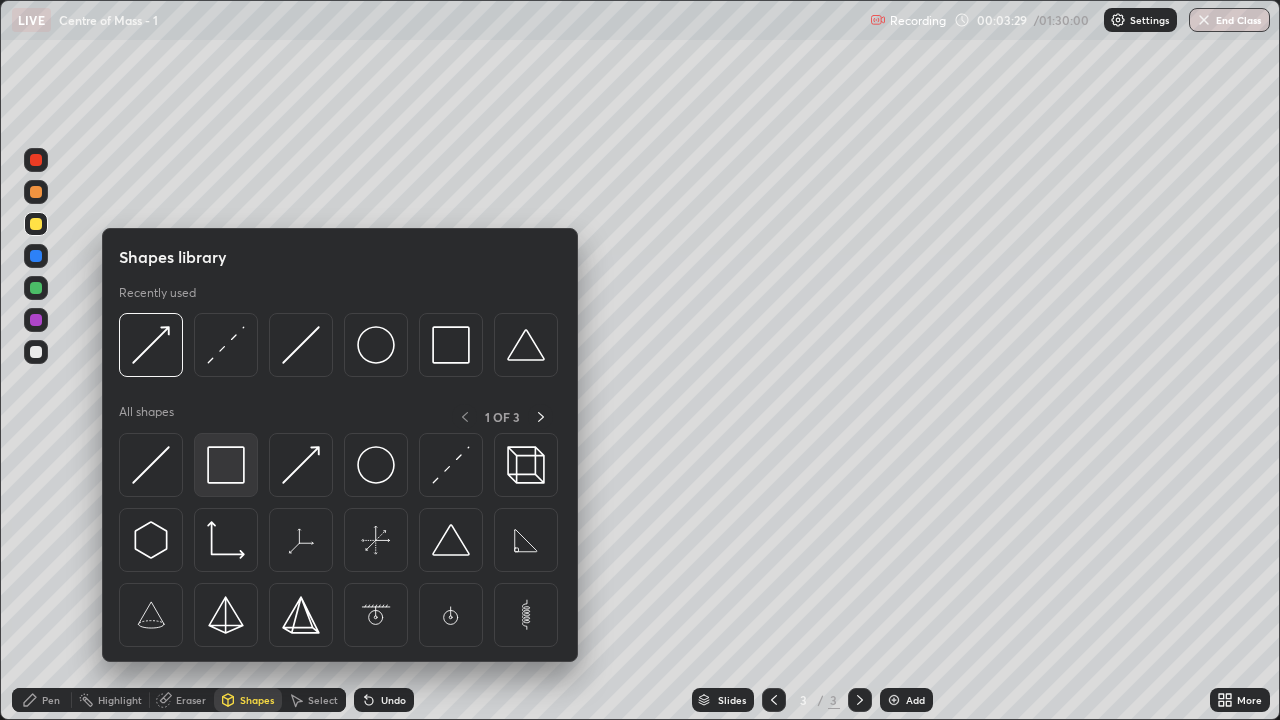 click at bounding box center [226, 465] 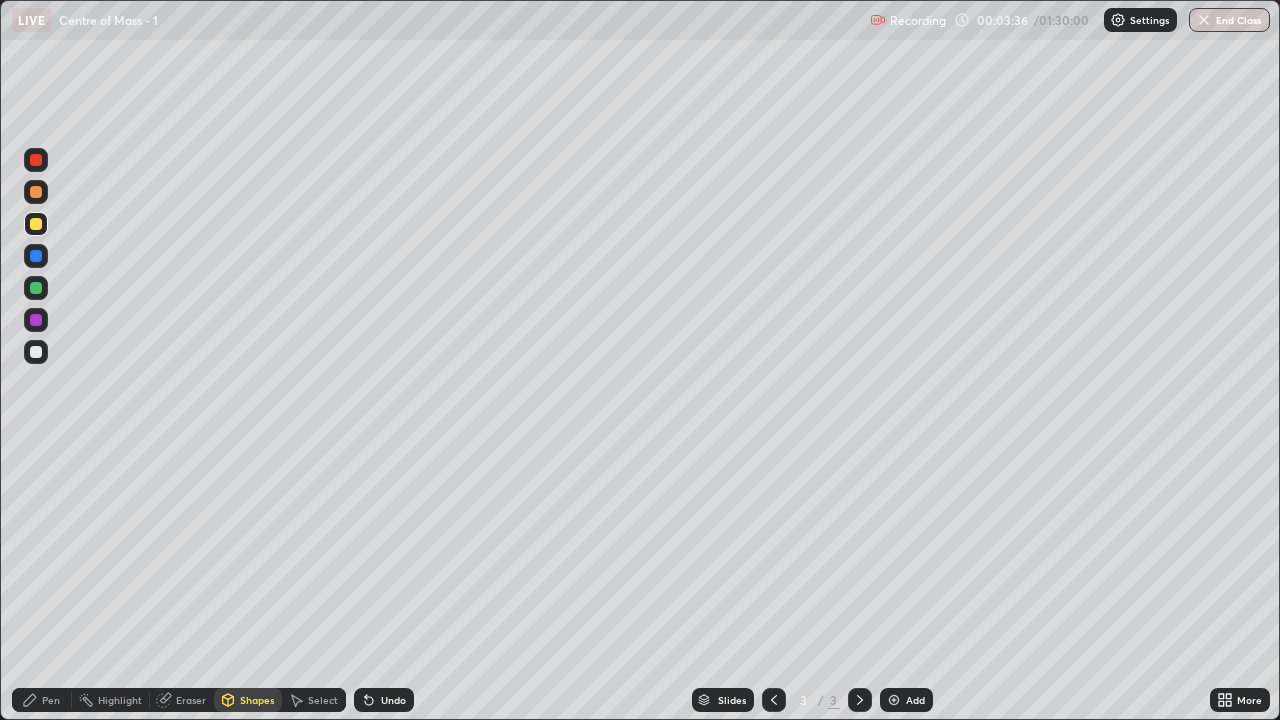 click on "Shapes" at bounding box center [257, 700] 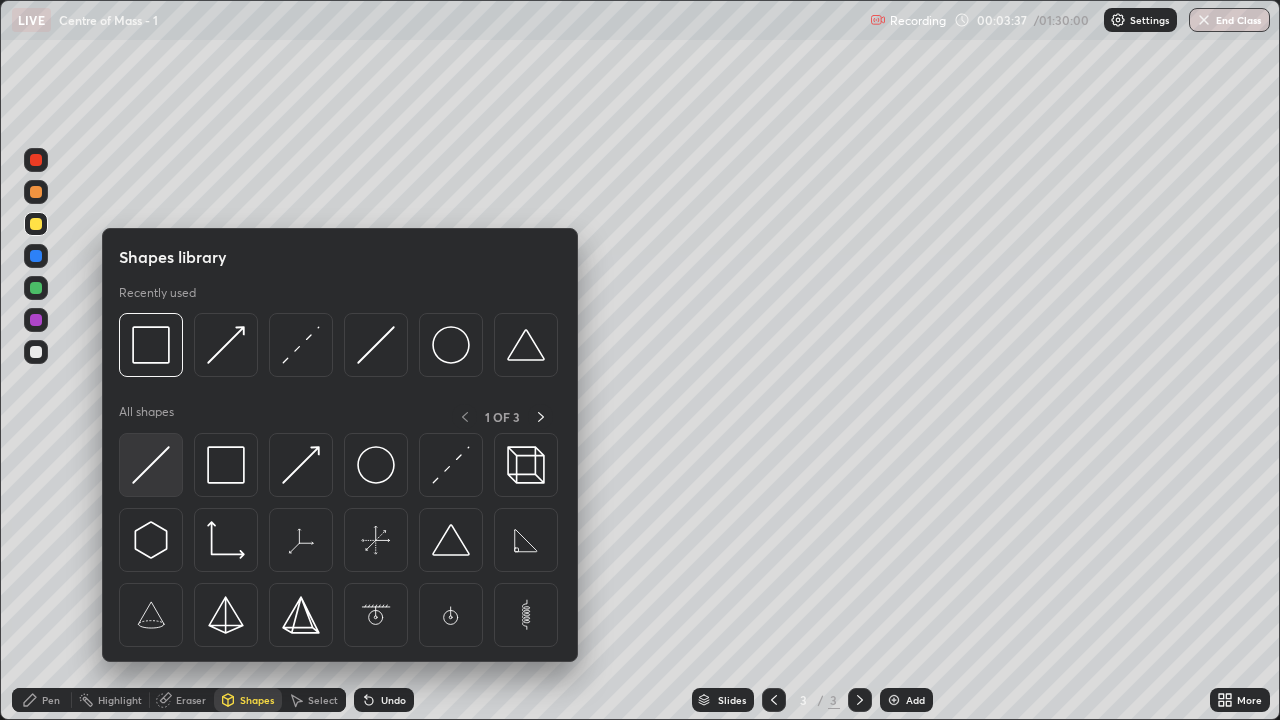 click at bounding box center [151, 465] 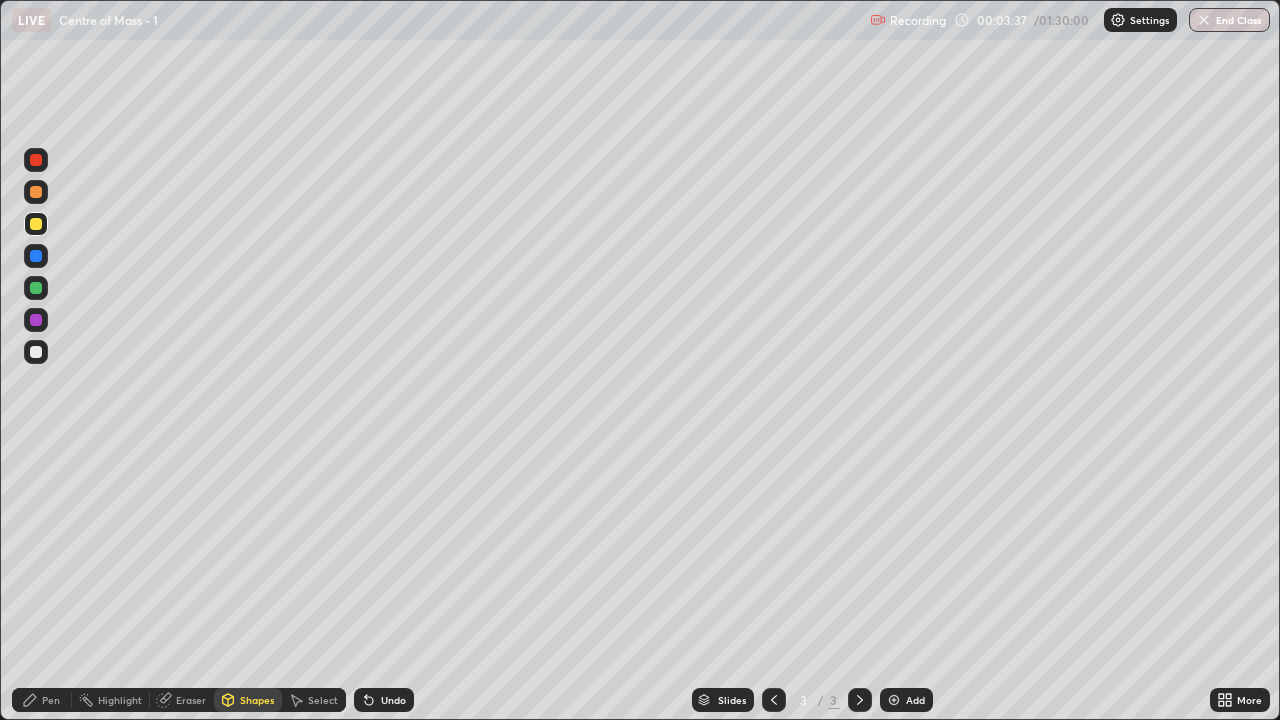 click at bounding box center [36, 352] 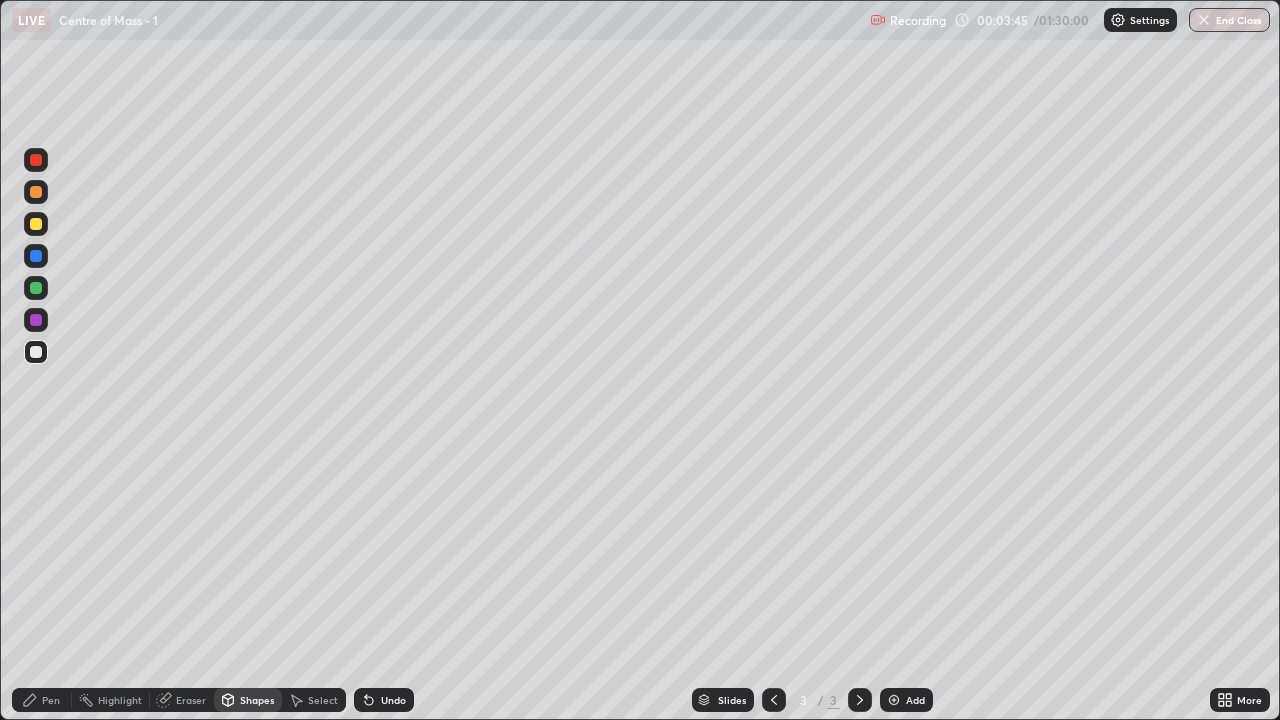 click at bounding box center [36, 288] 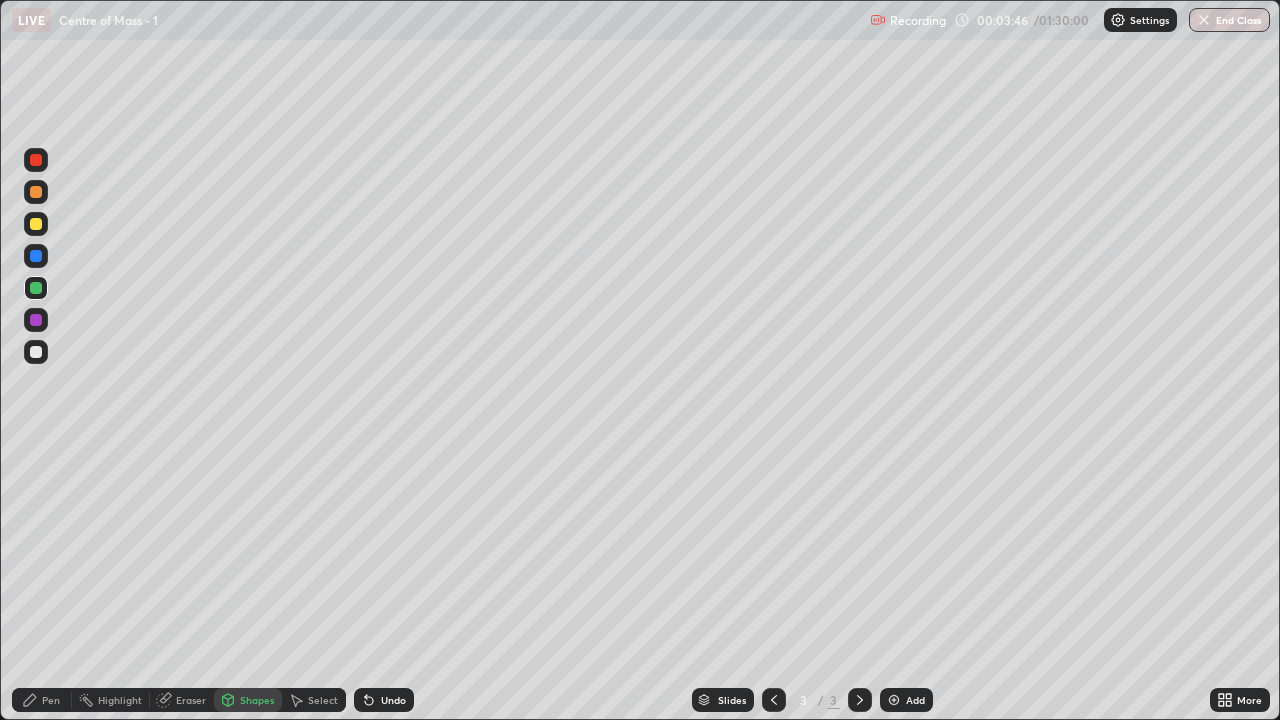 click on "Pen" at bounding box center (51, 700) 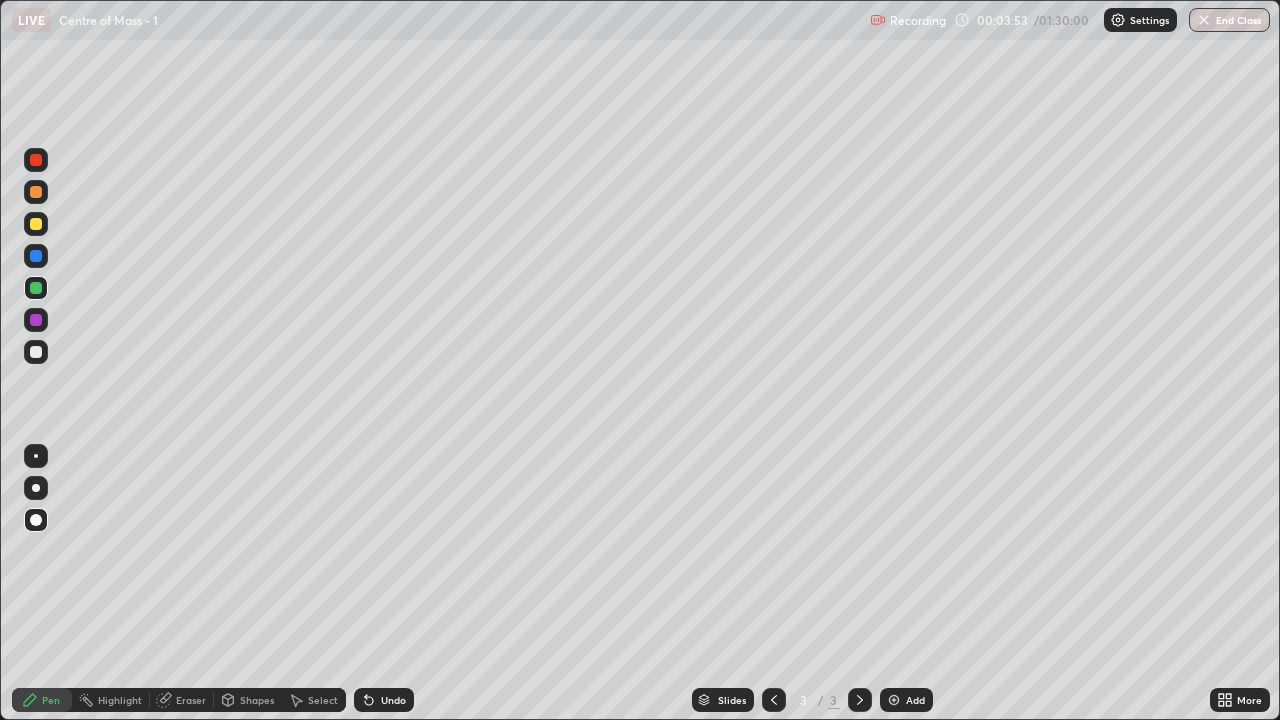 click on "Shapes" at bounding box center [257, 700] 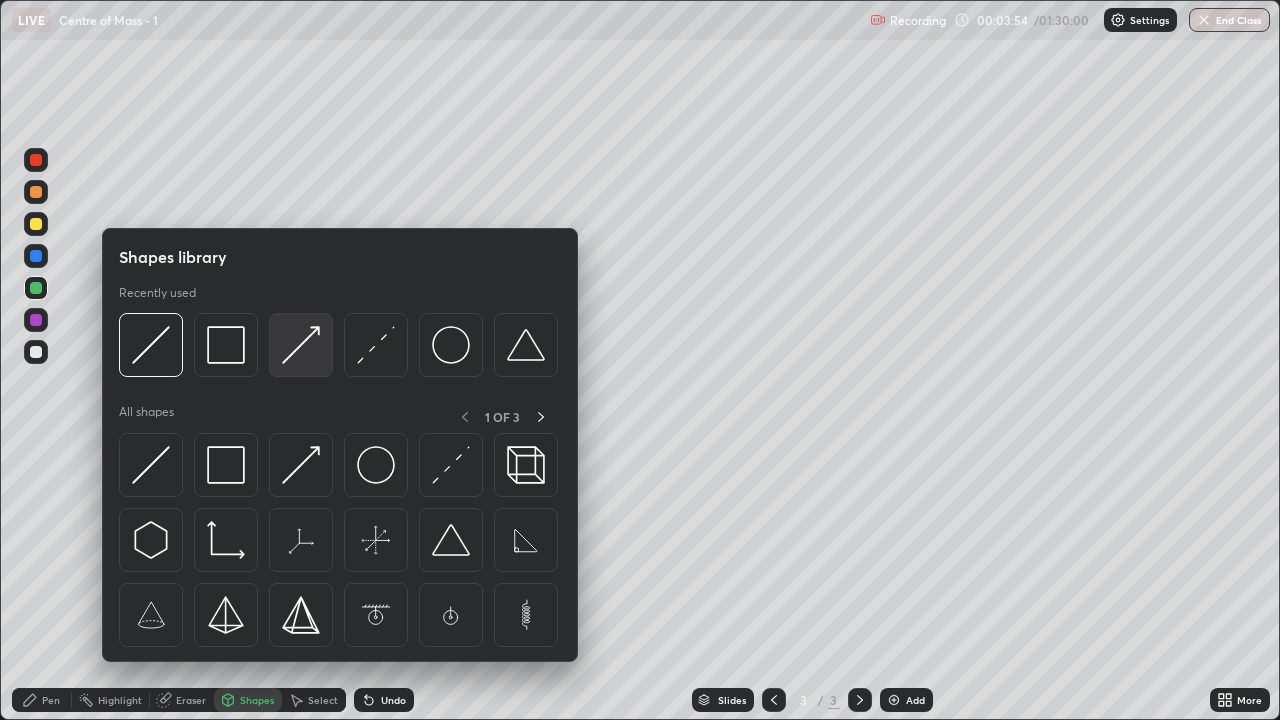 click at bounding box center (301, 345) 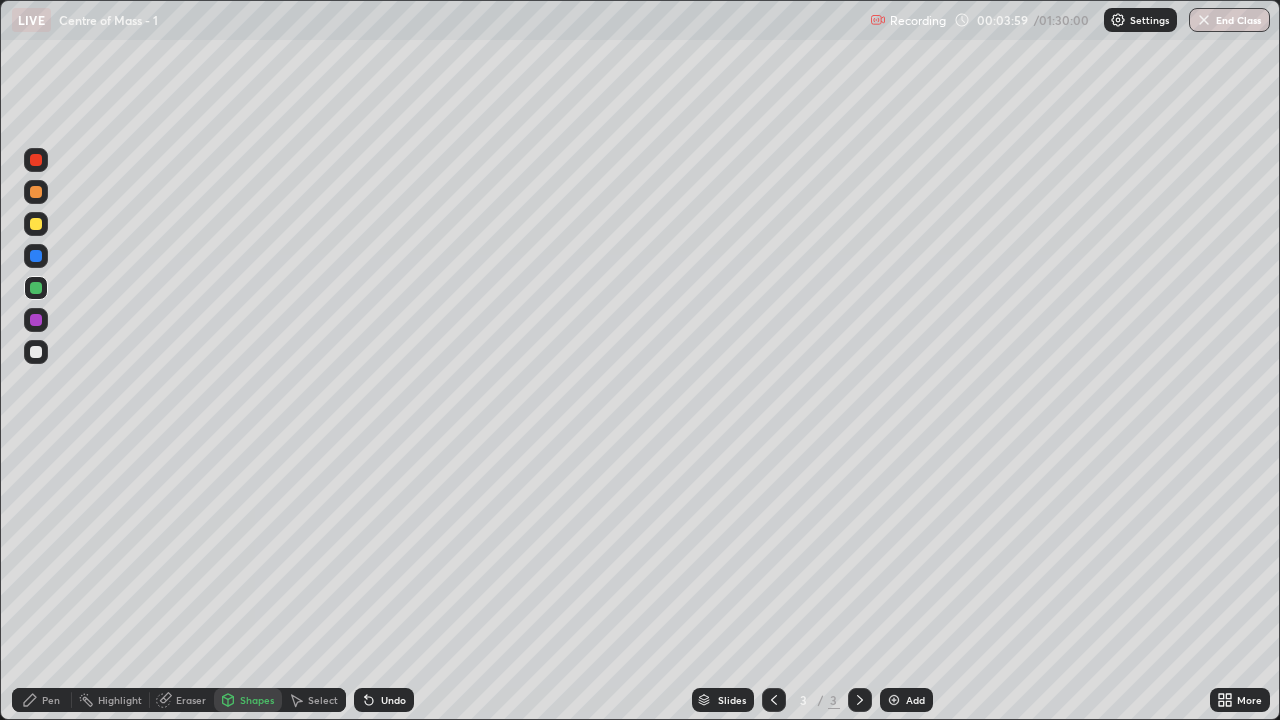 click on "Pen" at bounding box center (51, 700) 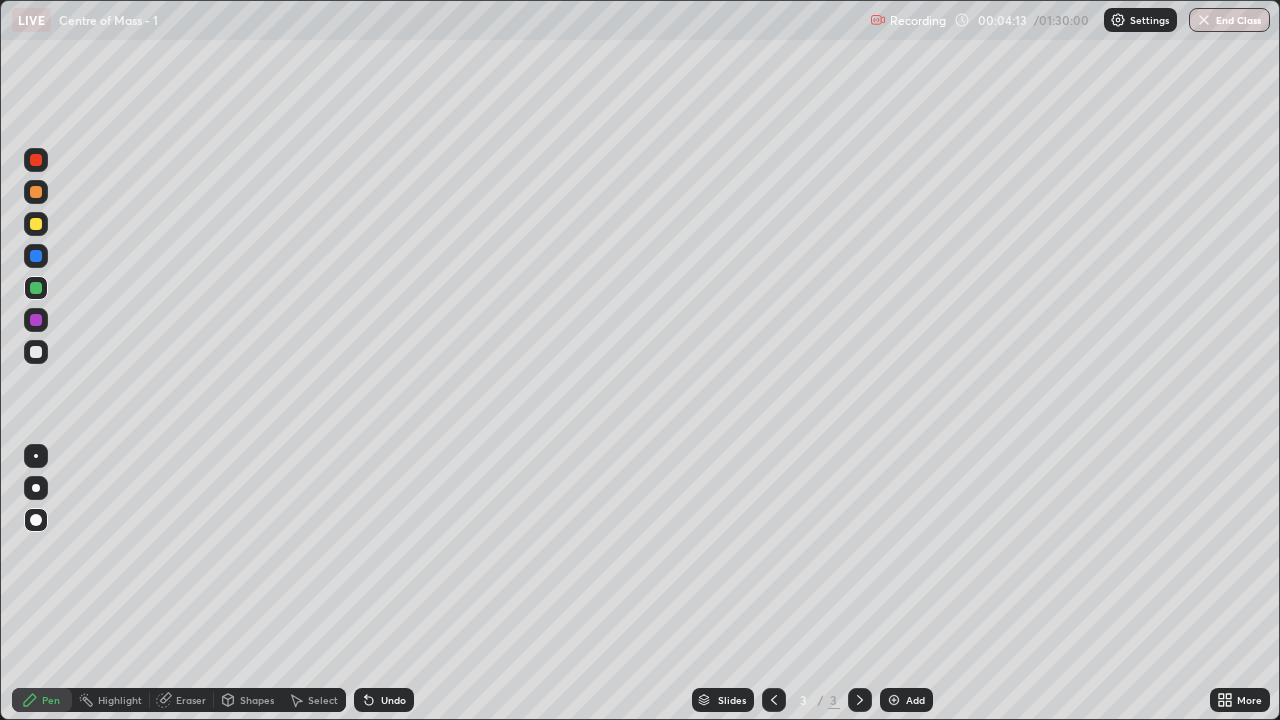 click on "Undo" at bounding box center (384, 700) 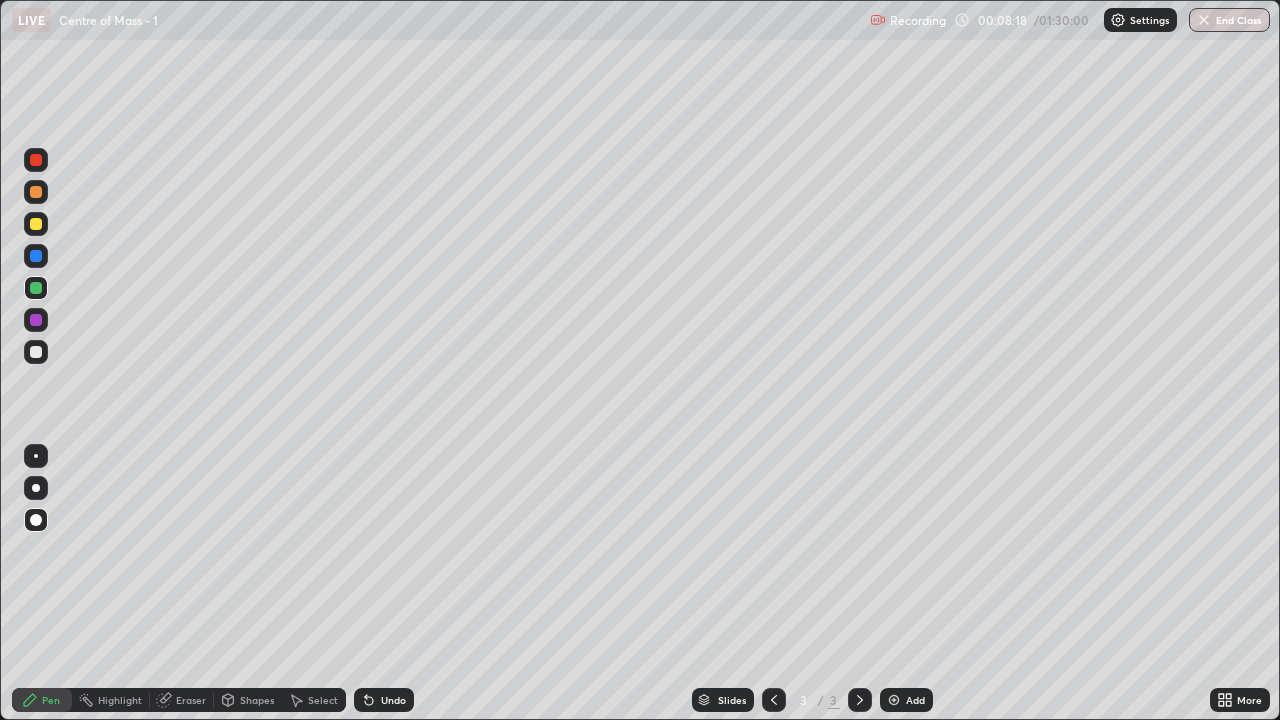 click at bounding box center (36, 352) 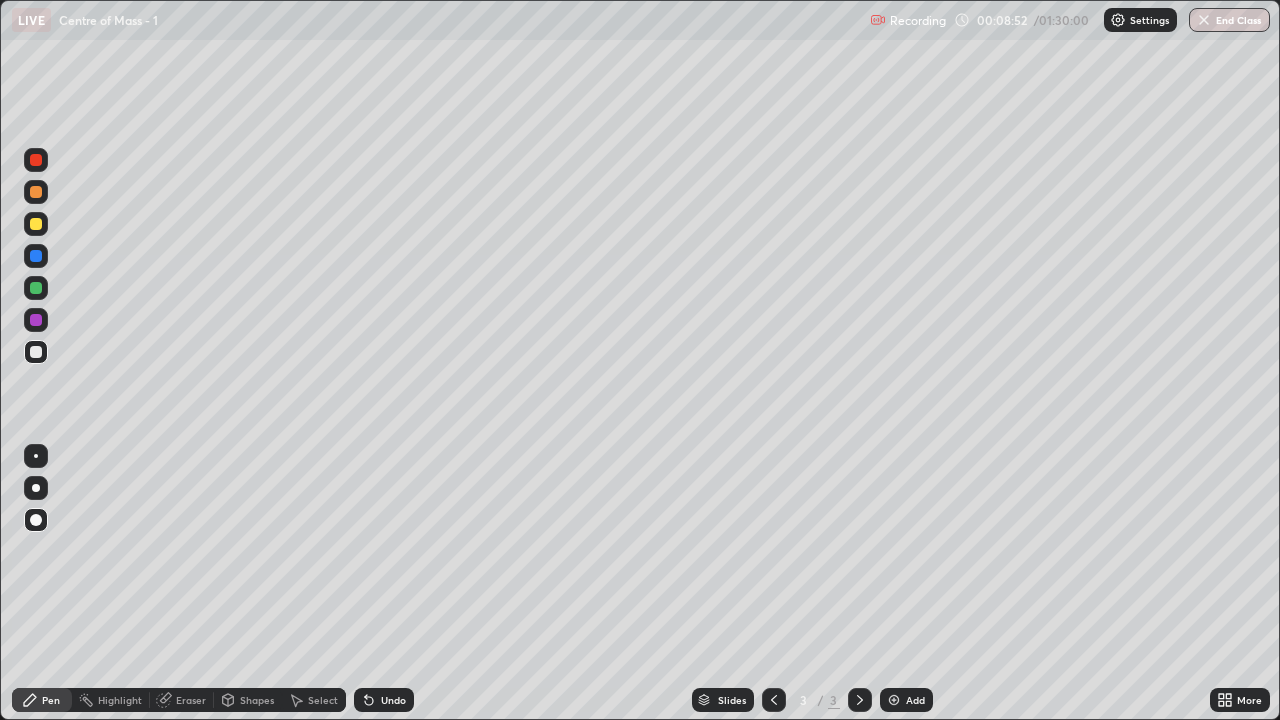 click on "Select" at bounding box center (323, 700) 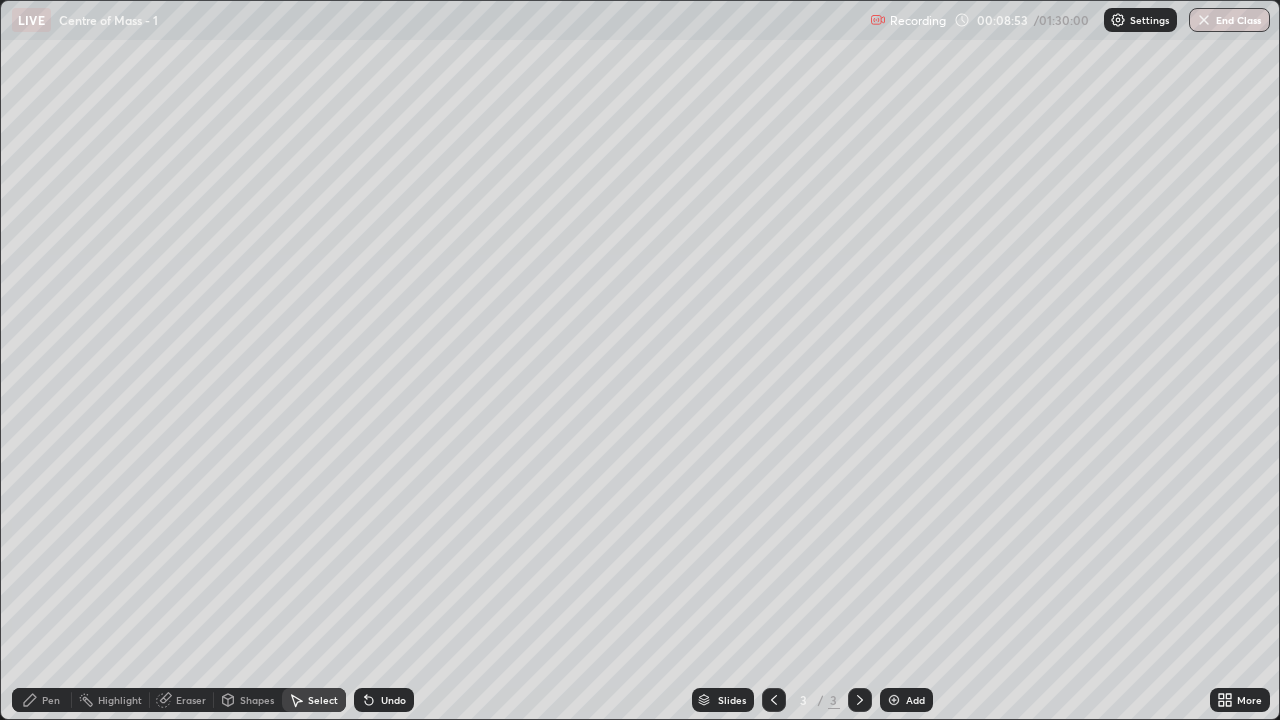 click on "Shapes" at bounding box center (257, 700) 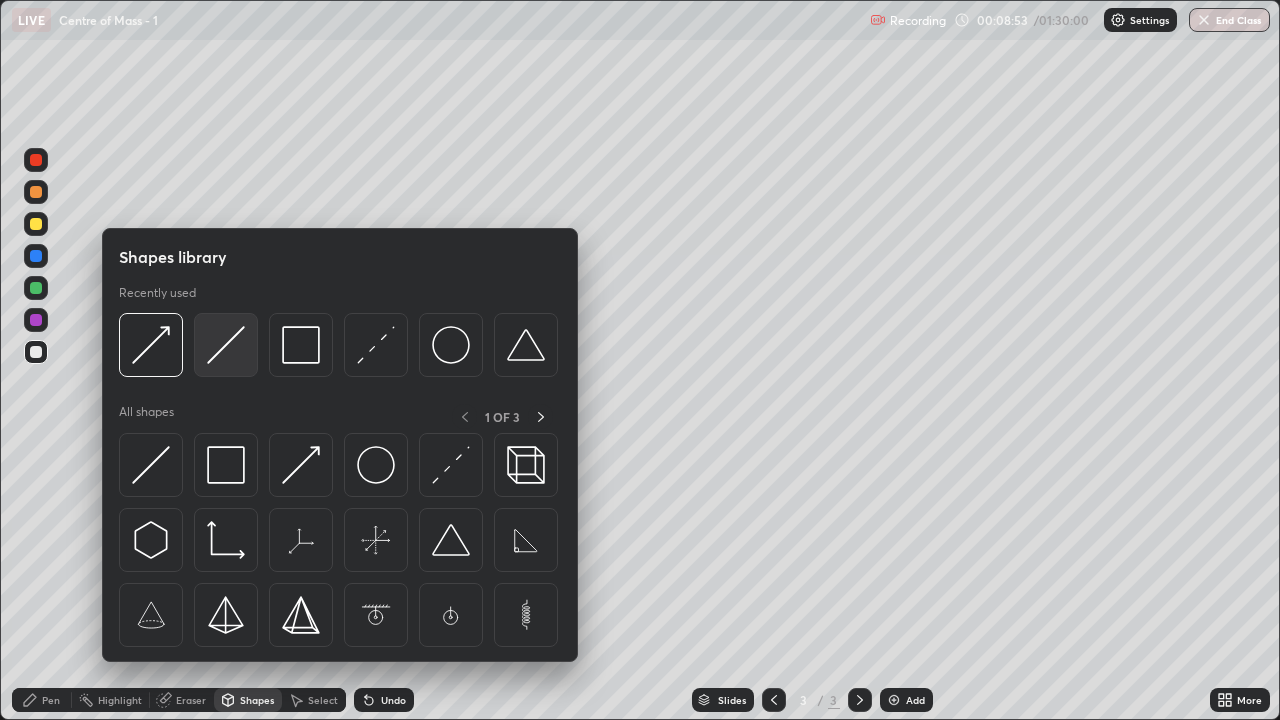click at bounding box center (226, 345) 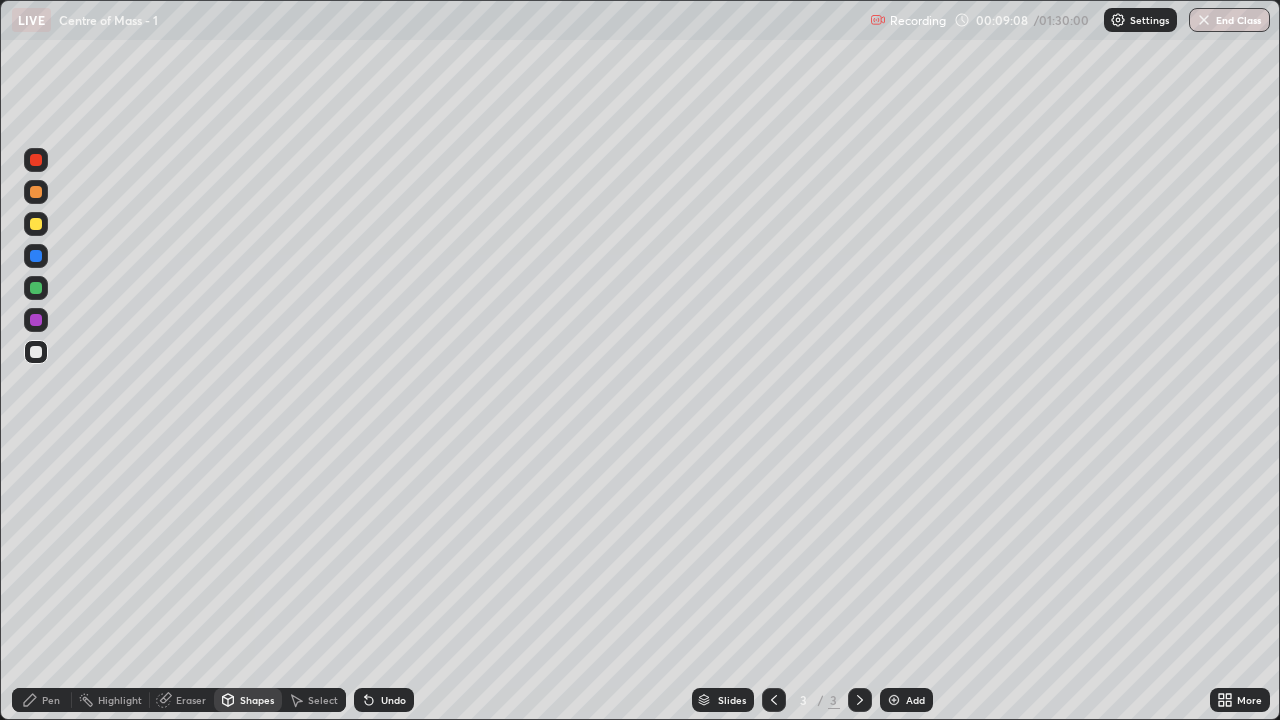 click at bounding box center [36, 224] 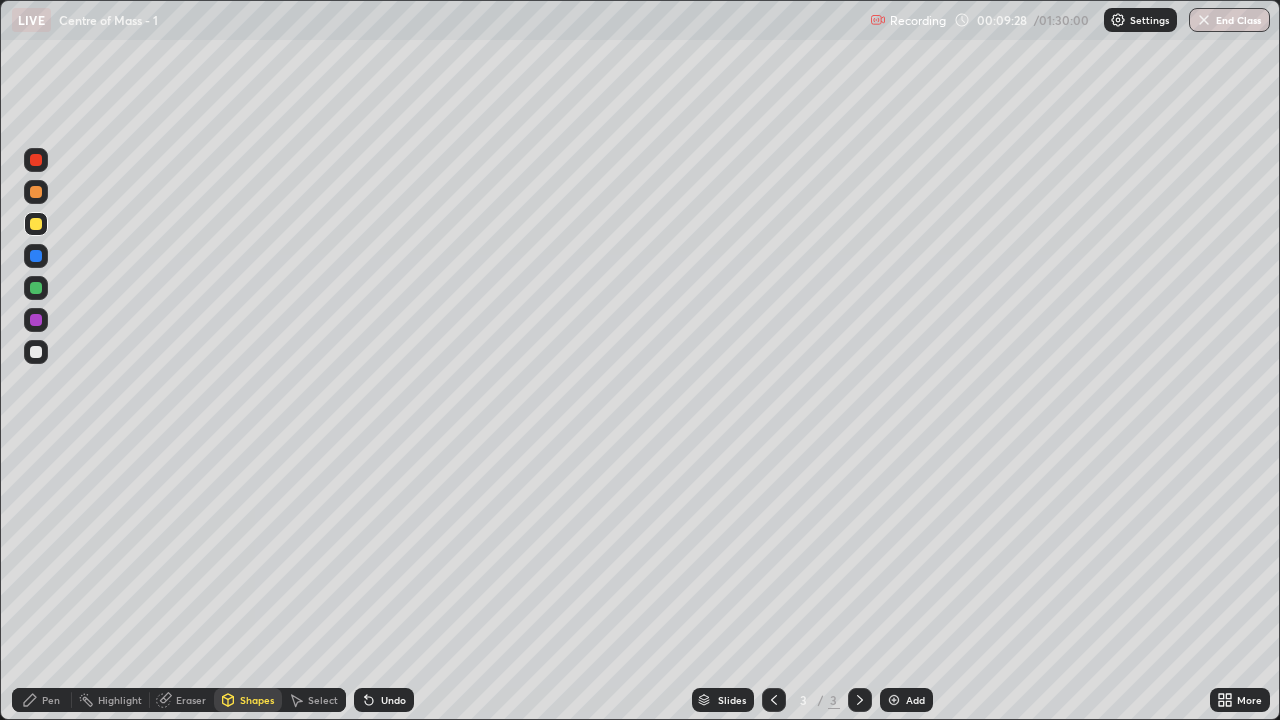click on "Pen" at bounding box center (51, 700) 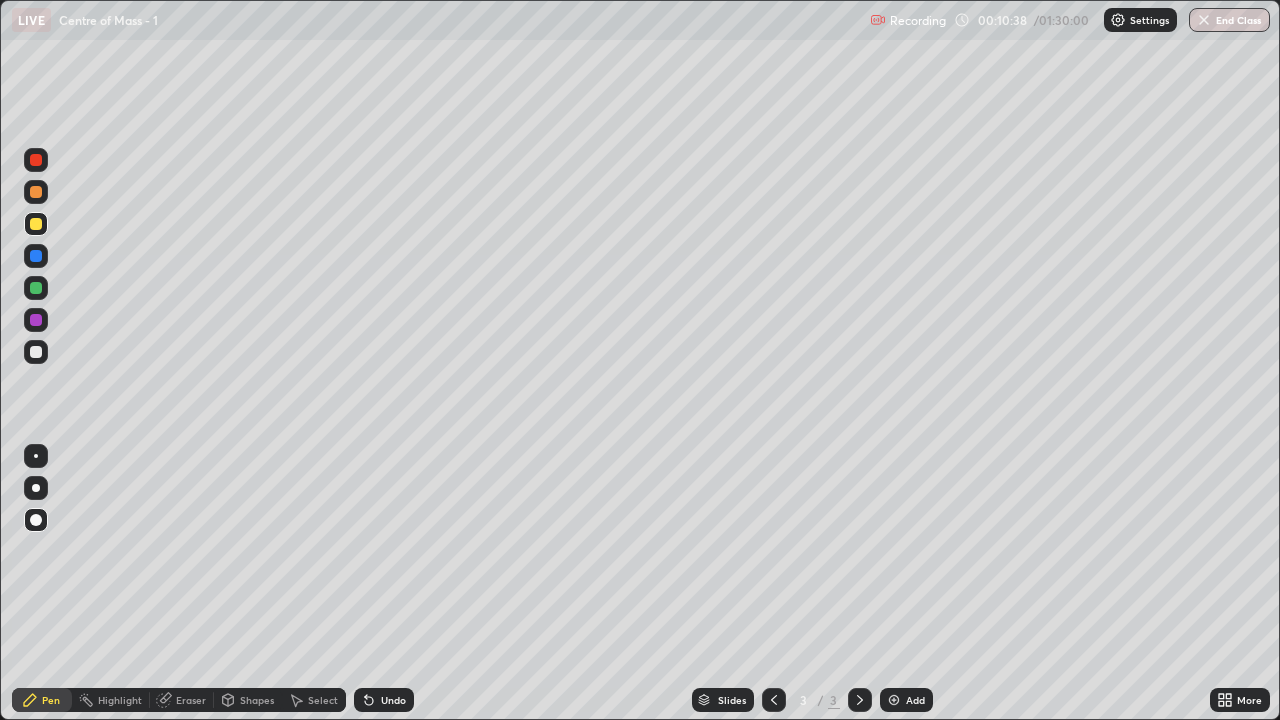click at bounding box center [36, 352] 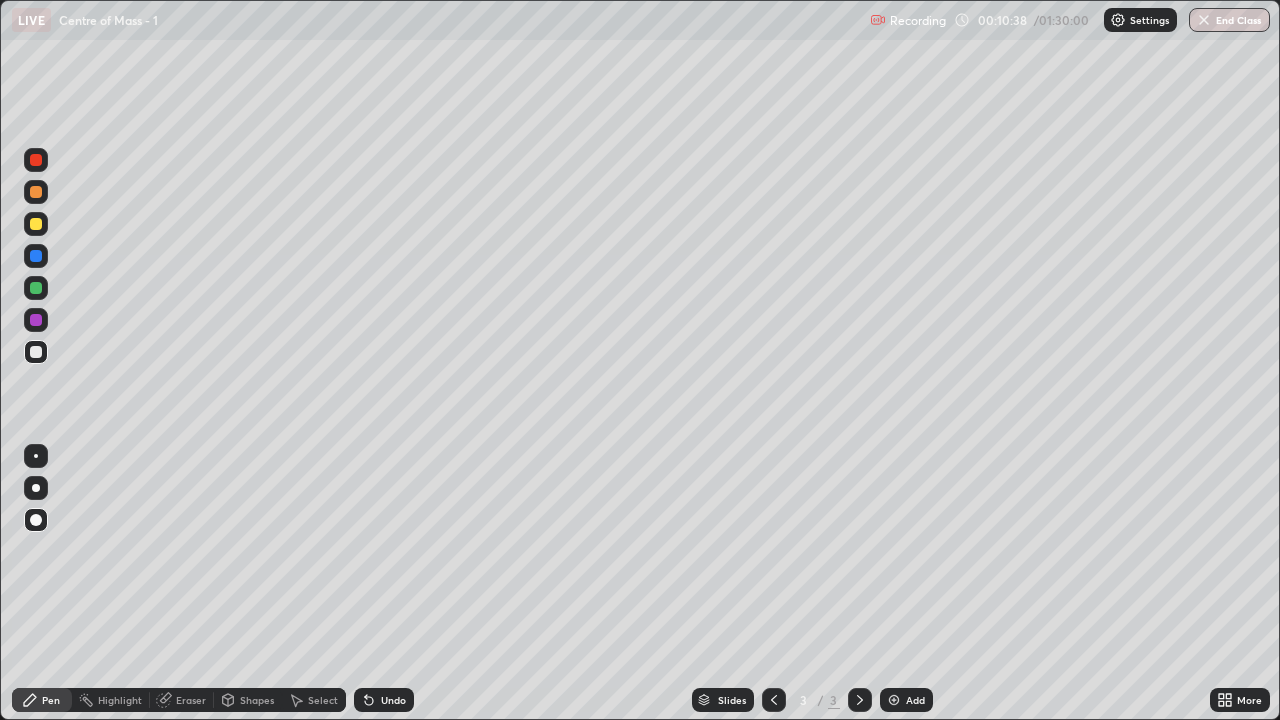 click on "Shapes" at bounding box center [248, 700] 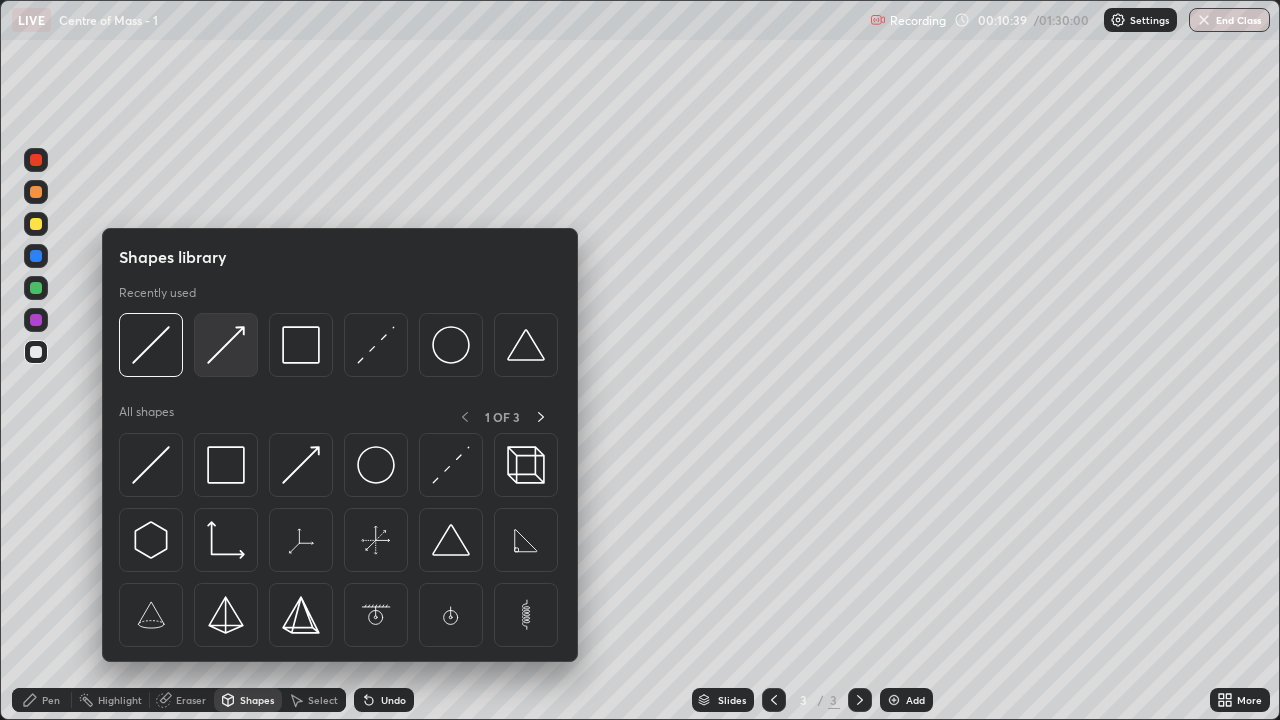 click at bounding box center [226, 345] 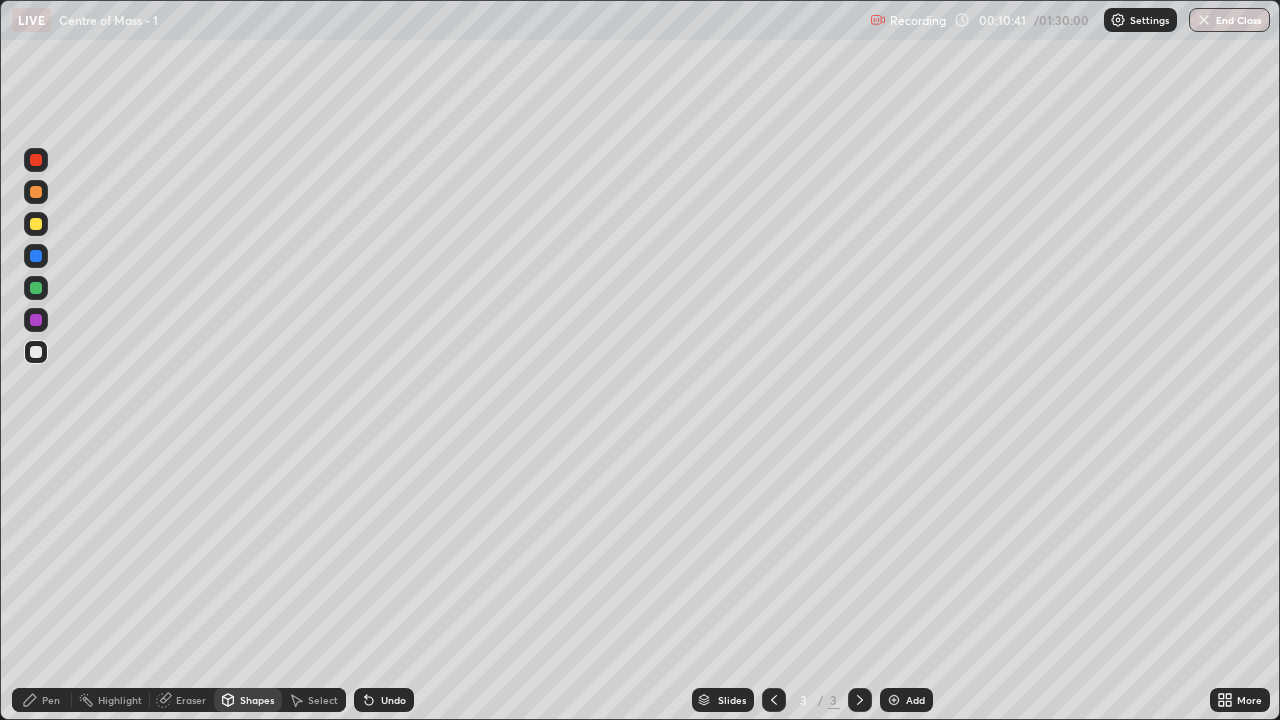 click at bounding box center [36, 192] 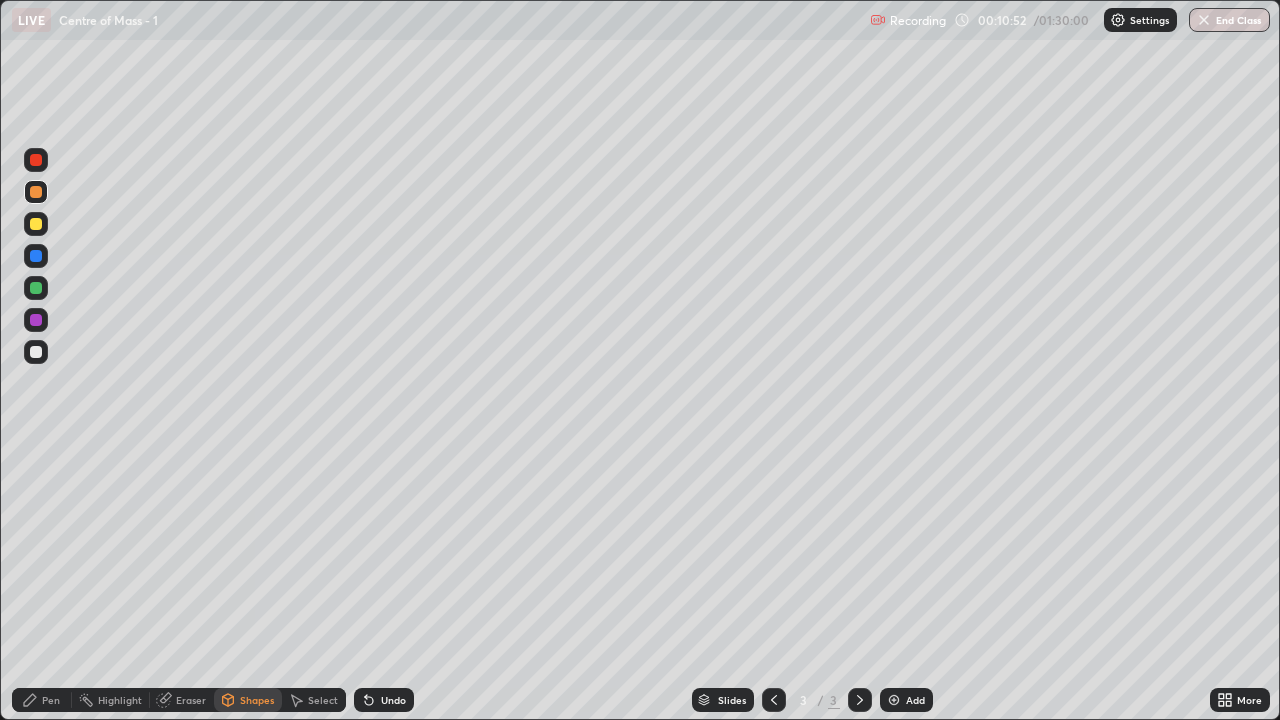 click on "Pen" at bounding box center [51, 700] 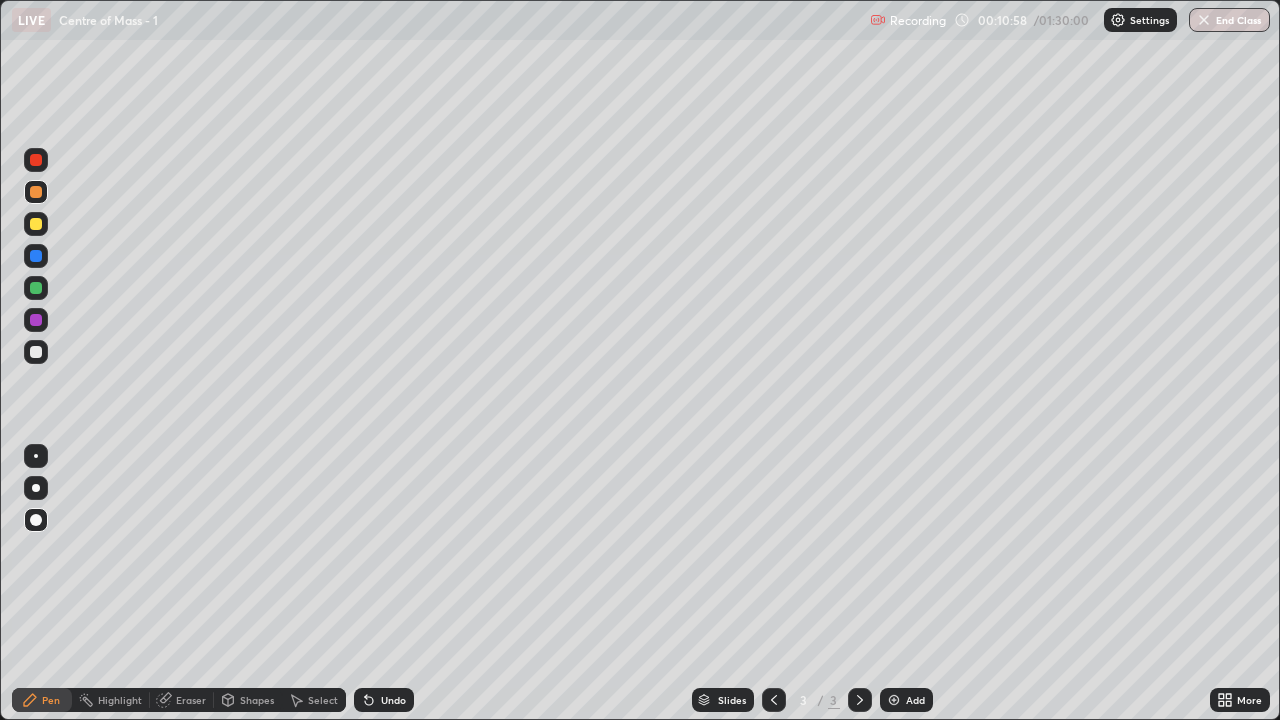 click at bounding box center (36, 288) 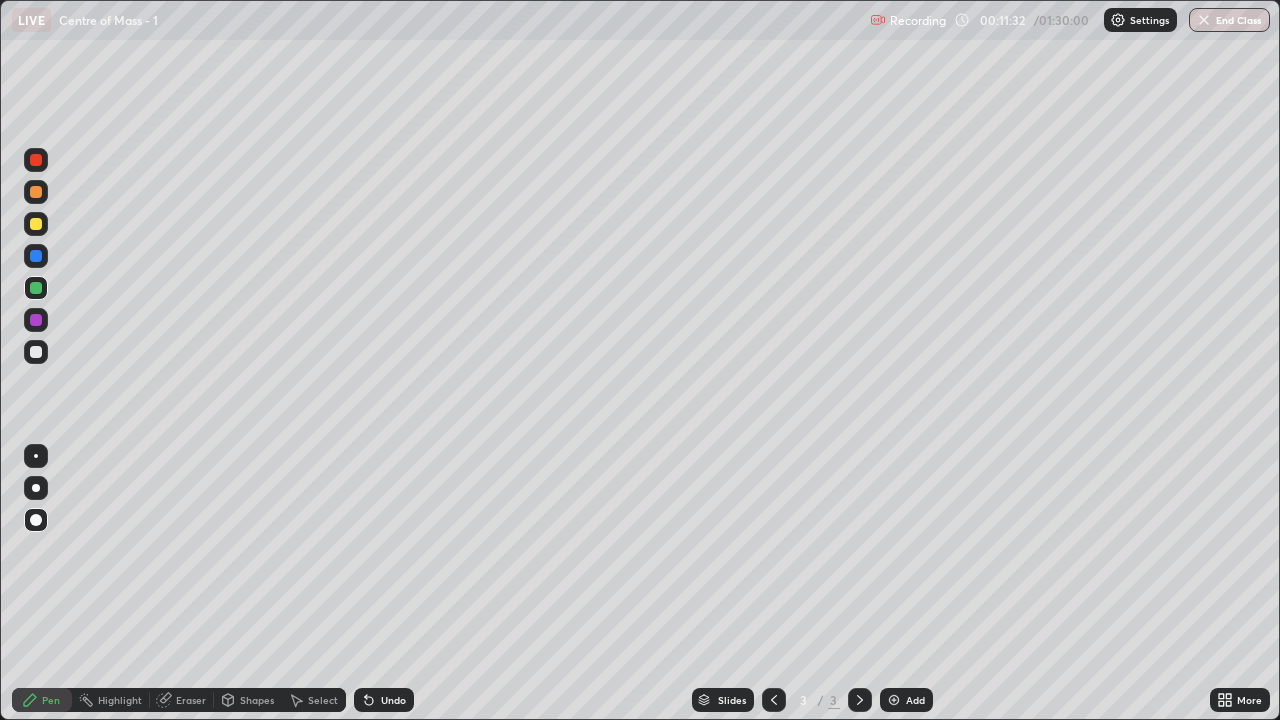 click at bounding box center (36, 192) 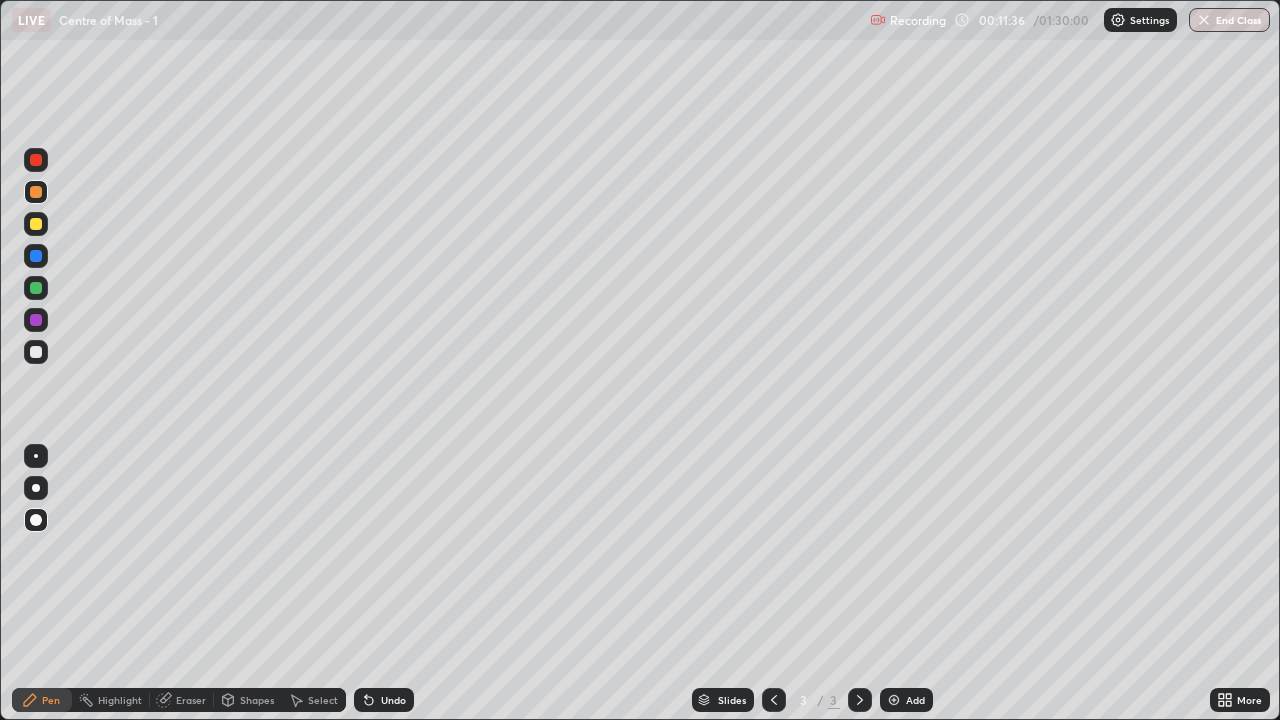 click at bounding box center [36, 224] 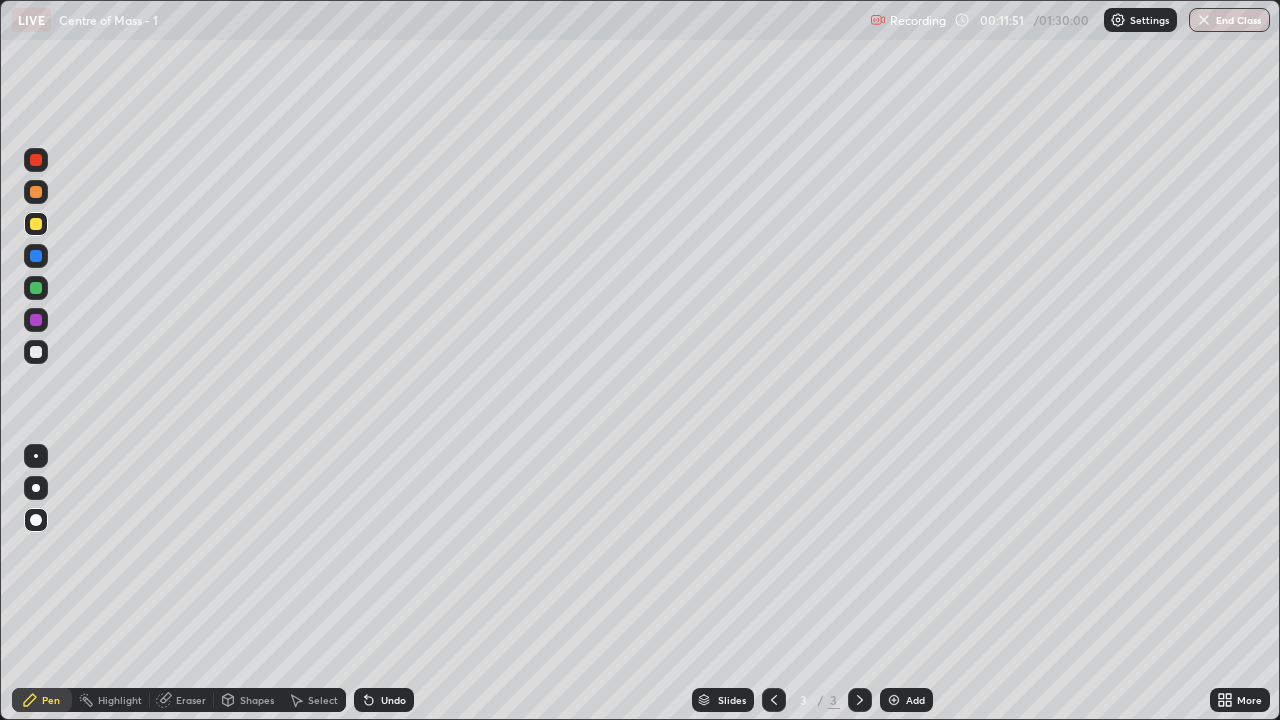 click on "Shapes" at bounding box center [248, 700] 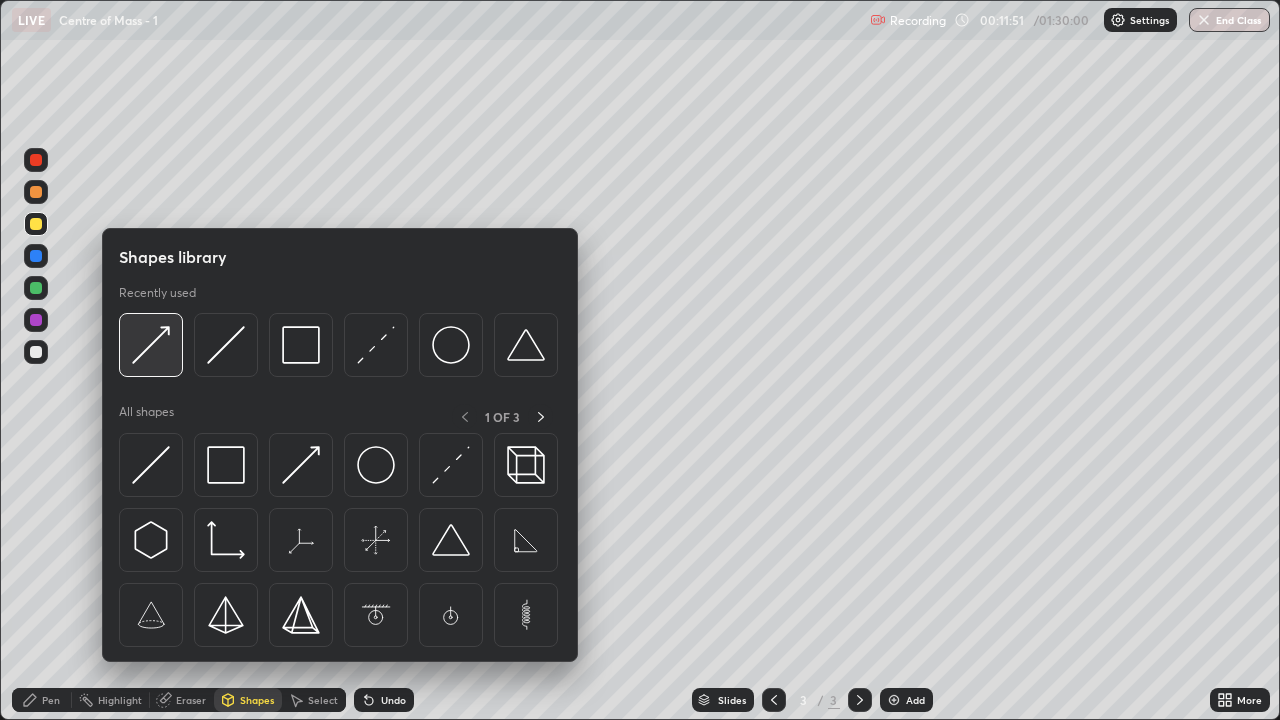 click at bounding box center [151, 345] 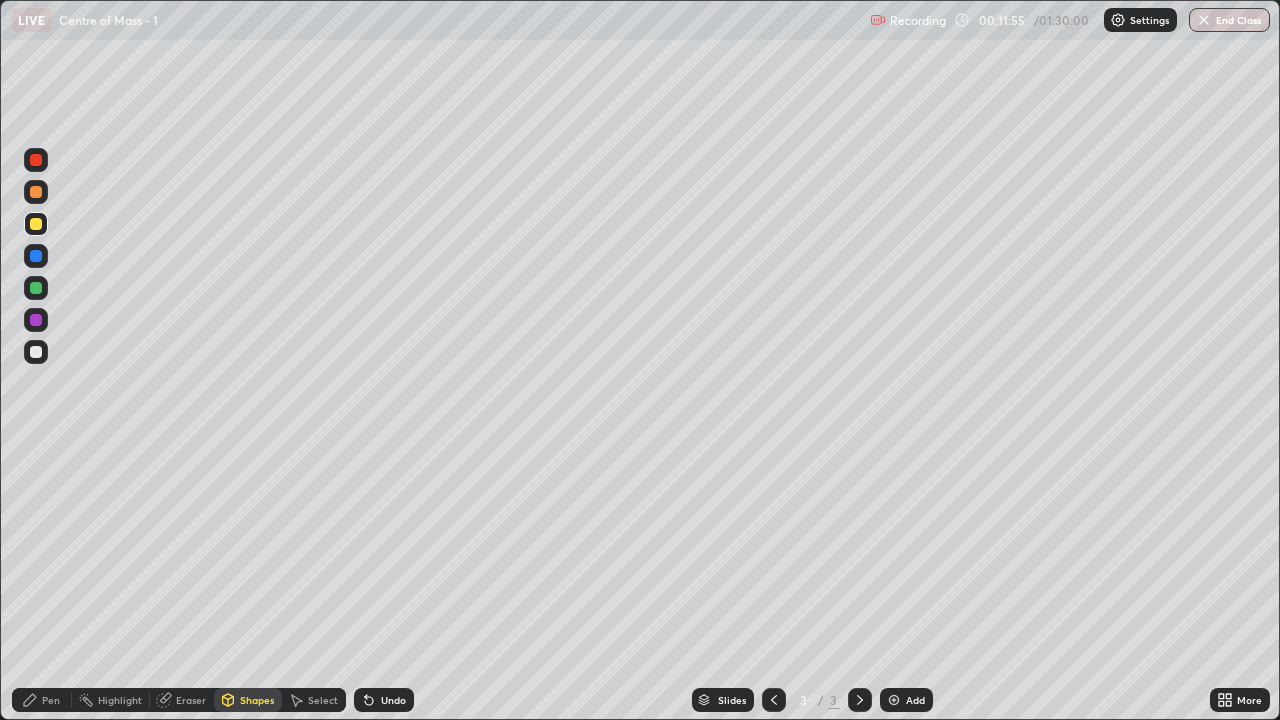click on "Pen" at bounding box center (42, 700) 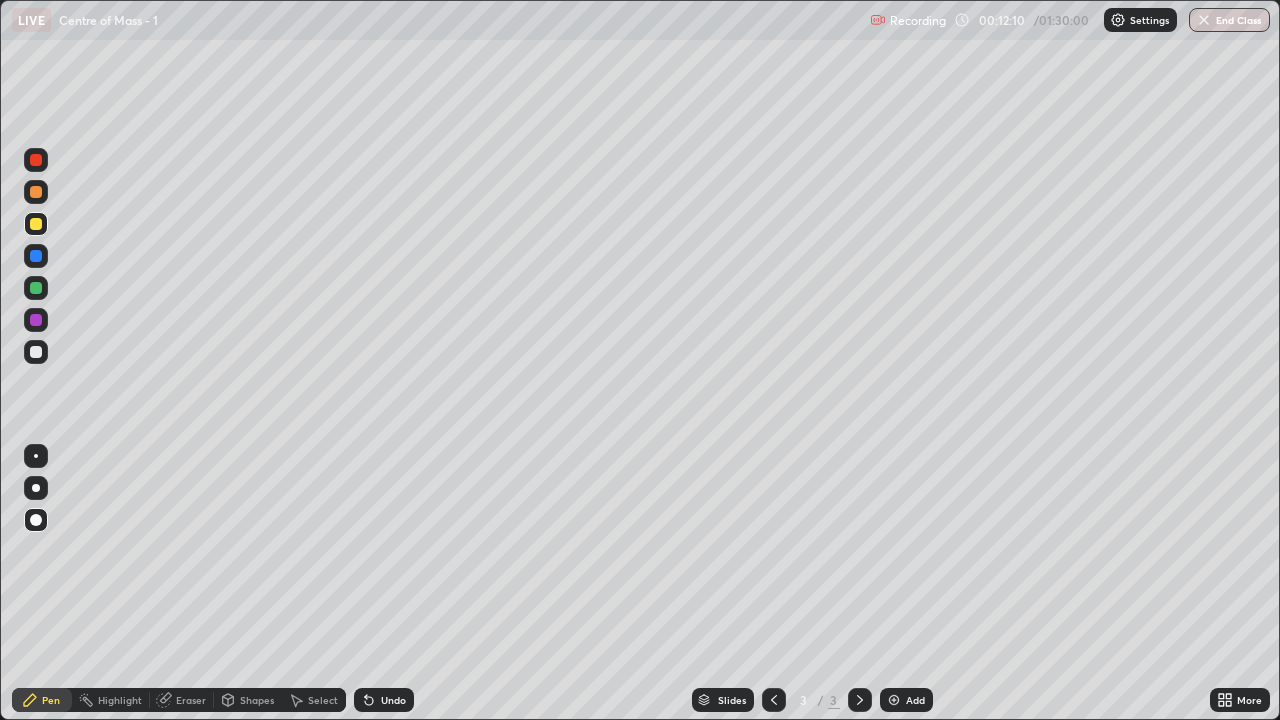 click at bounding box center (894, 700) 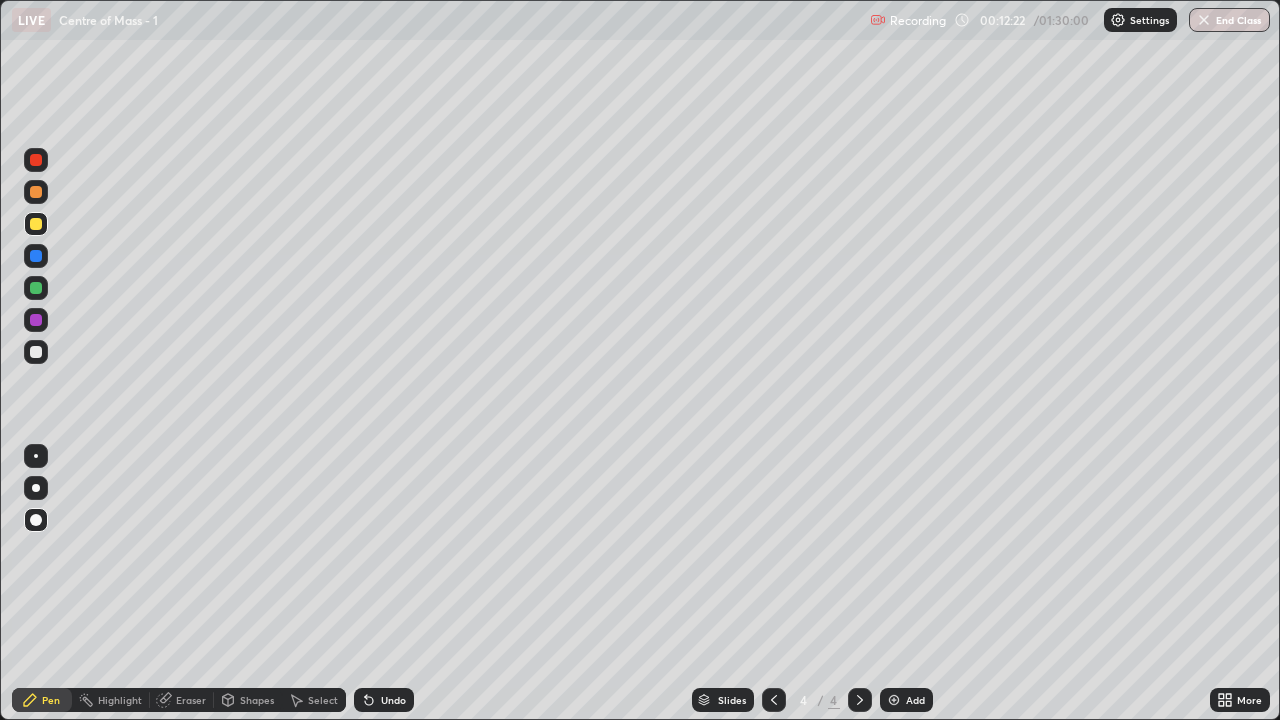 click 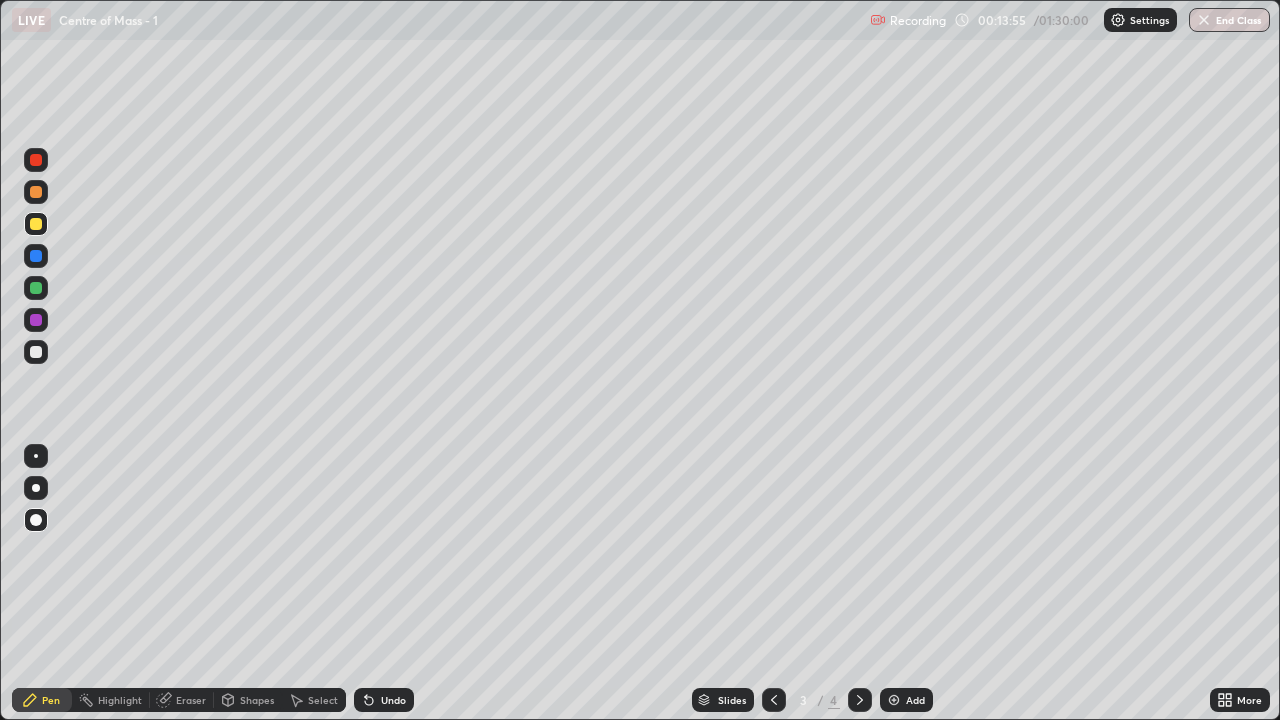 click at bounding box center [860, 700] 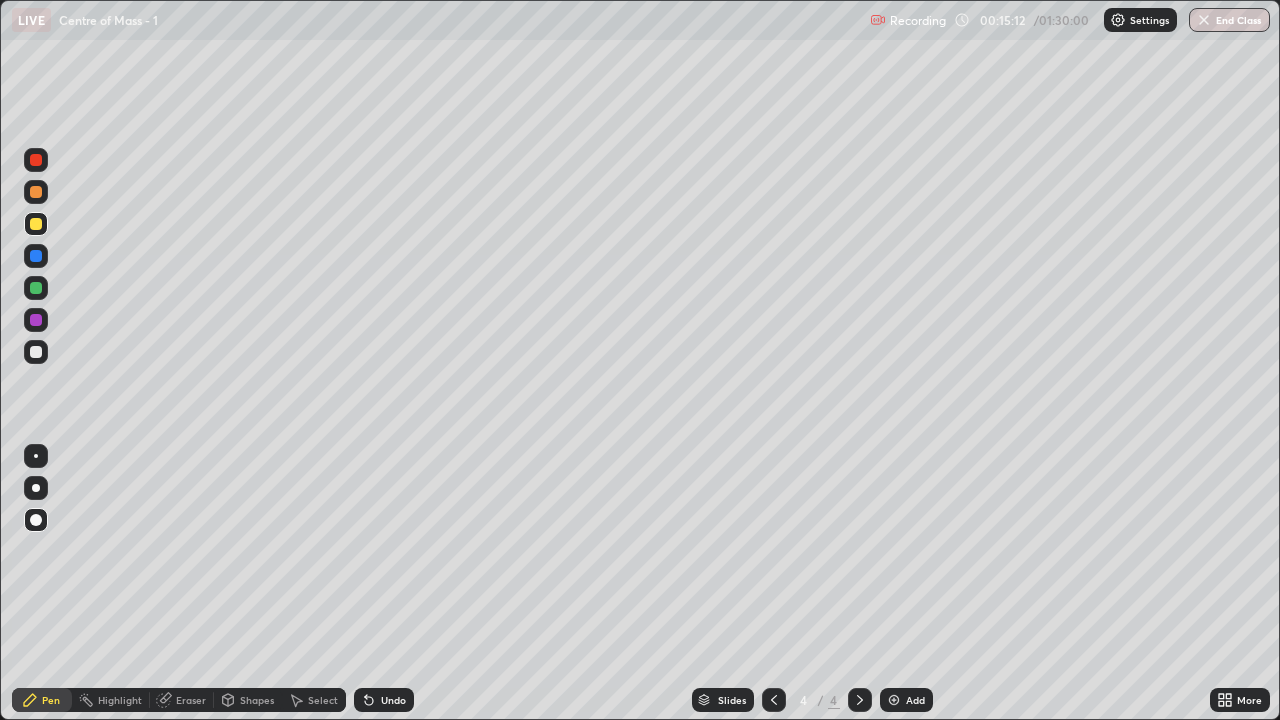 click 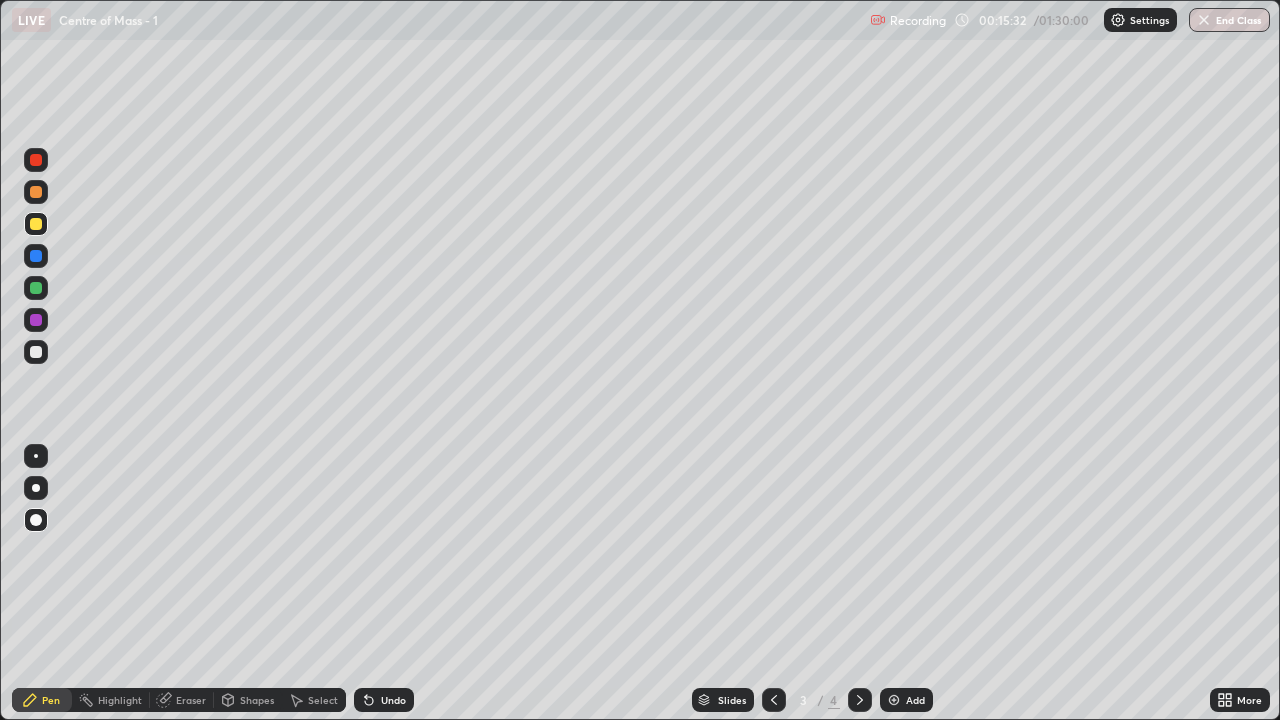 click 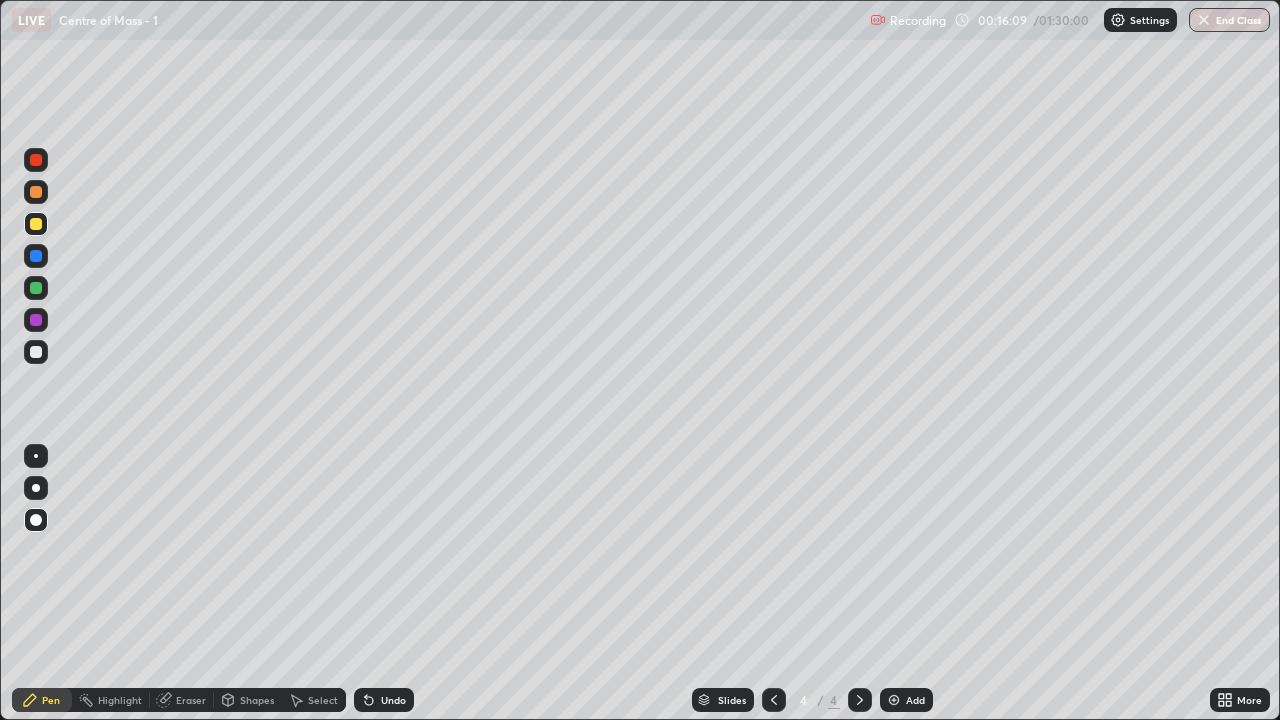 click at bounding box center (36, 352) 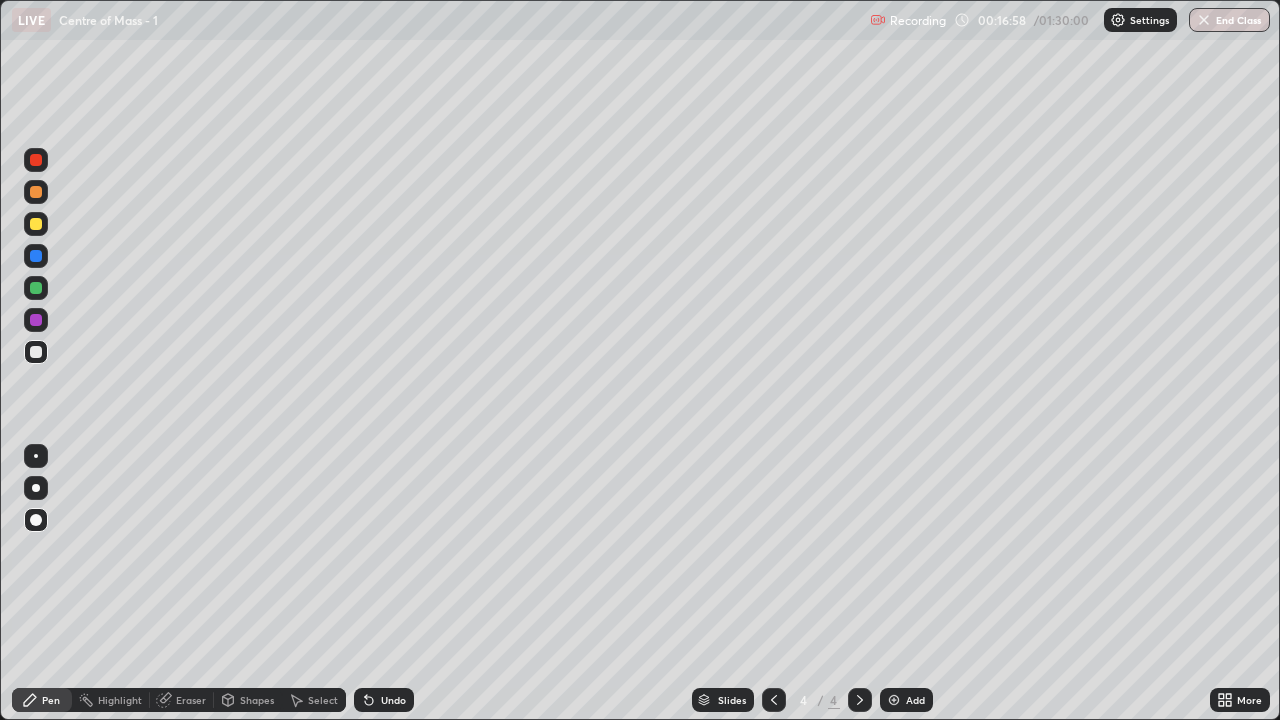 click at bounding box center (36, 288) 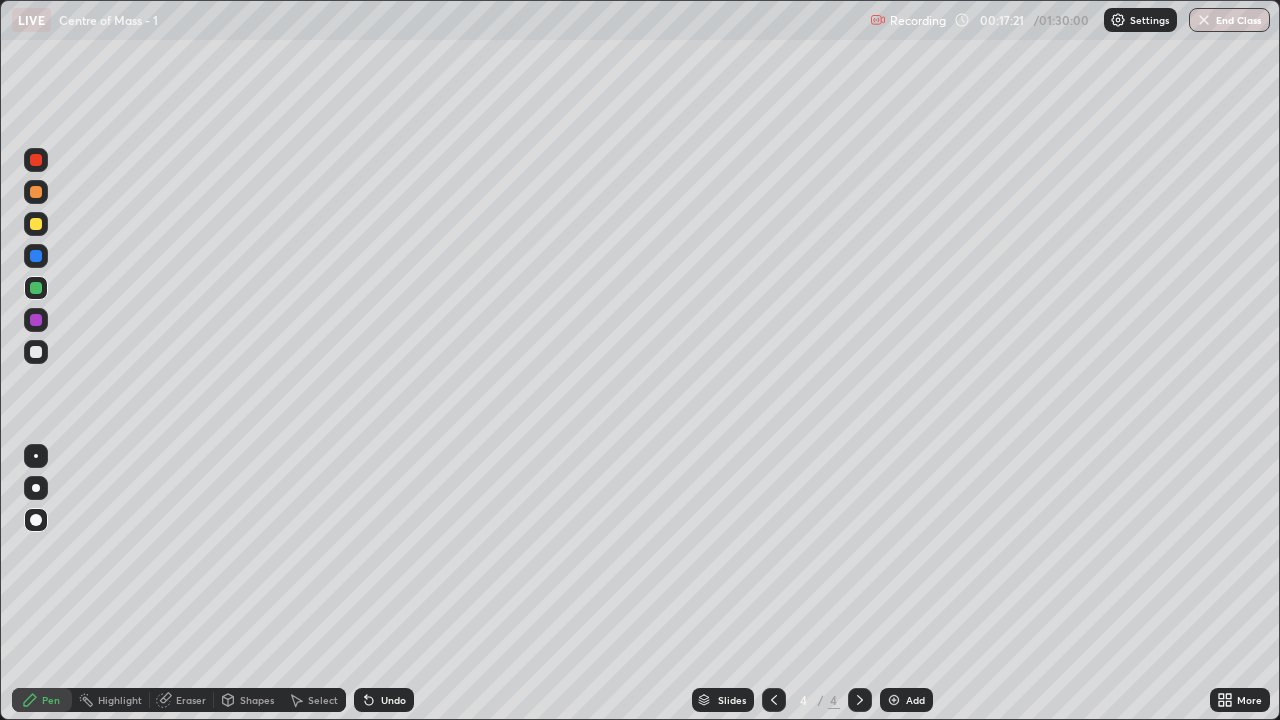 click at bounding box center [36, 352] 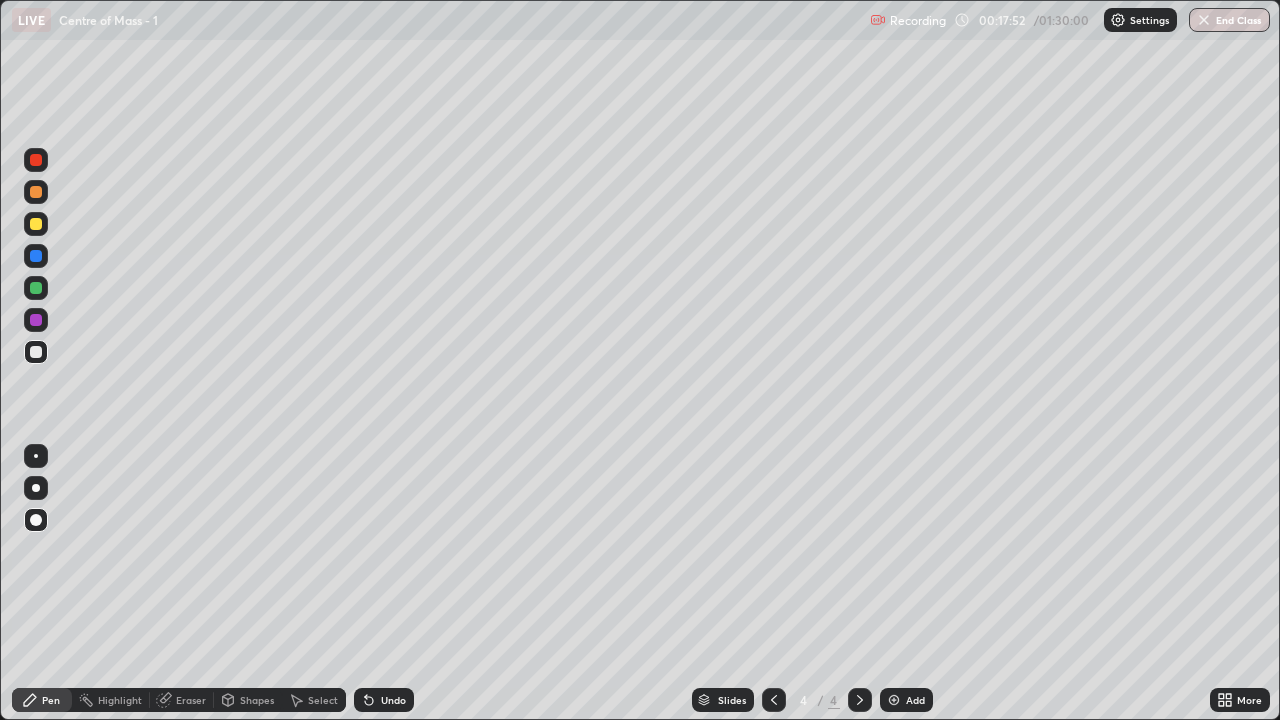 click on "Eraser" at bounding box center (191, 700) 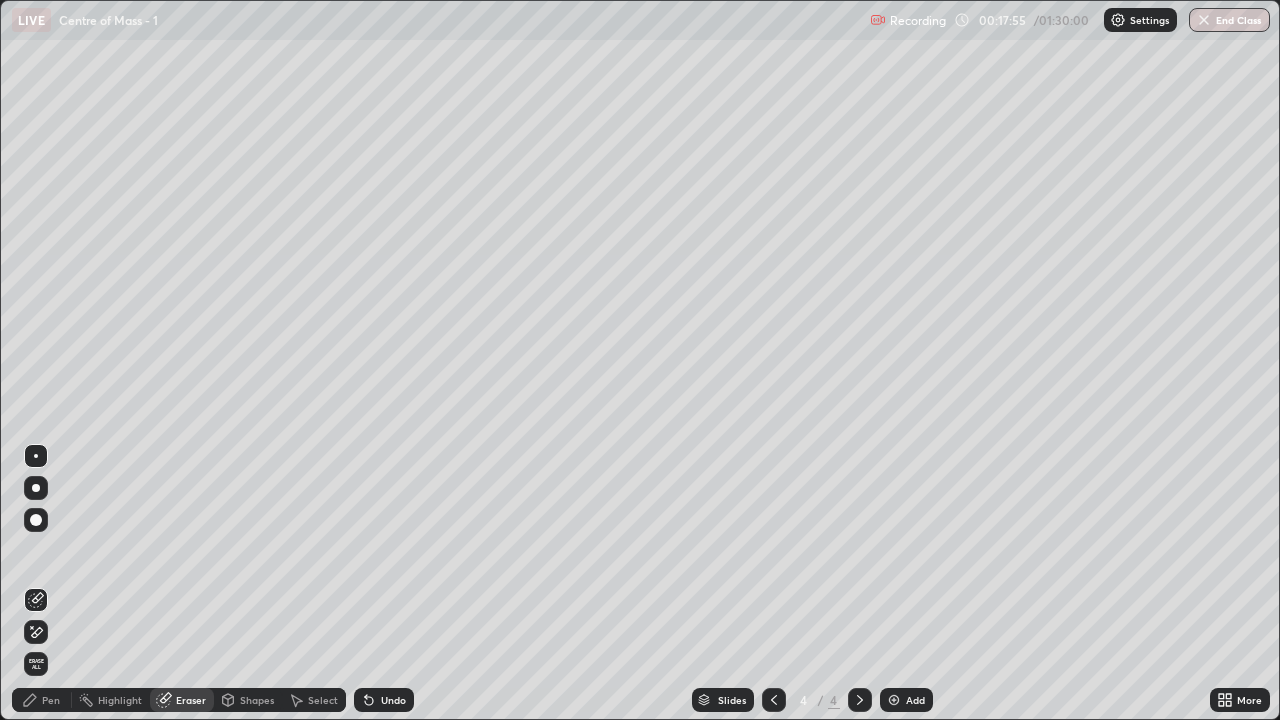 click on "Pen" at bounding box center (51, 700) 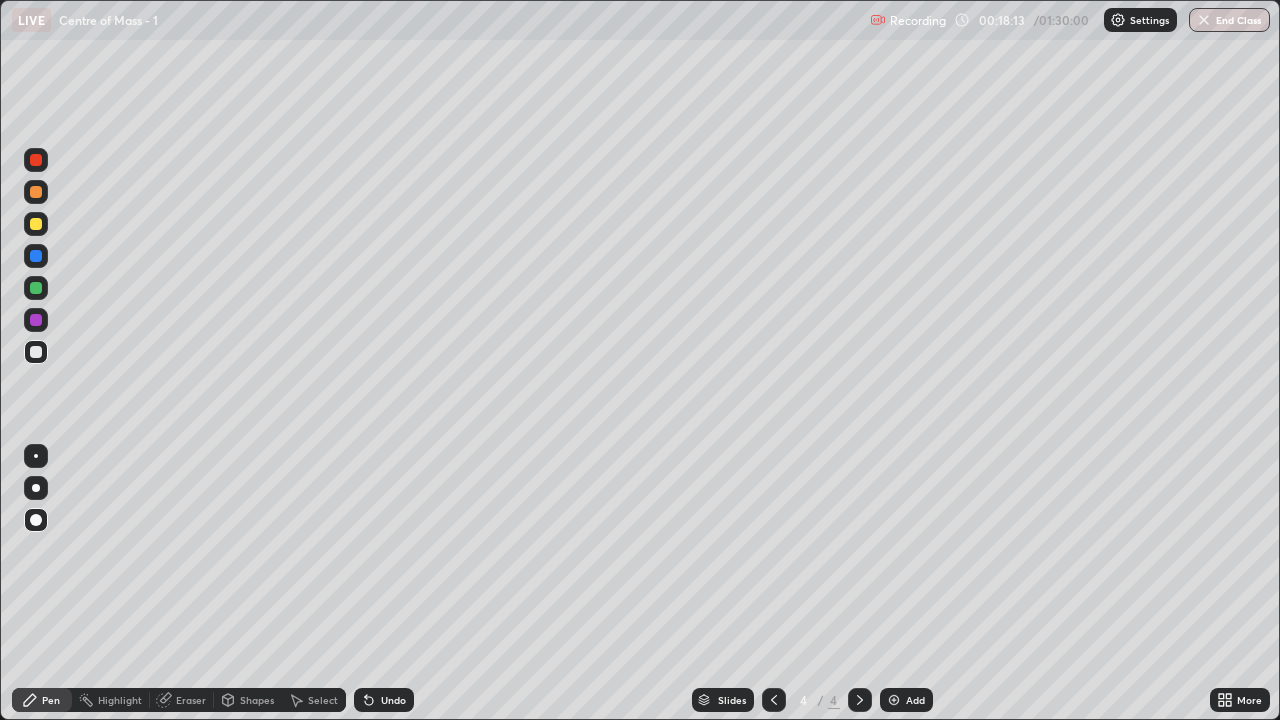 click at bounding box center (36, 224) 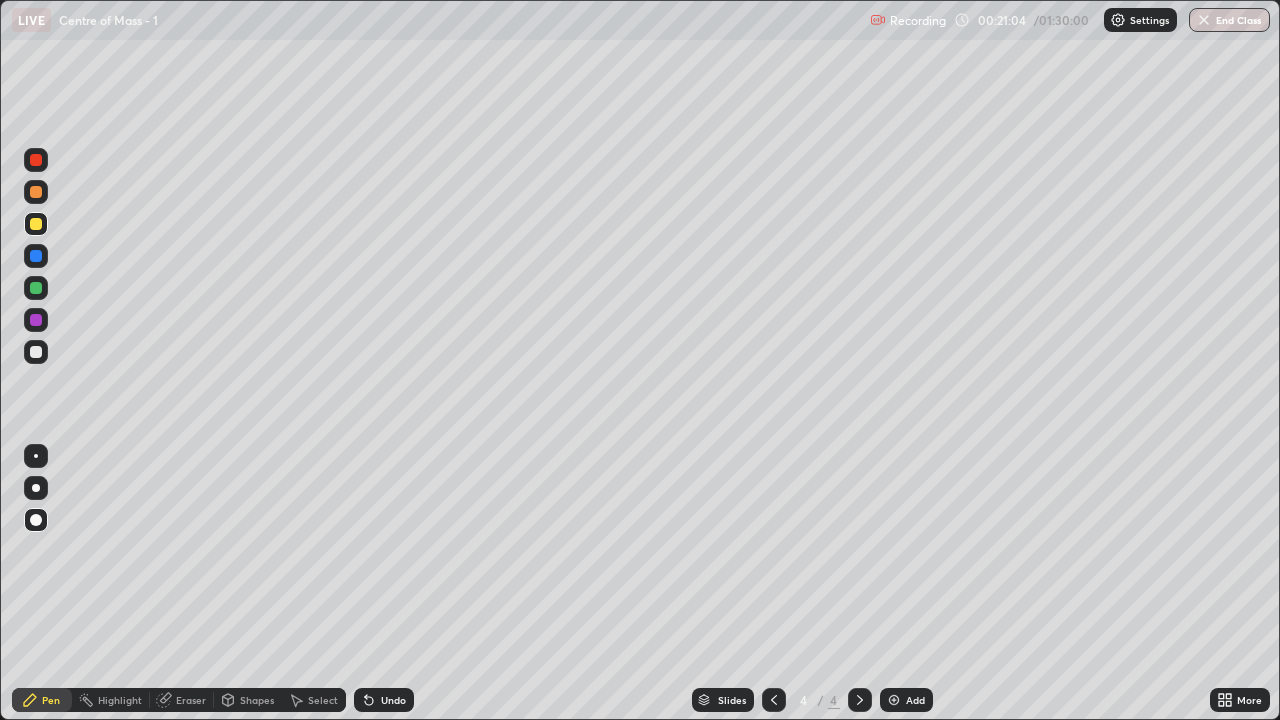 click at bounding box center (894, 700) 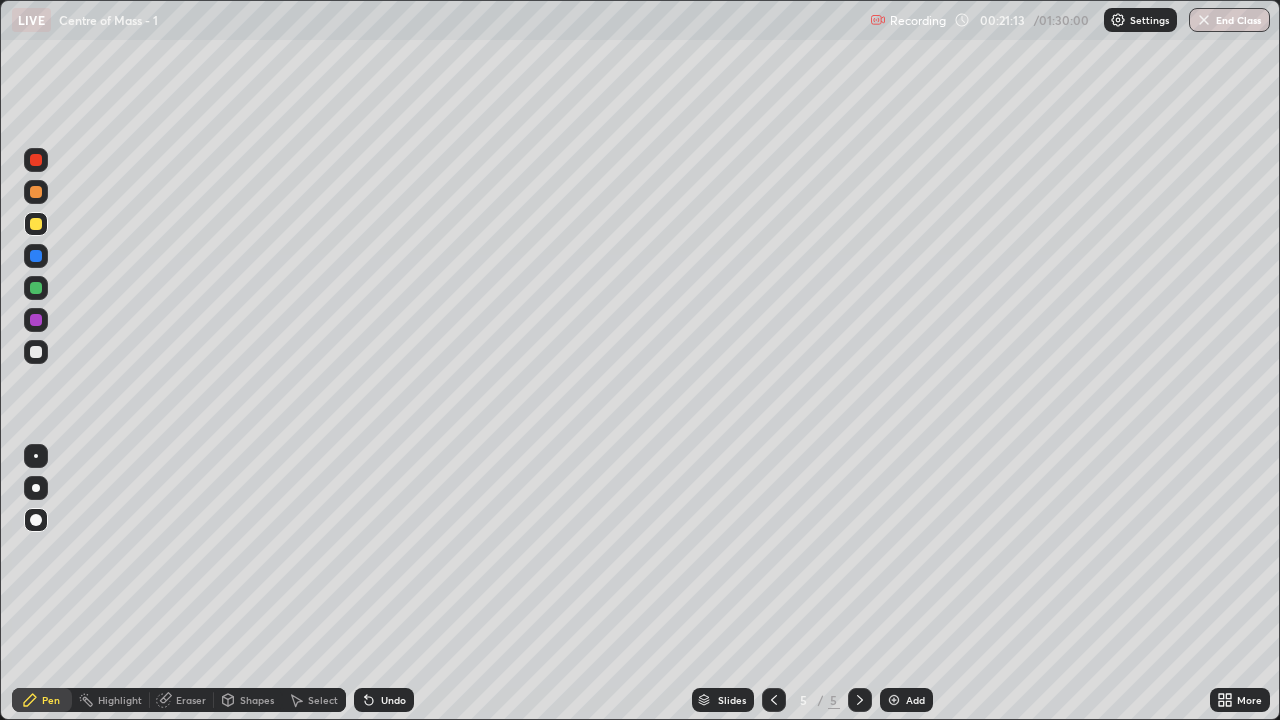 click at bounding box center (36, 192) 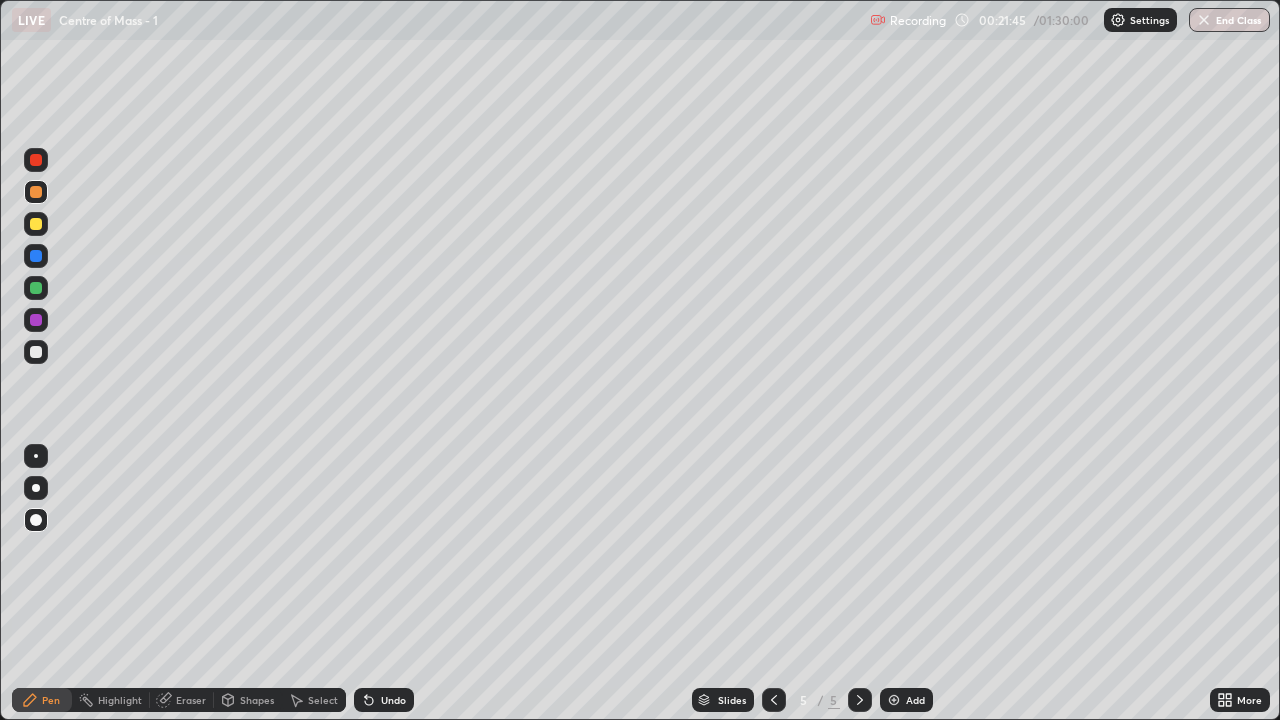 click at bounding box center (36, 352) 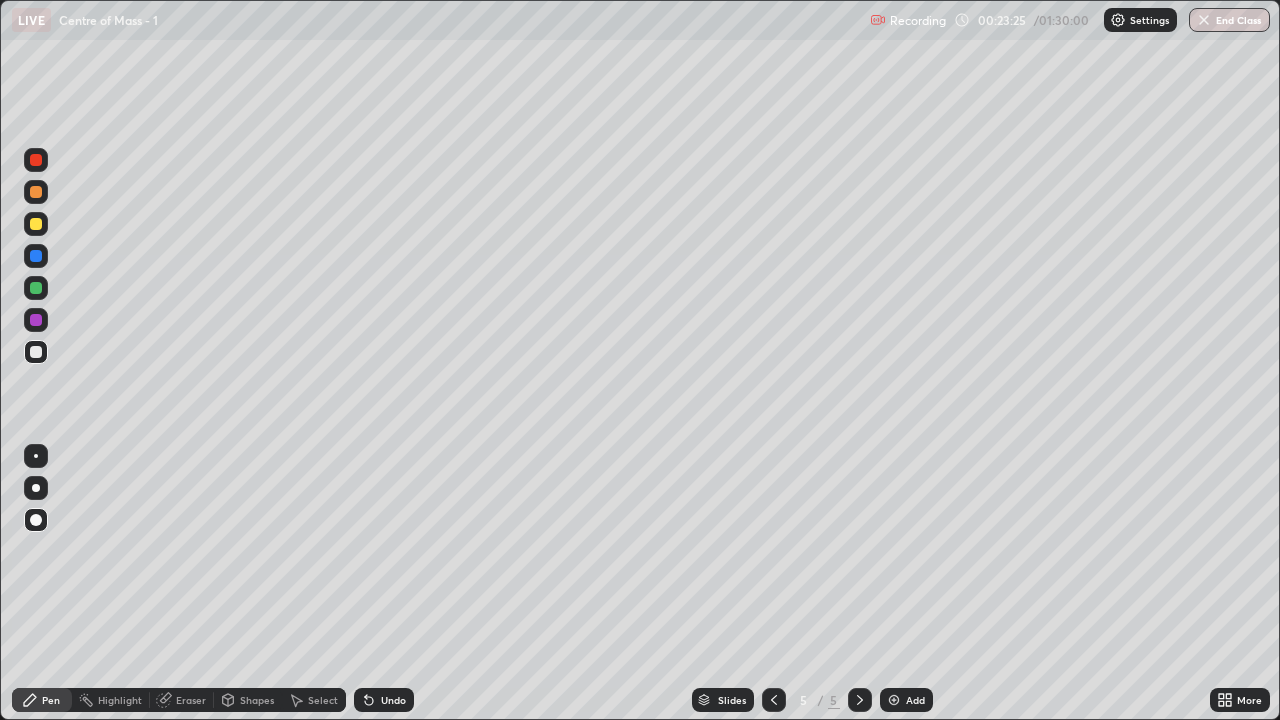 click at bounding box center (36, 288) 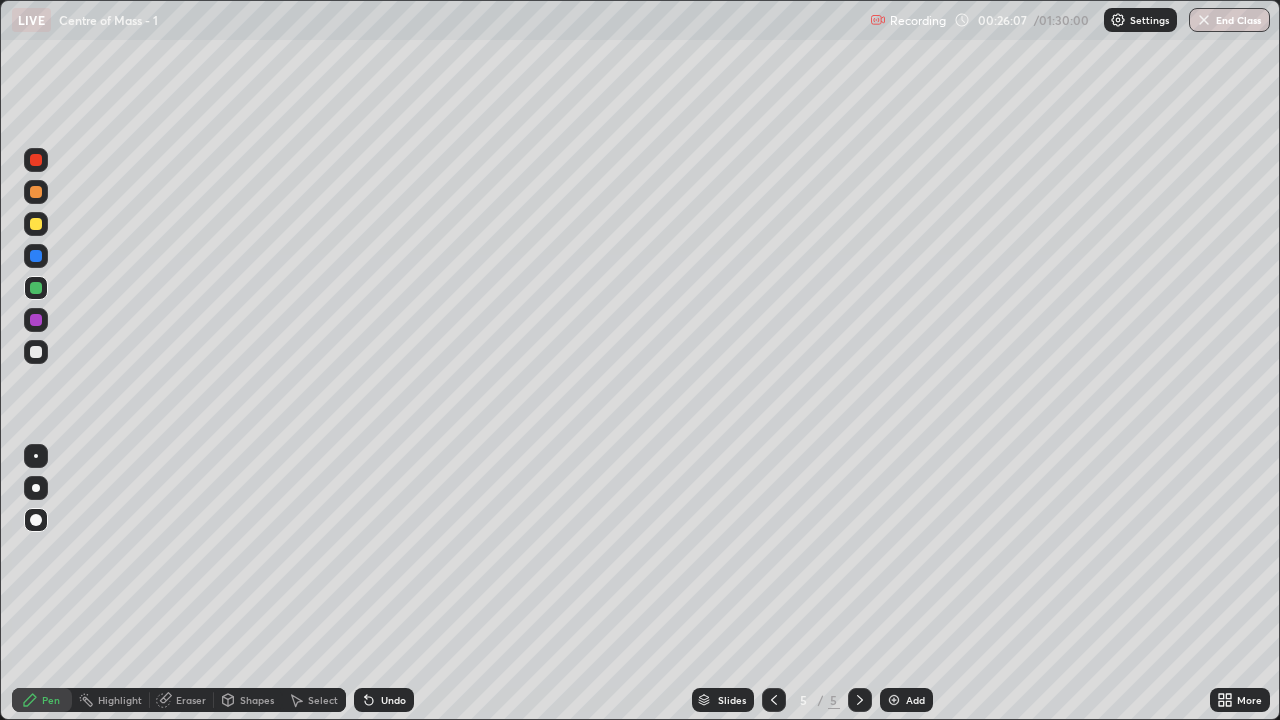 click at bounding box center (894, 700) 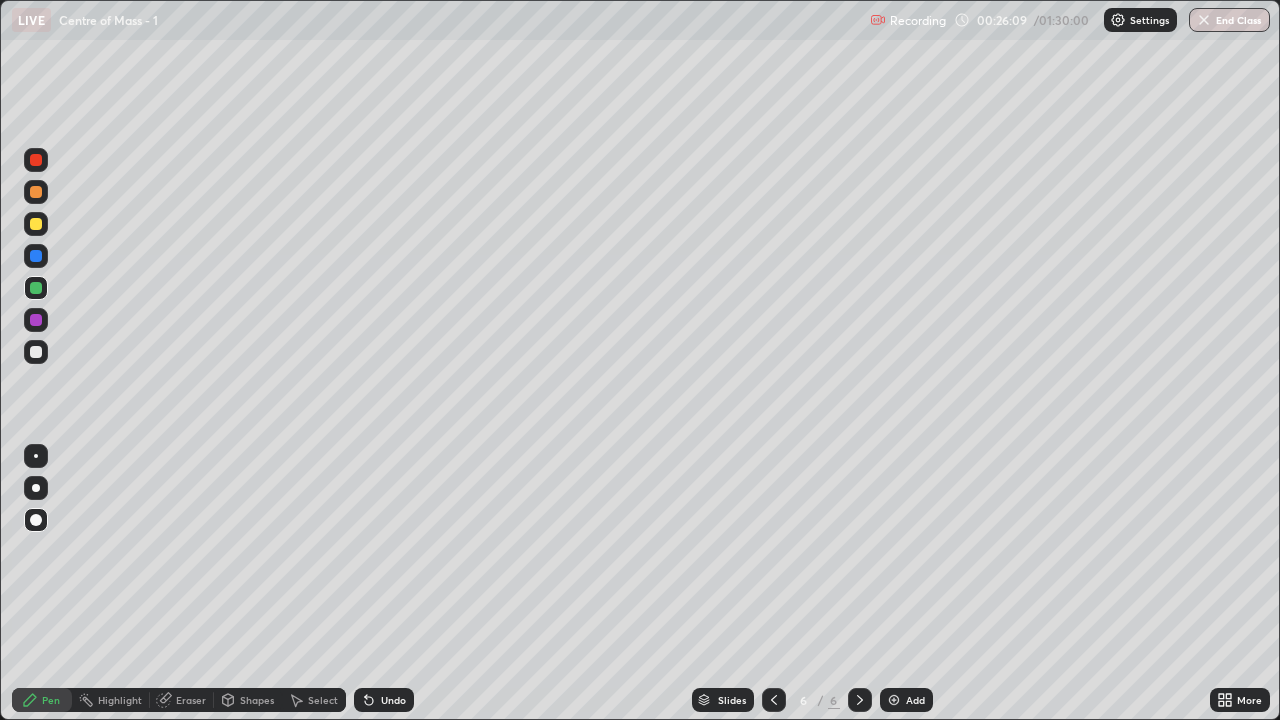 click at bounding box center (36, 224) 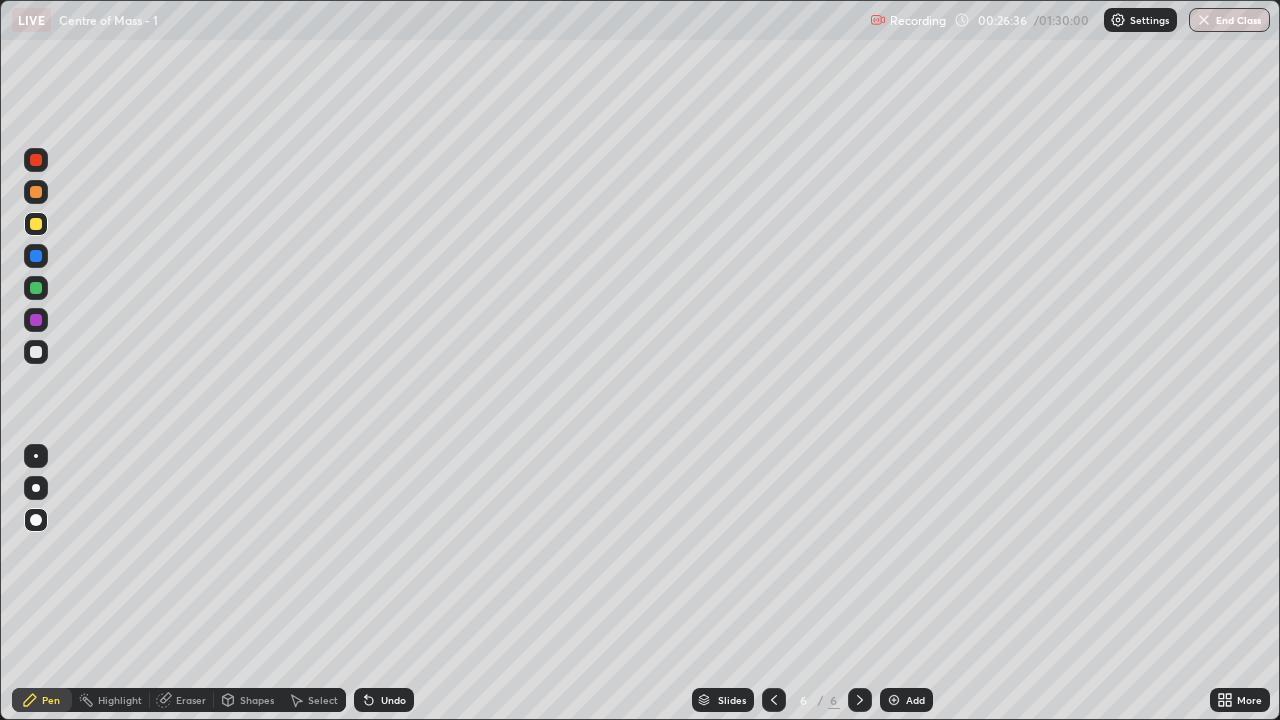 click at bounding box center (36, 352) 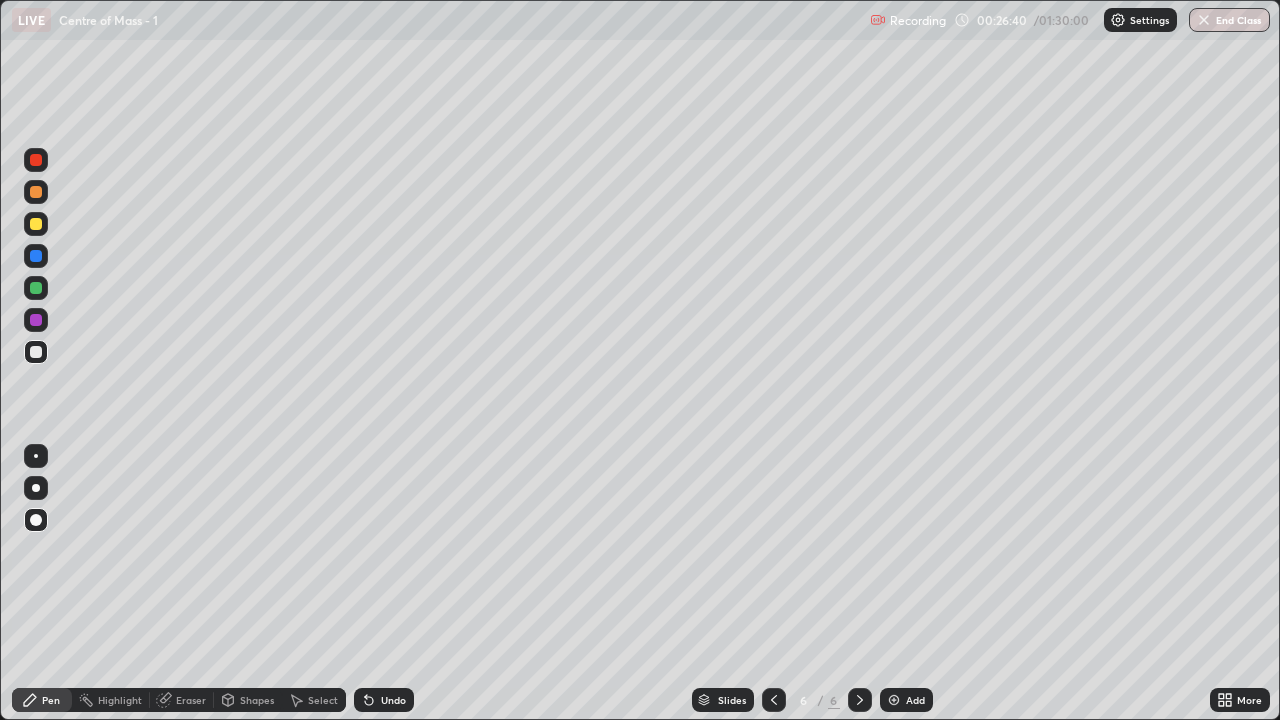 click at bounding box center (36, 288) 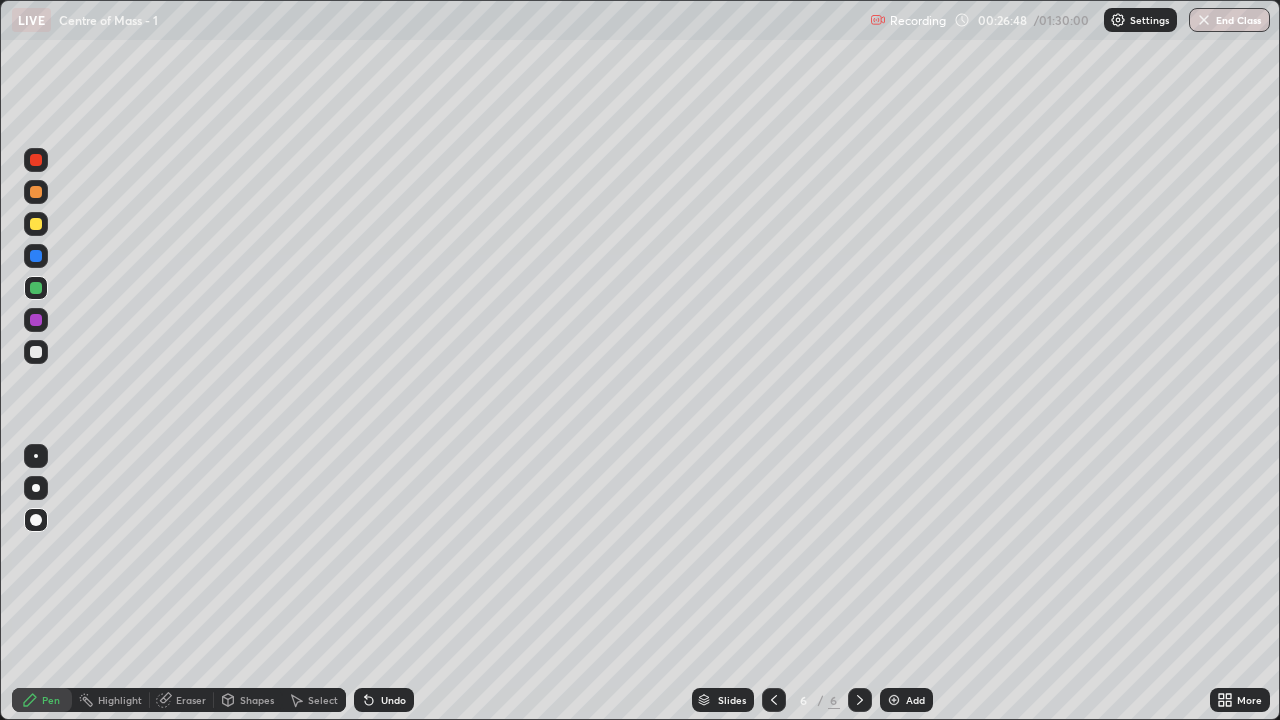 click at bounding box center (36, 320) 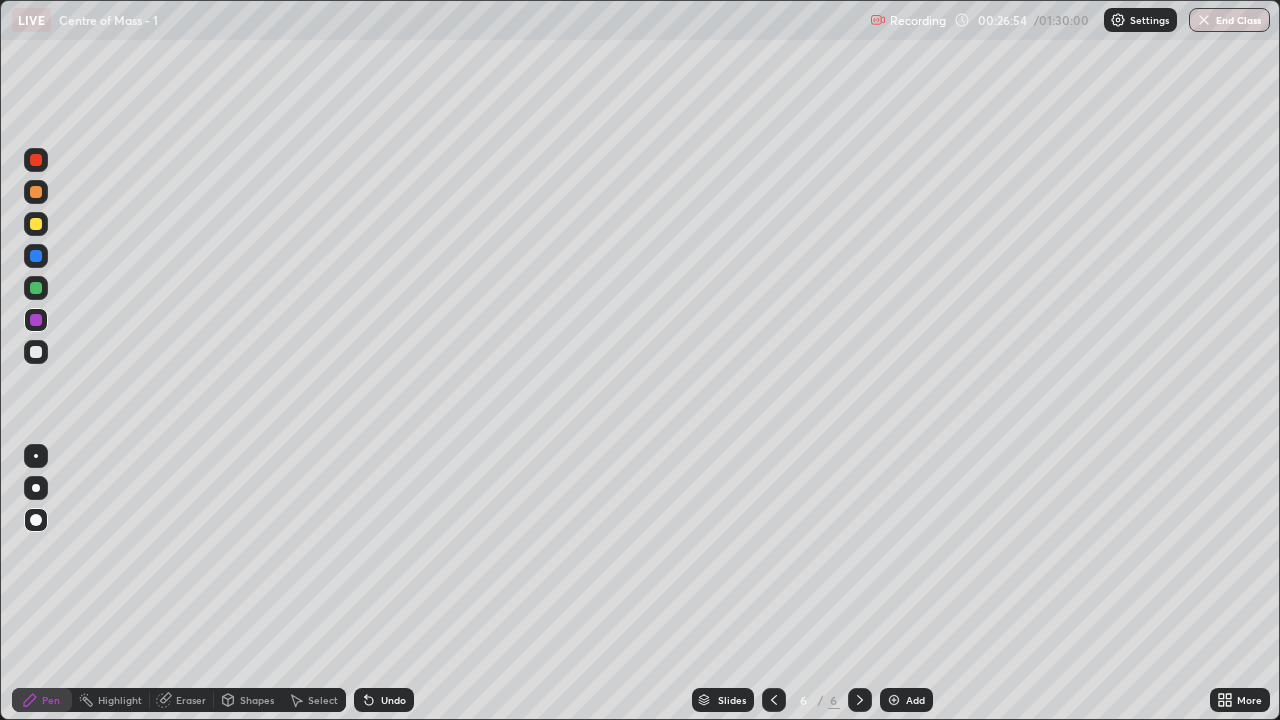 click at bounding box center (36, 288) 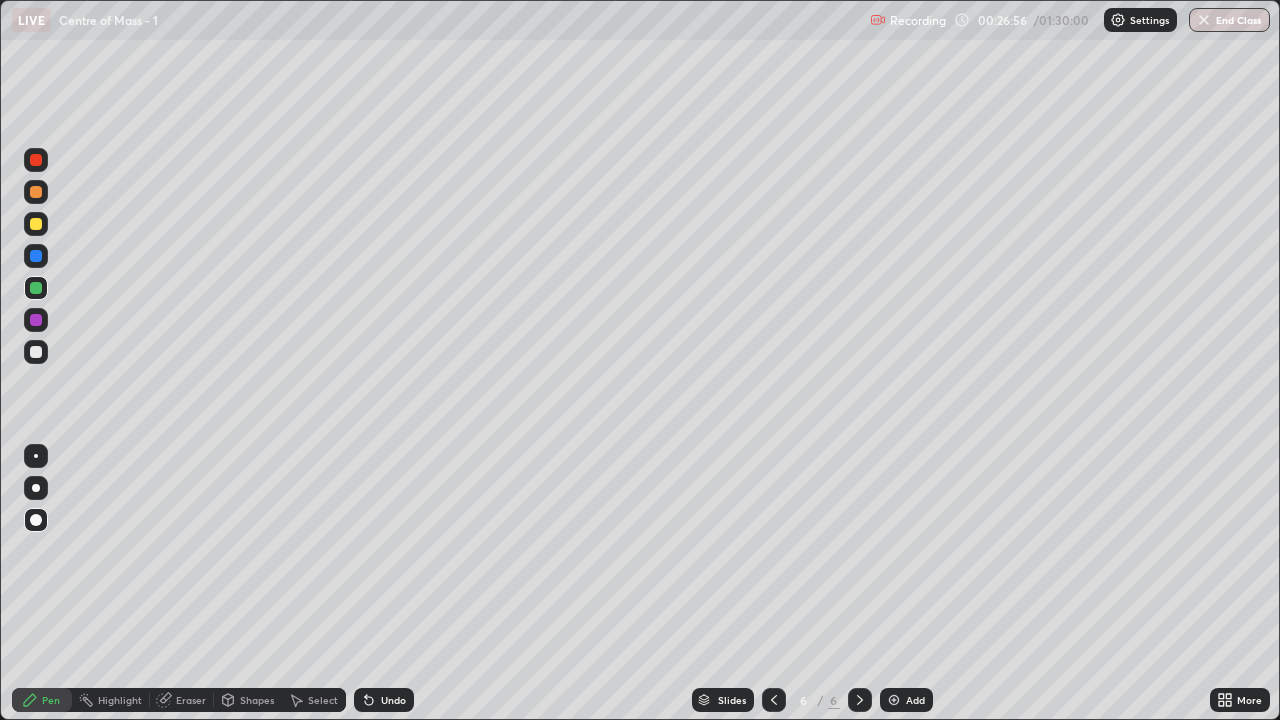 click at bounding box center (36, 352) 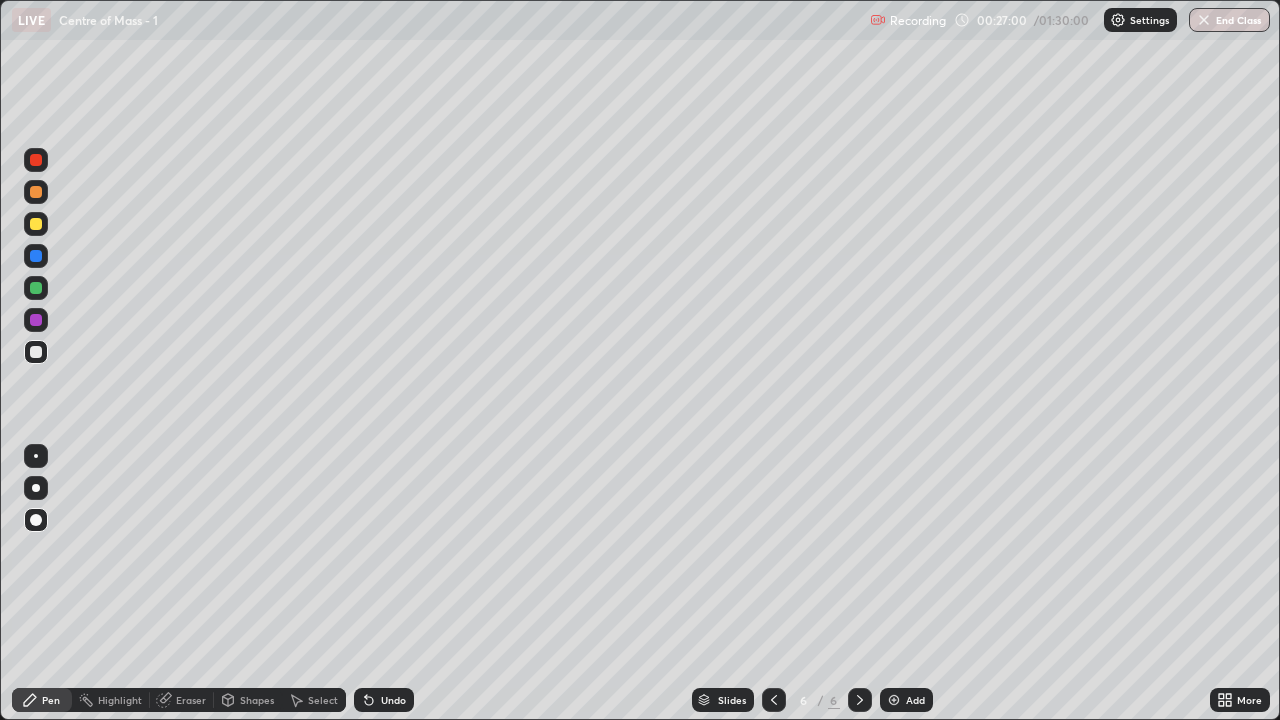 click at bounding box center (36, 288) 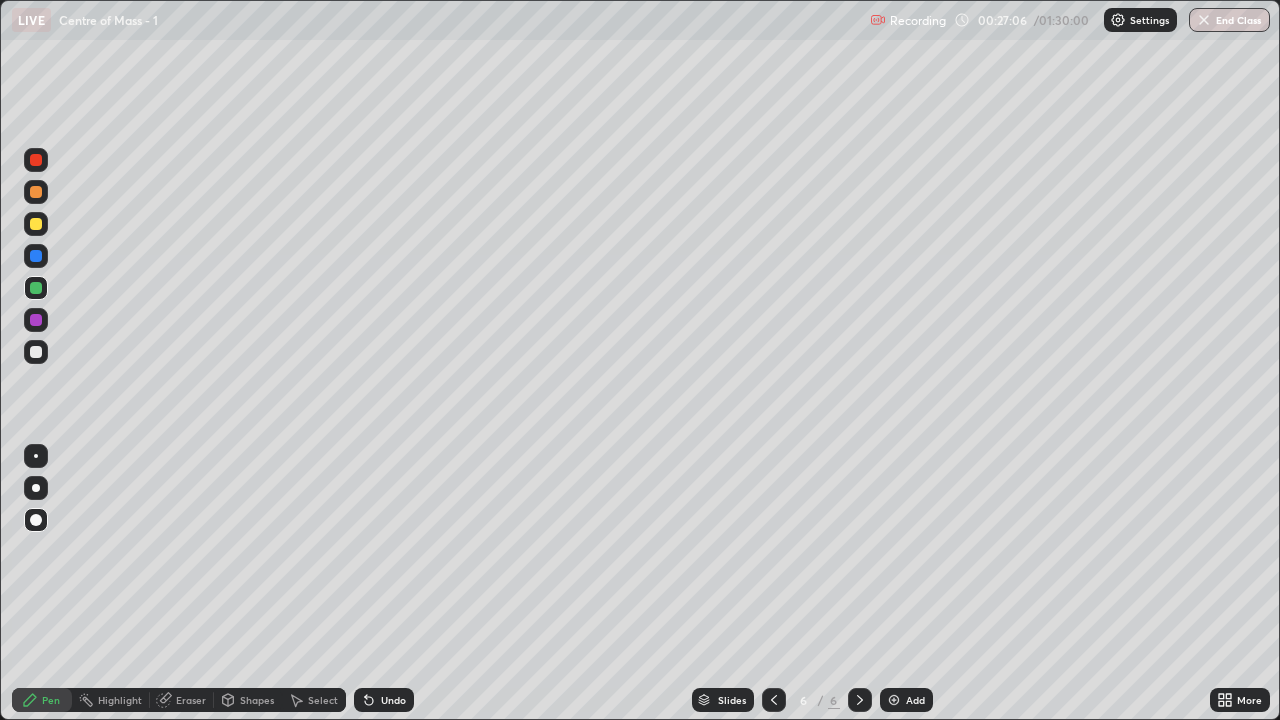 click at bounding box center [36, 352] 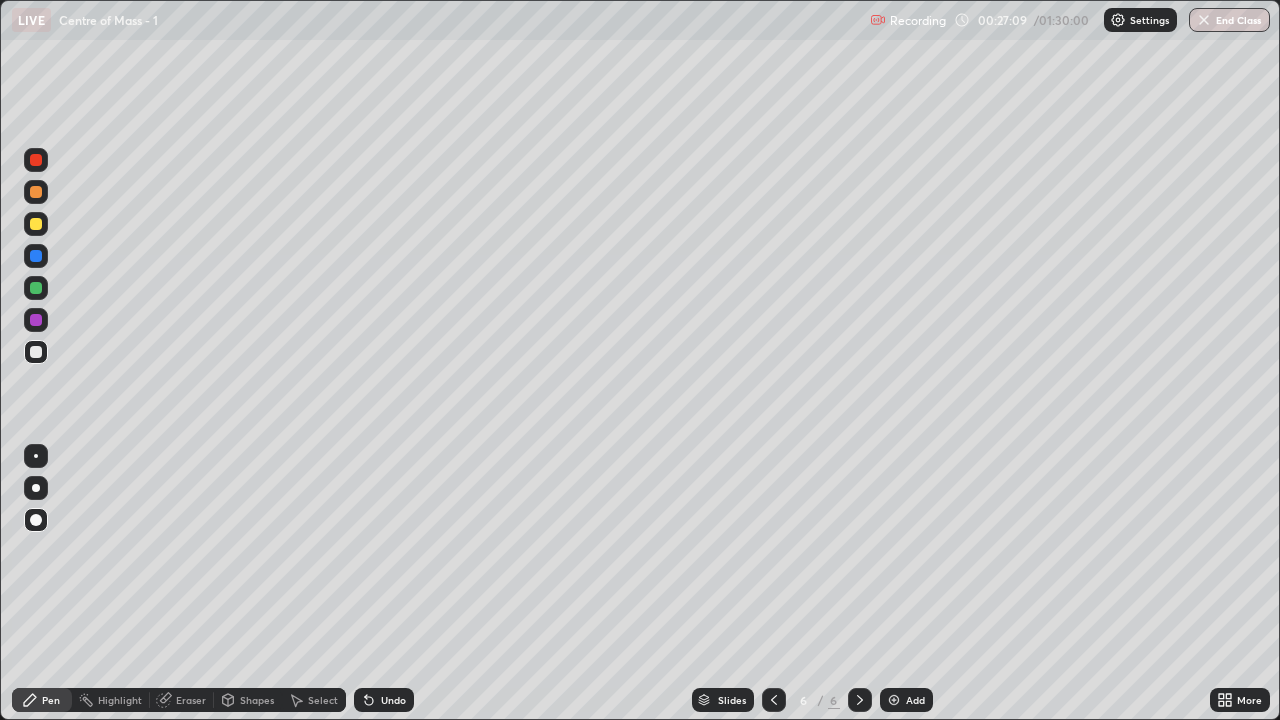 click at bounding box center [36, 320] 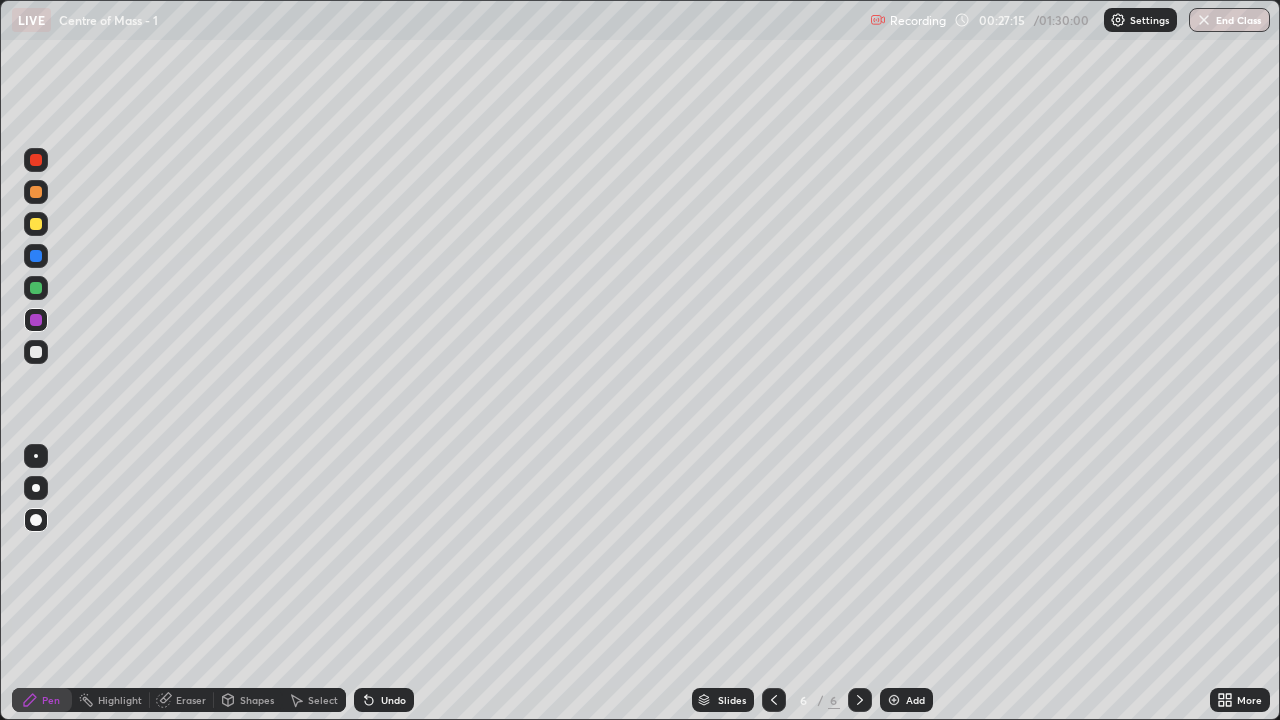 click at bounding box center [36, 352] 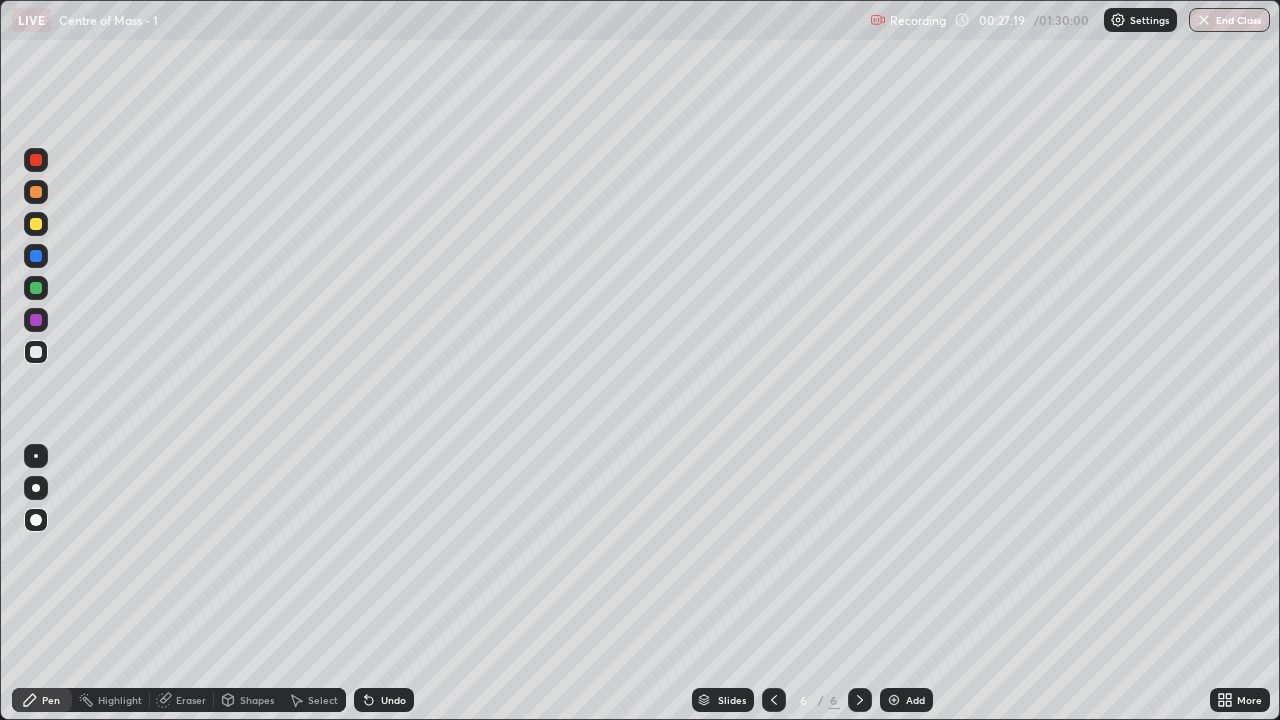 click at bounding box center [36, 288] 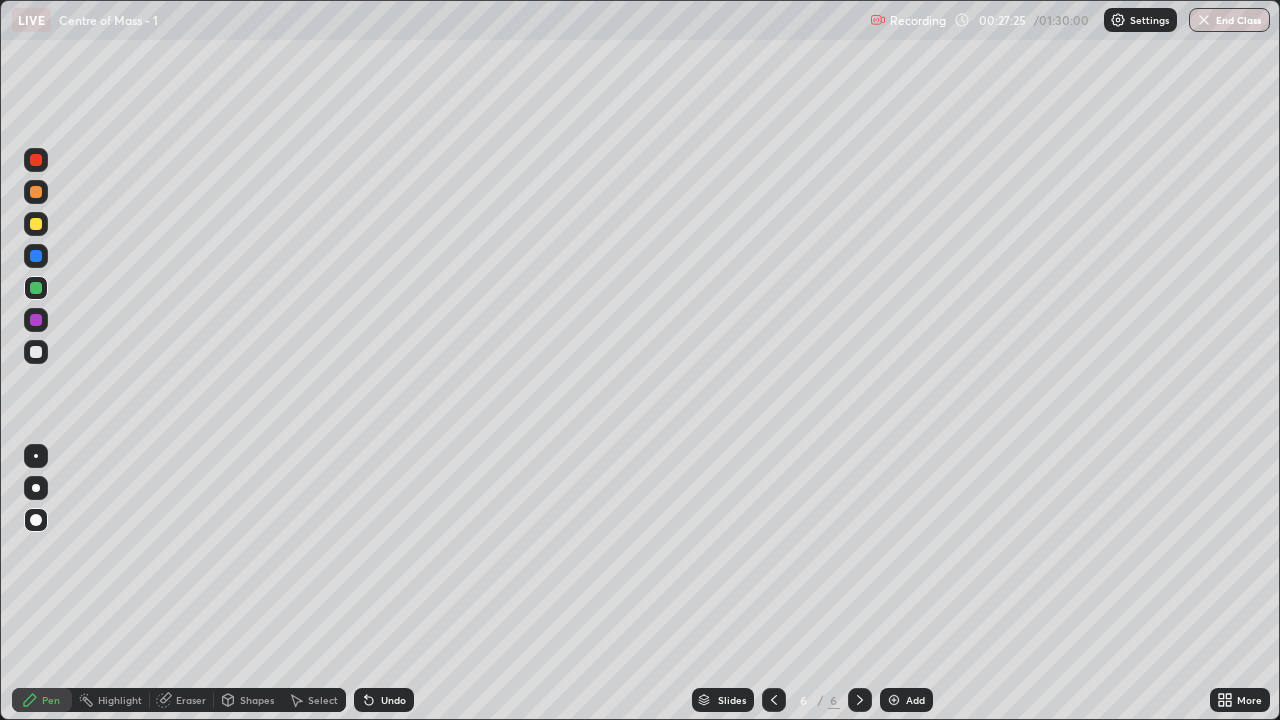 click at bounding box center (36, 192) 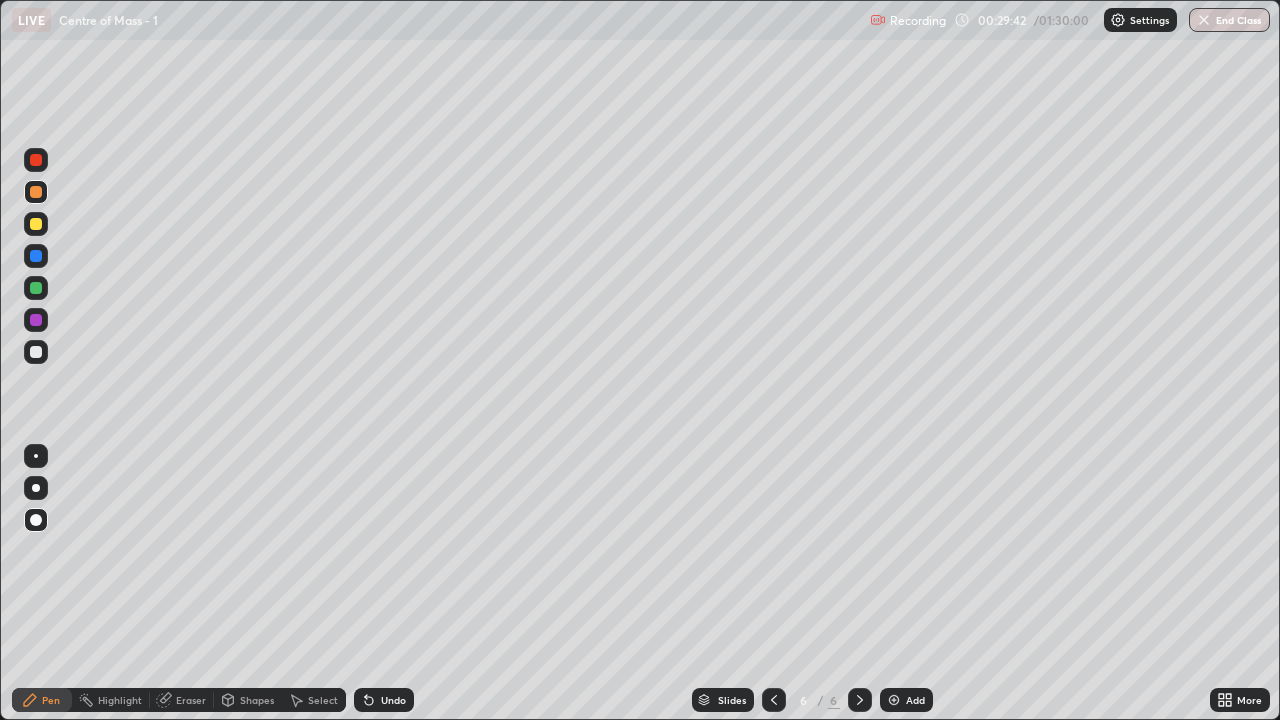 click at bounding box center (894, 700) 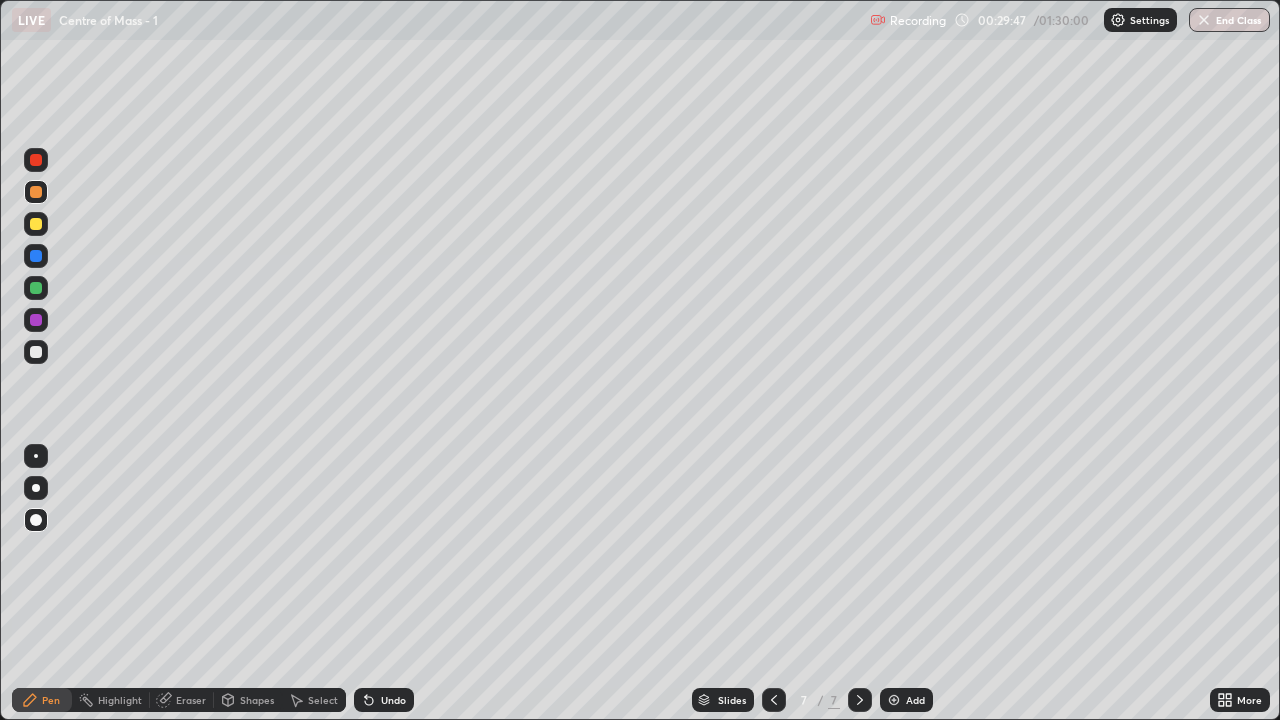 click at bounding box center (36, 224) 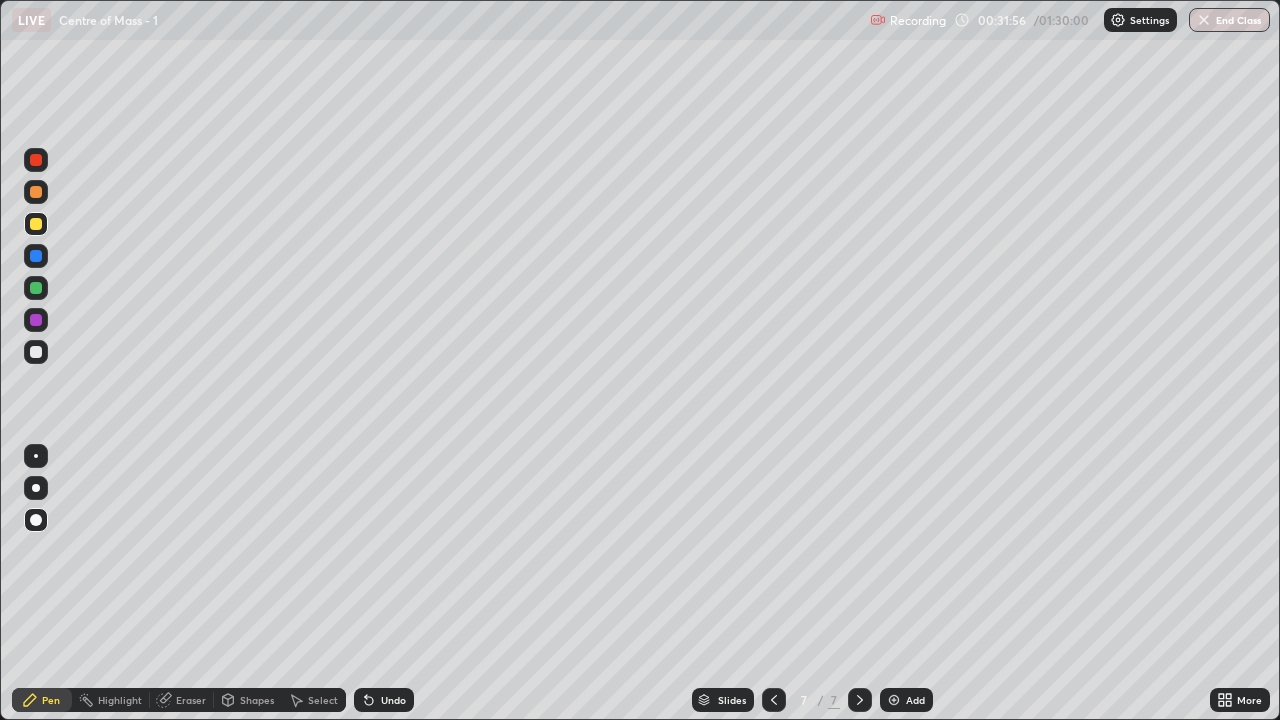 click at bounding box center (36, 352) 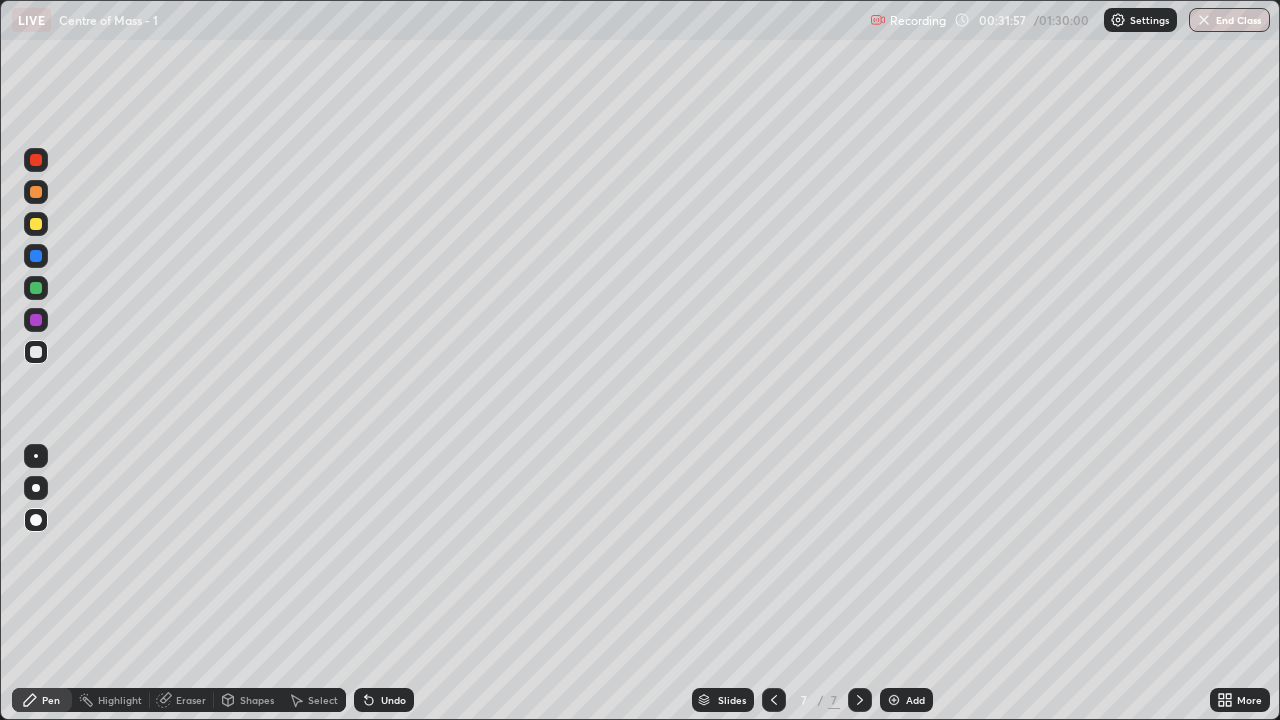 click on "Shapes" at bounding box center [257, 700] 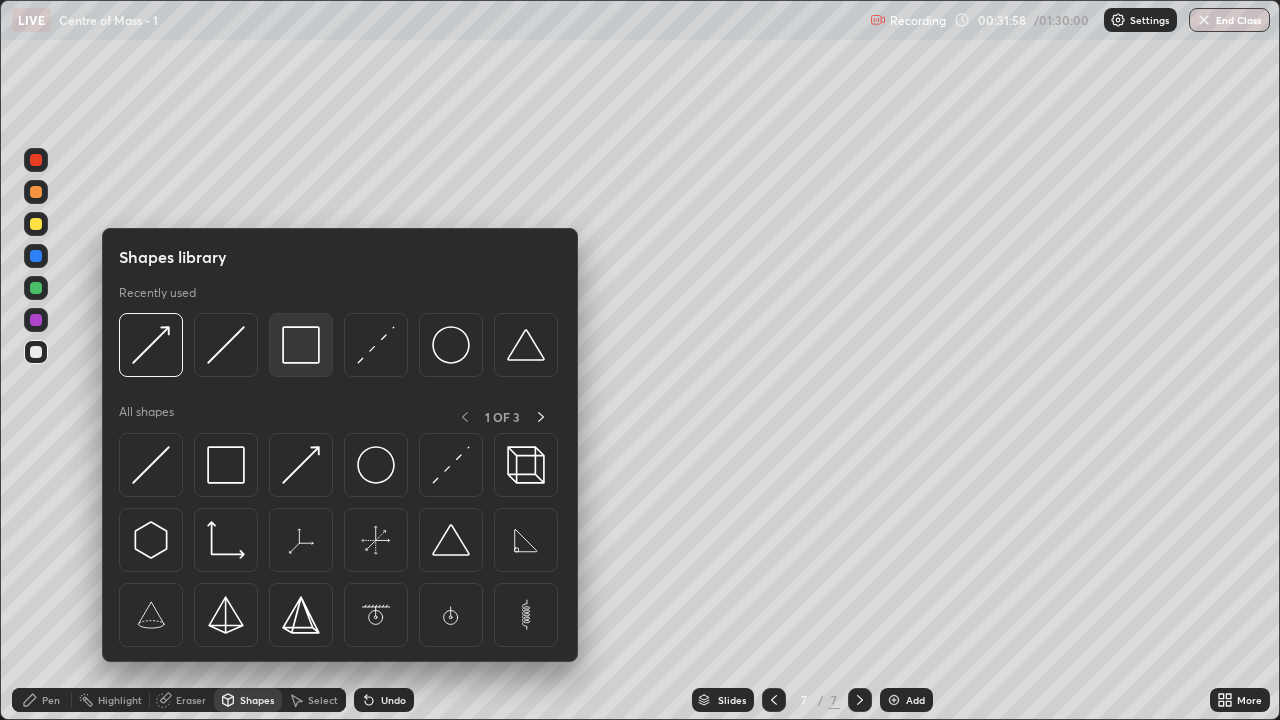 click at bounding box center (301, 345) 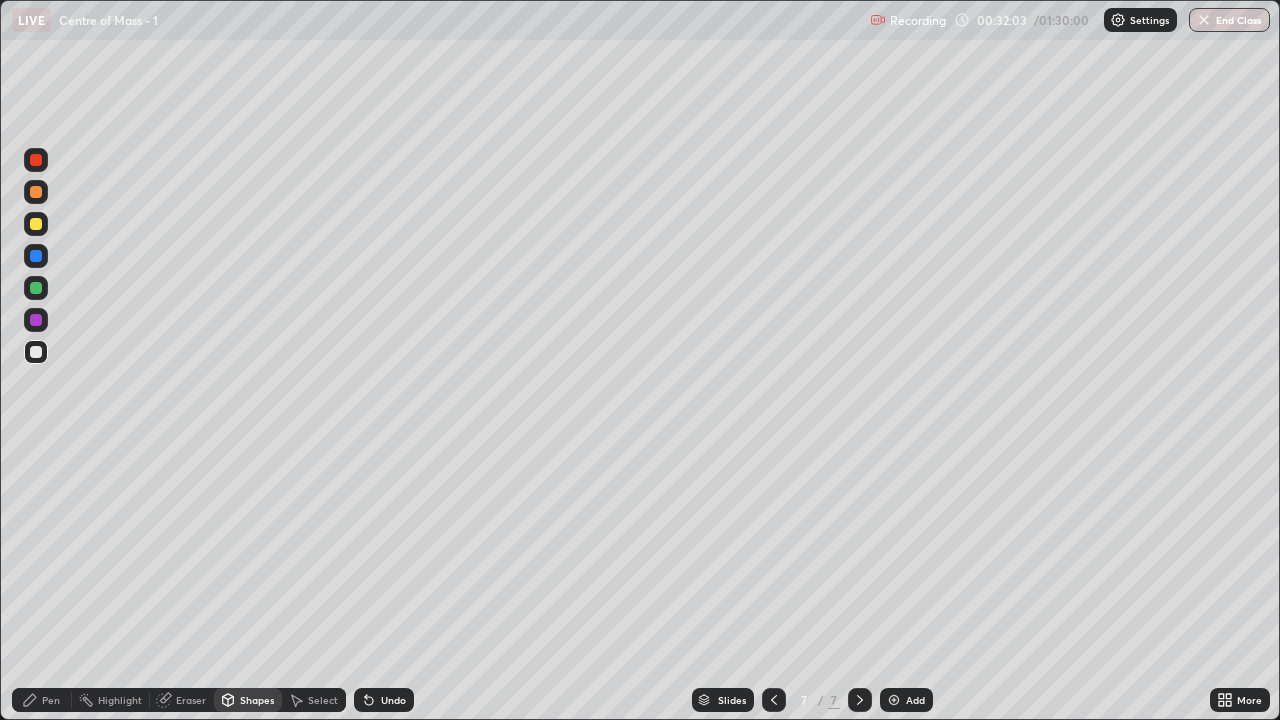 click on "Pen" at bounding box center (51, 700) 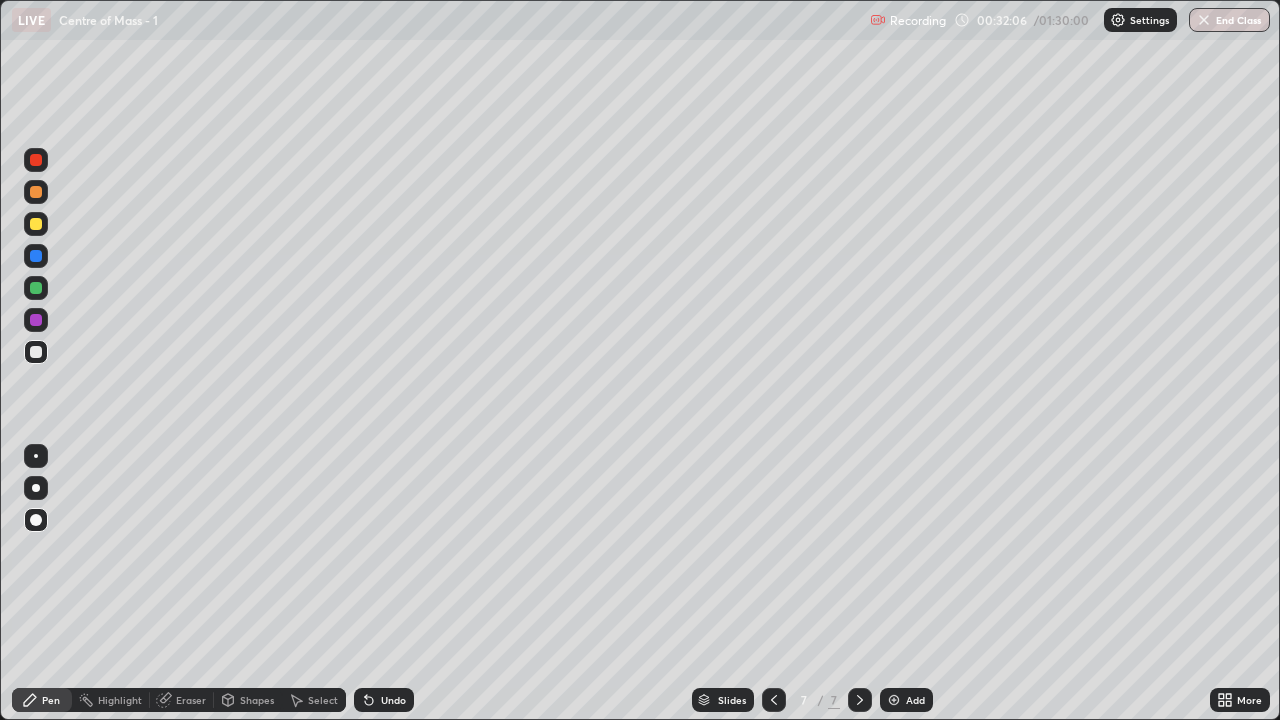 click at bounding box center (36, 288) 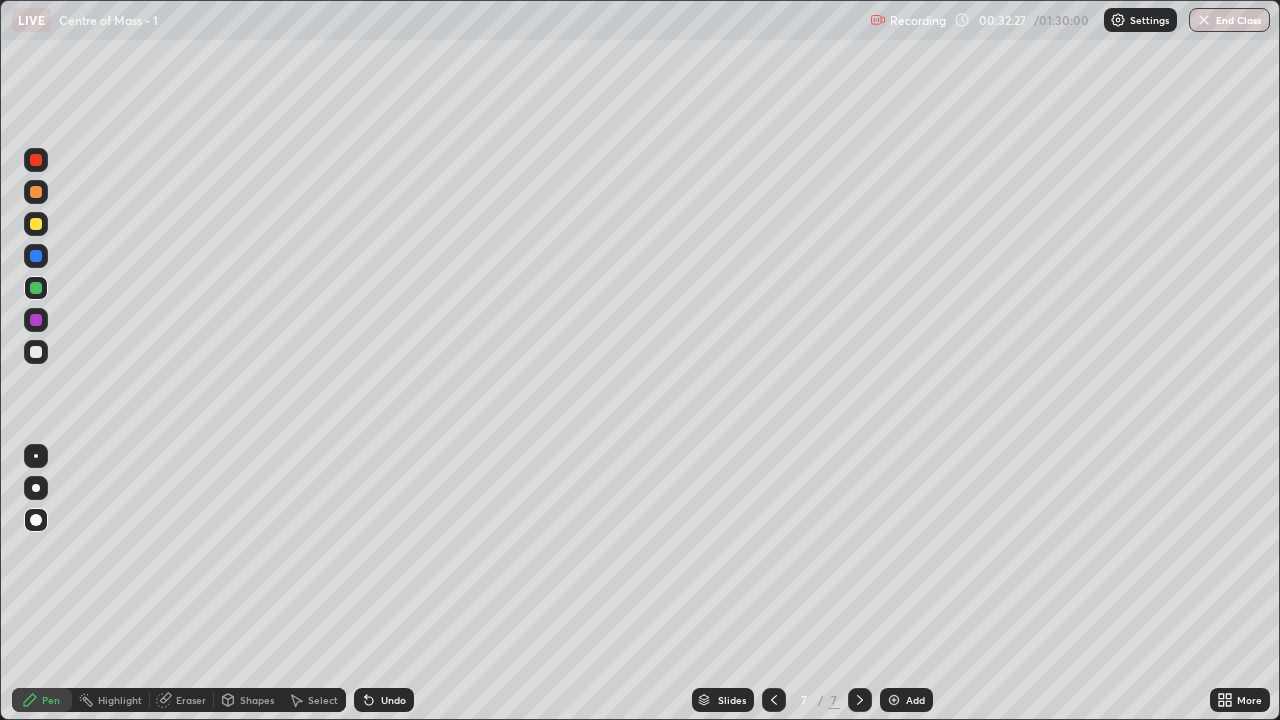 click at bounding box center (36, 352) 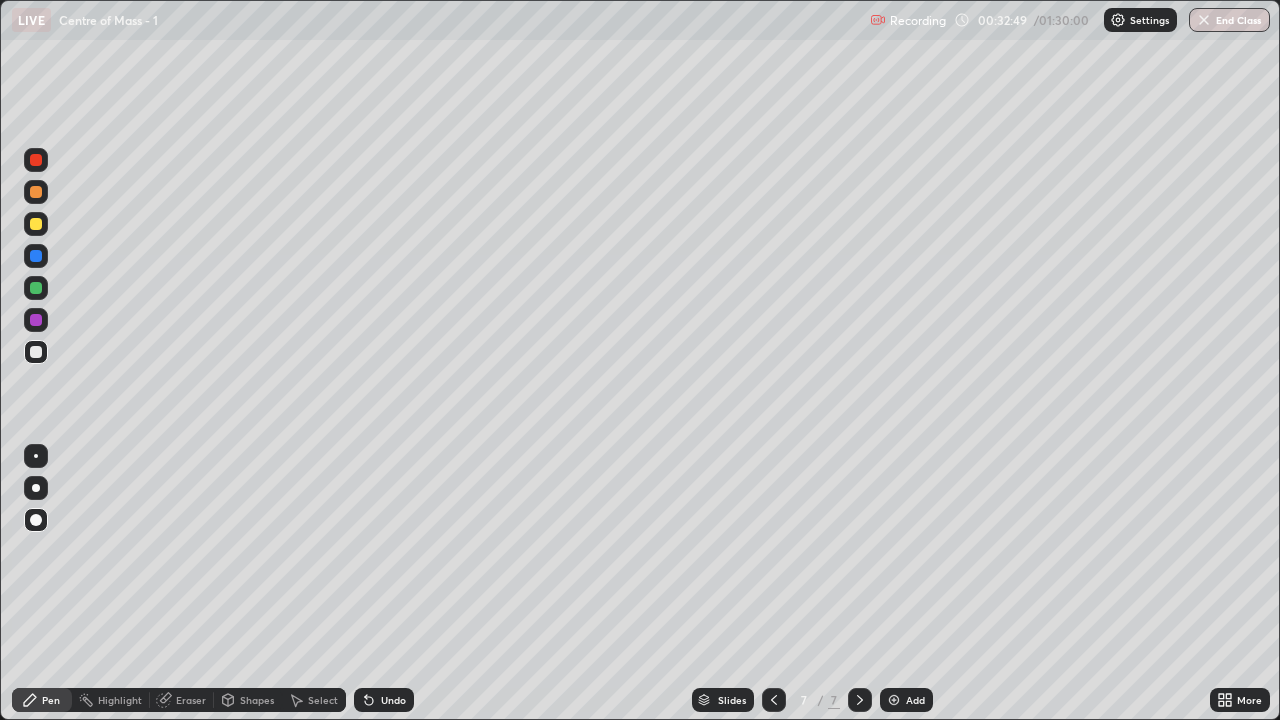 click at bounding box center [36, 192] 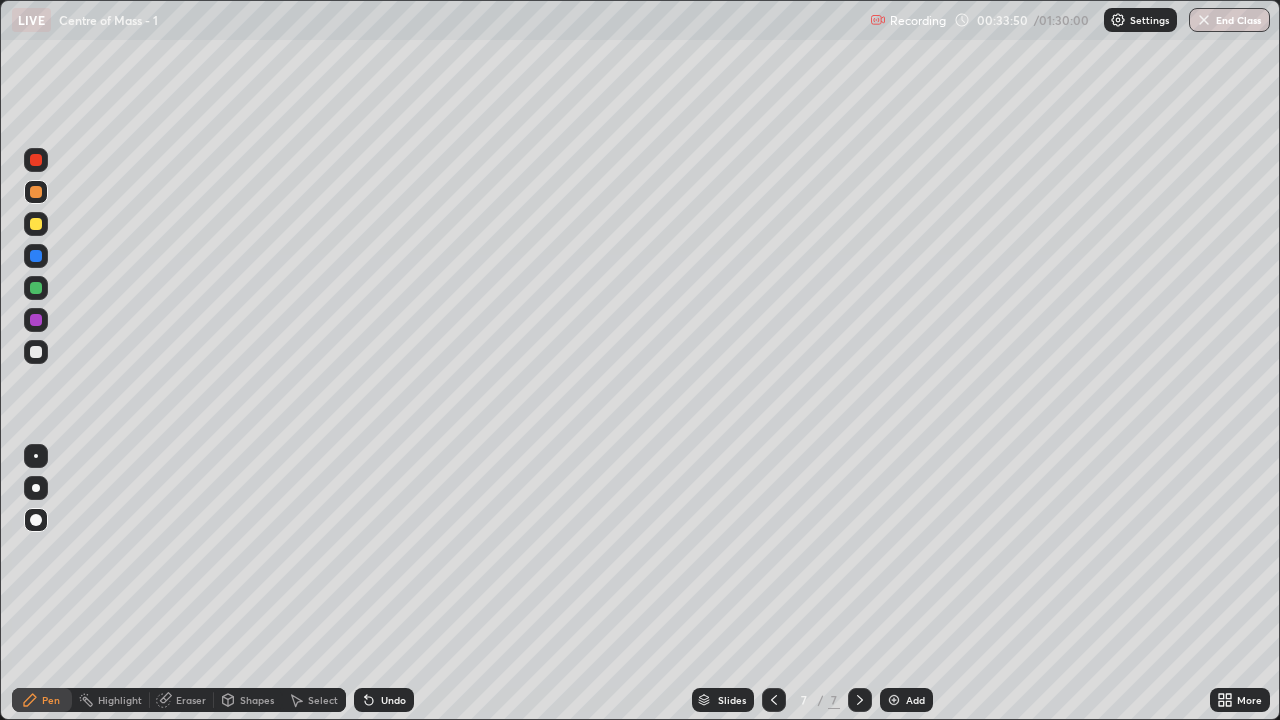 click on "Undo" at bounding box center (393, 700) 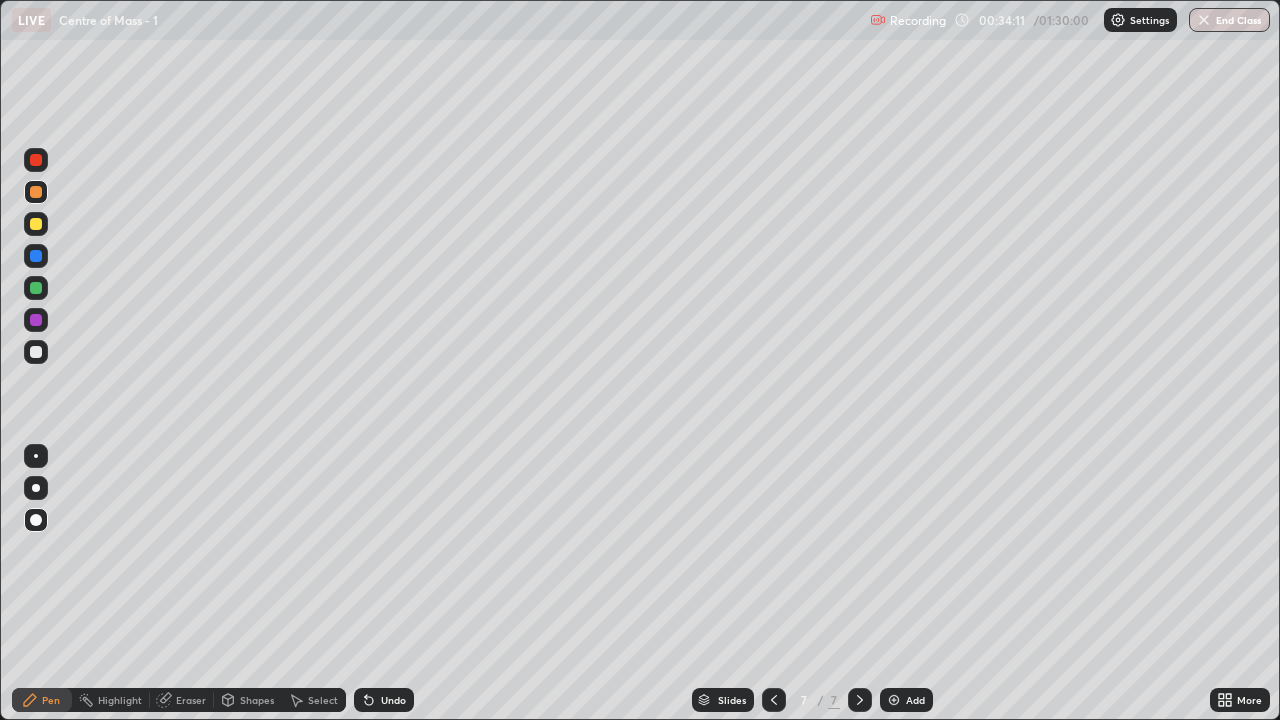 click at bounding box center (36, 352) 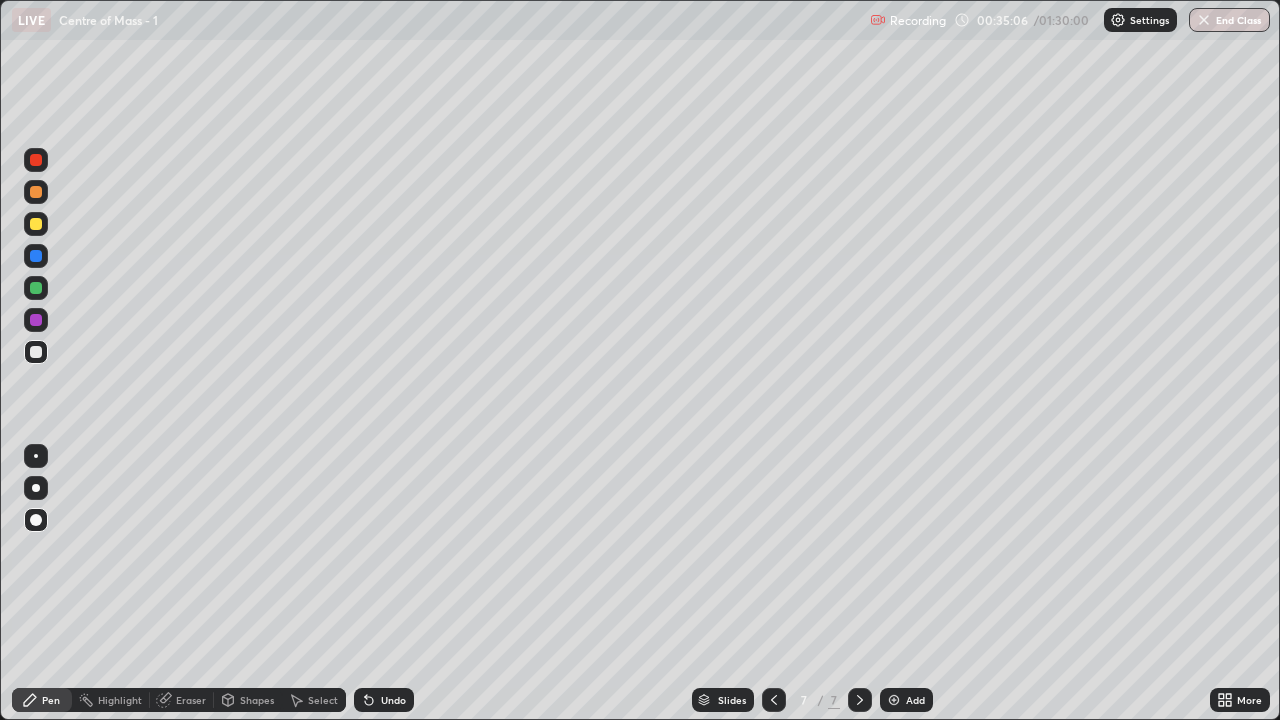 click at bounding box center [36, 224] 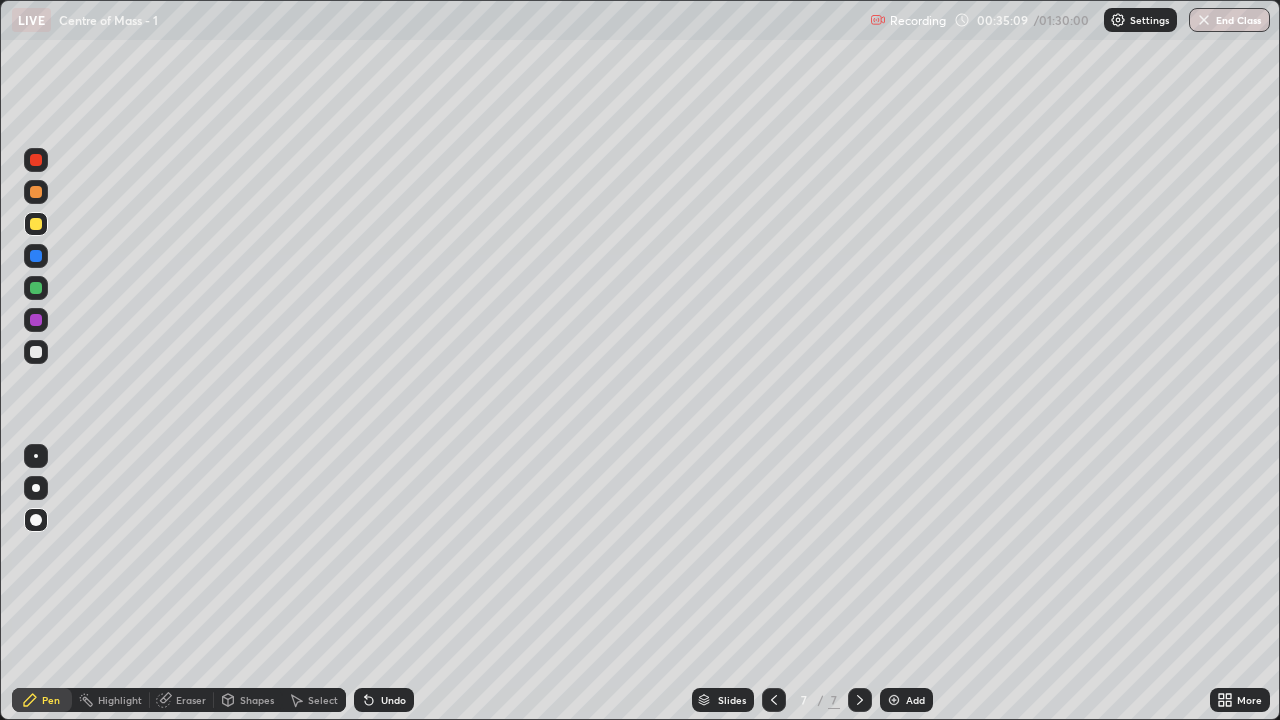 click on "Shapes" at bounding box center (257, 700) 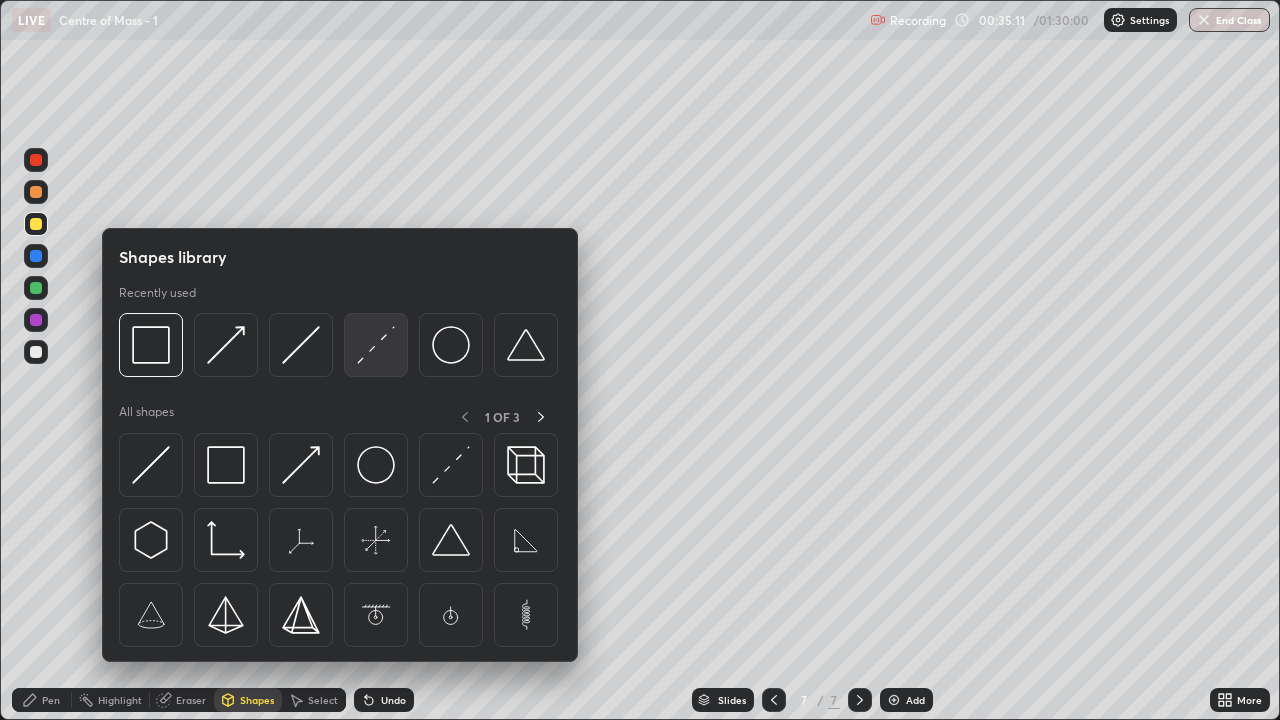 click at bounding box center (376, 345) 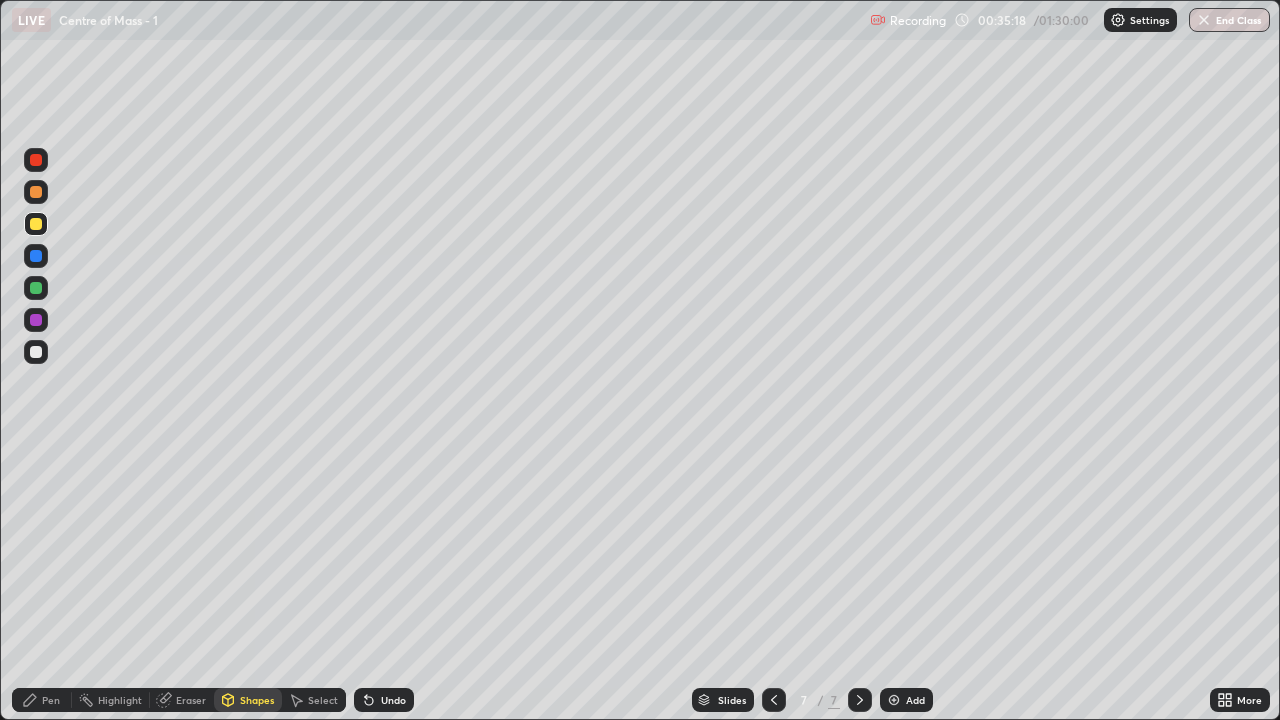 click on "Pen" at bounding box center (51, 700) 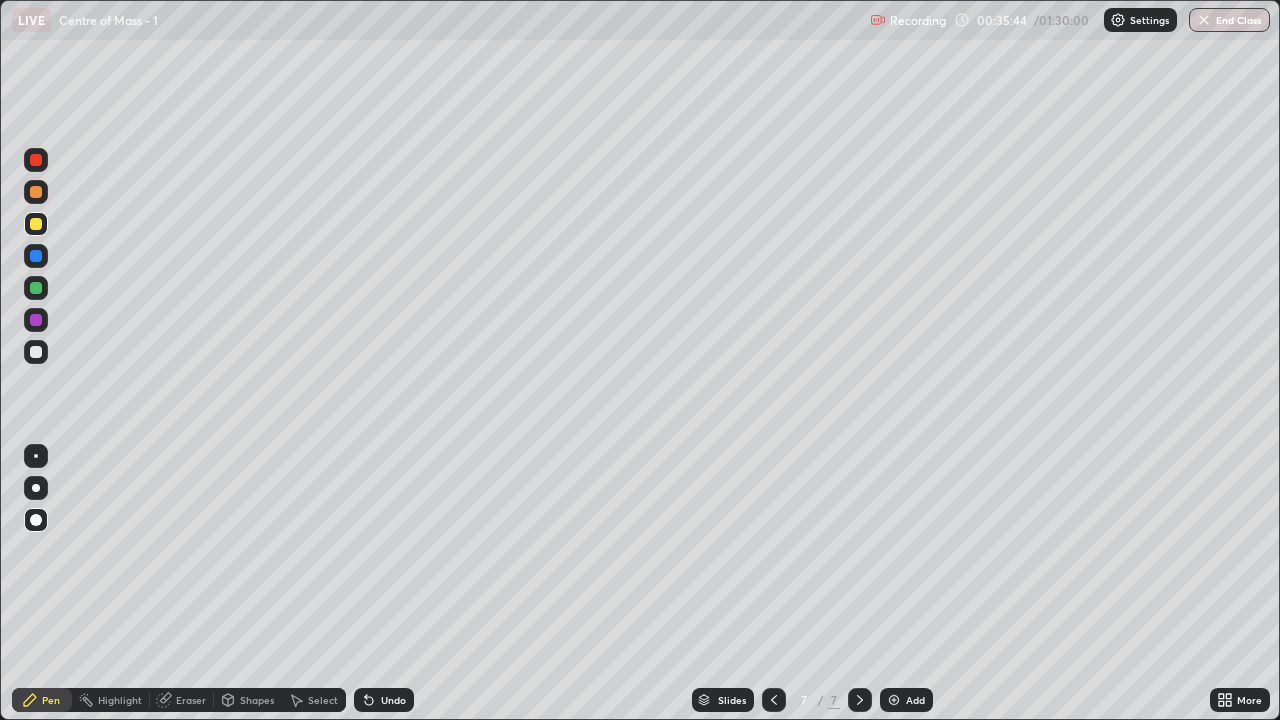 click at bounding box center (36, 352) 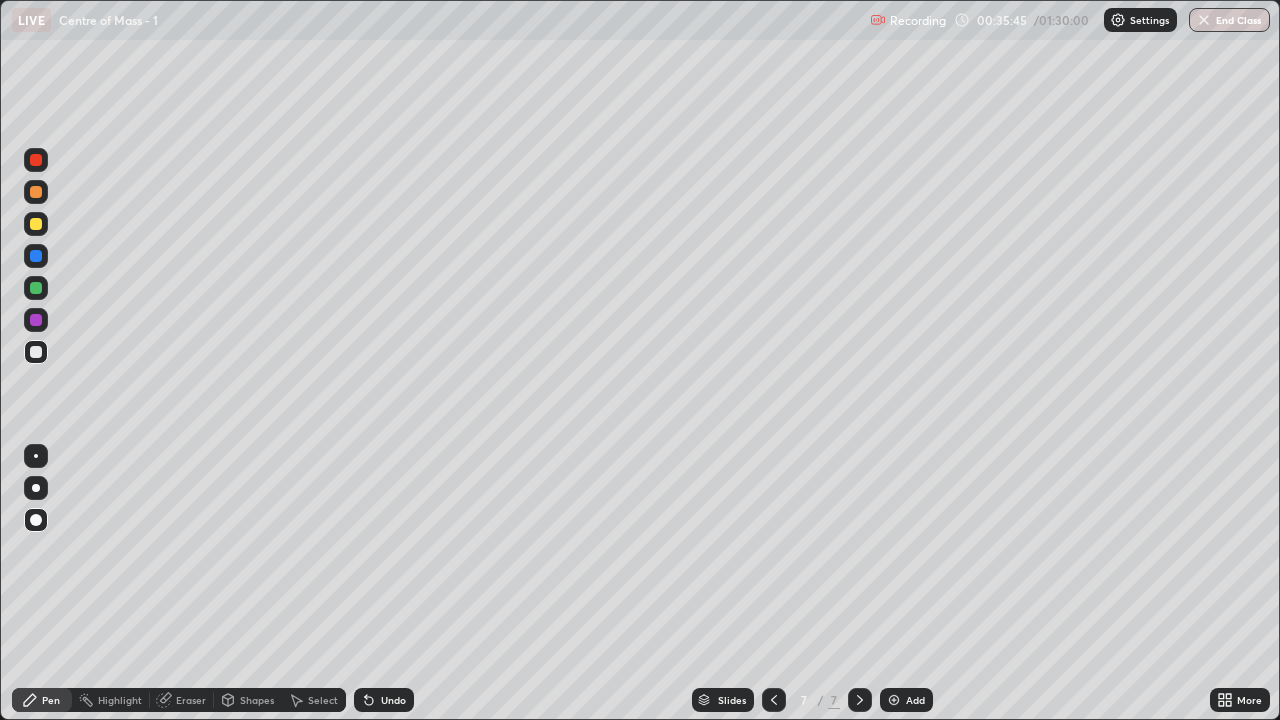 click at bounding box center (36, 192) 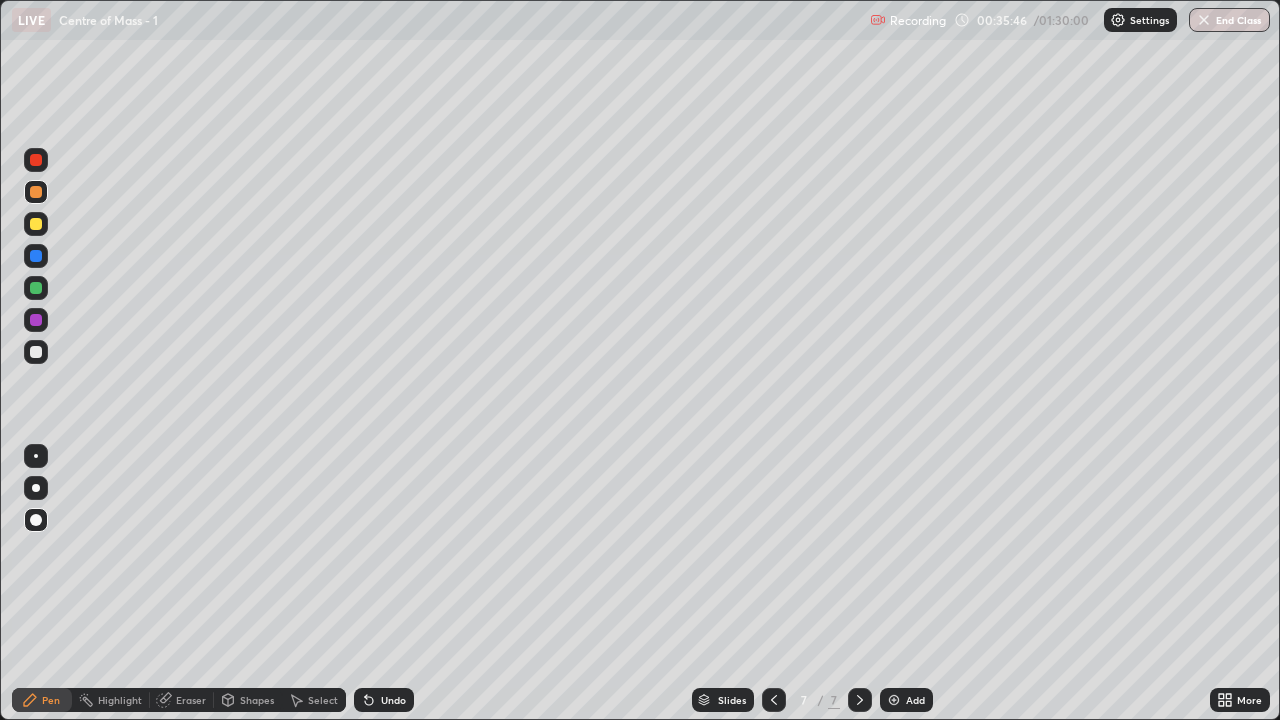 click on "Eraser" at bounding box center (191, 700) 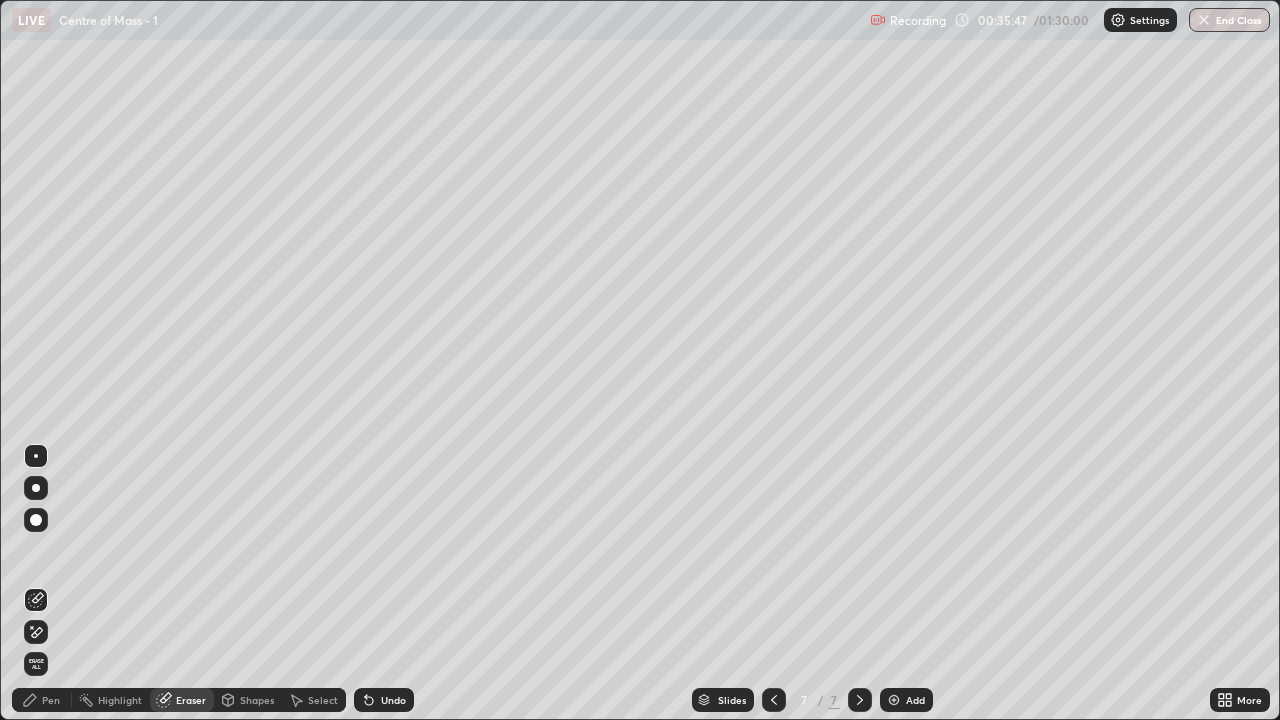 click on "Shapes" at bounding box center (257, 700) 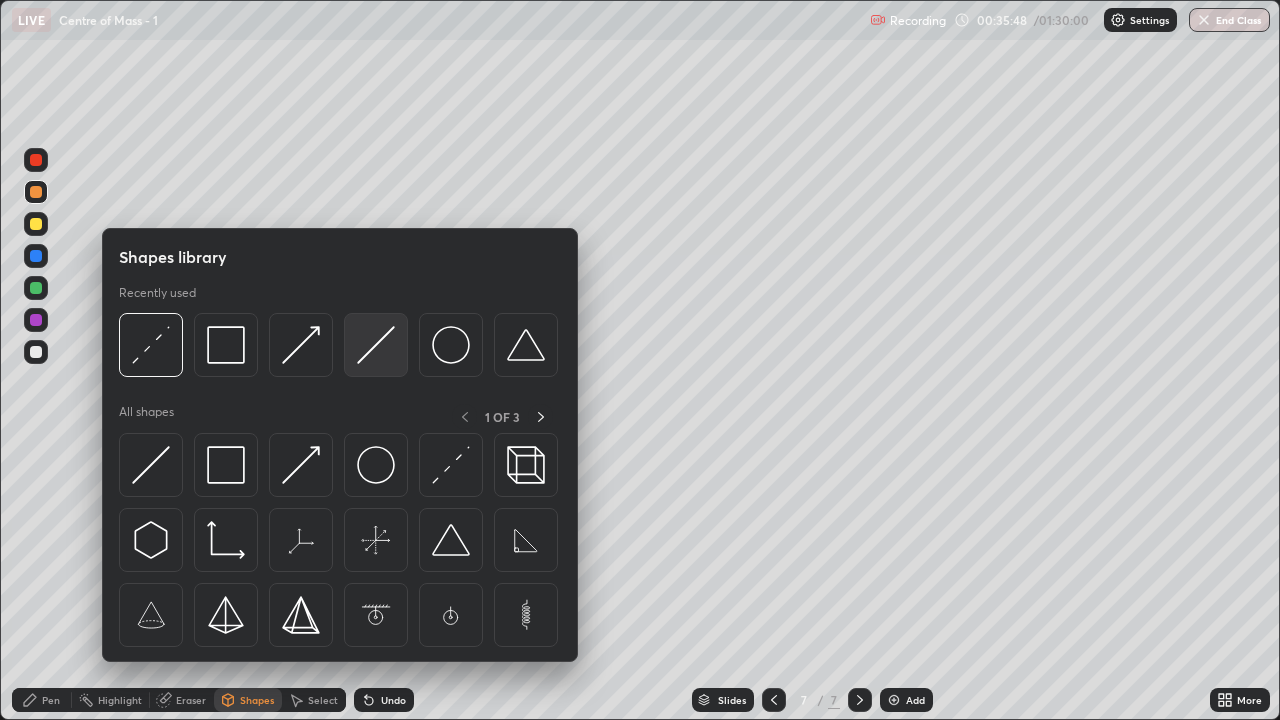 click at bounding box center (376, 345) 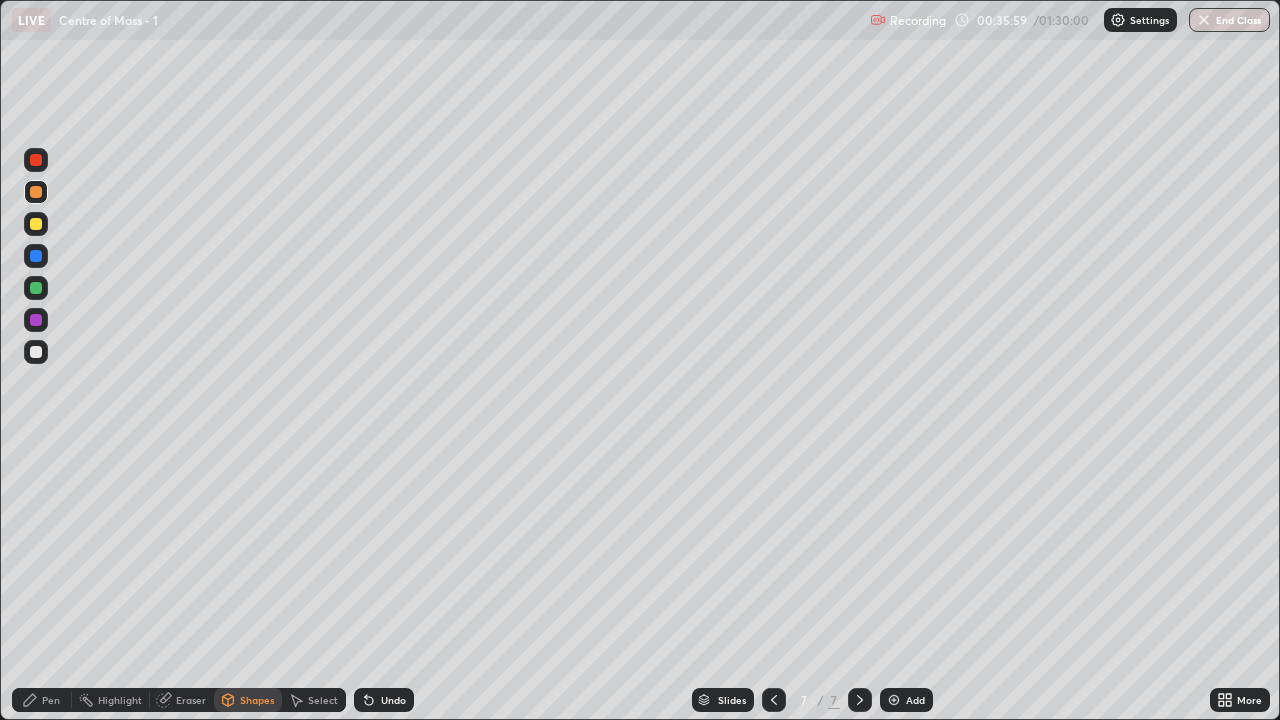 click on "Pen" at bounding box center [51, 700] 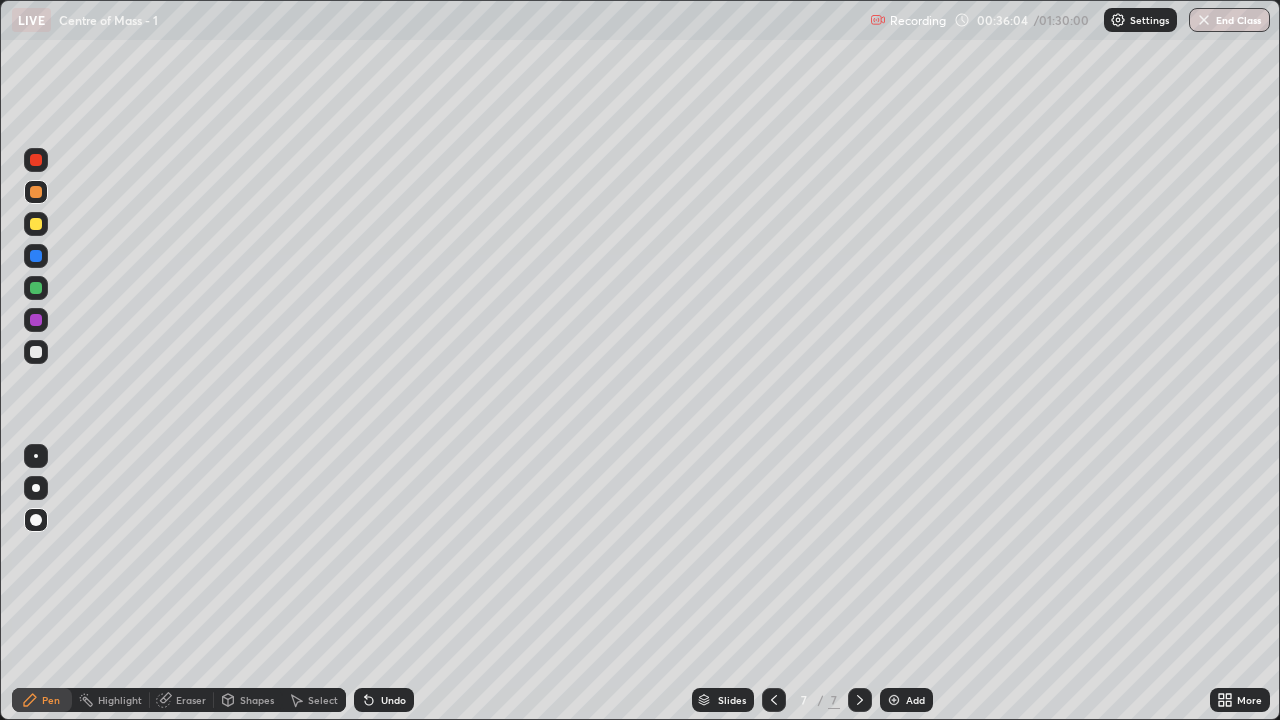 click at bounding box center [36, 352] 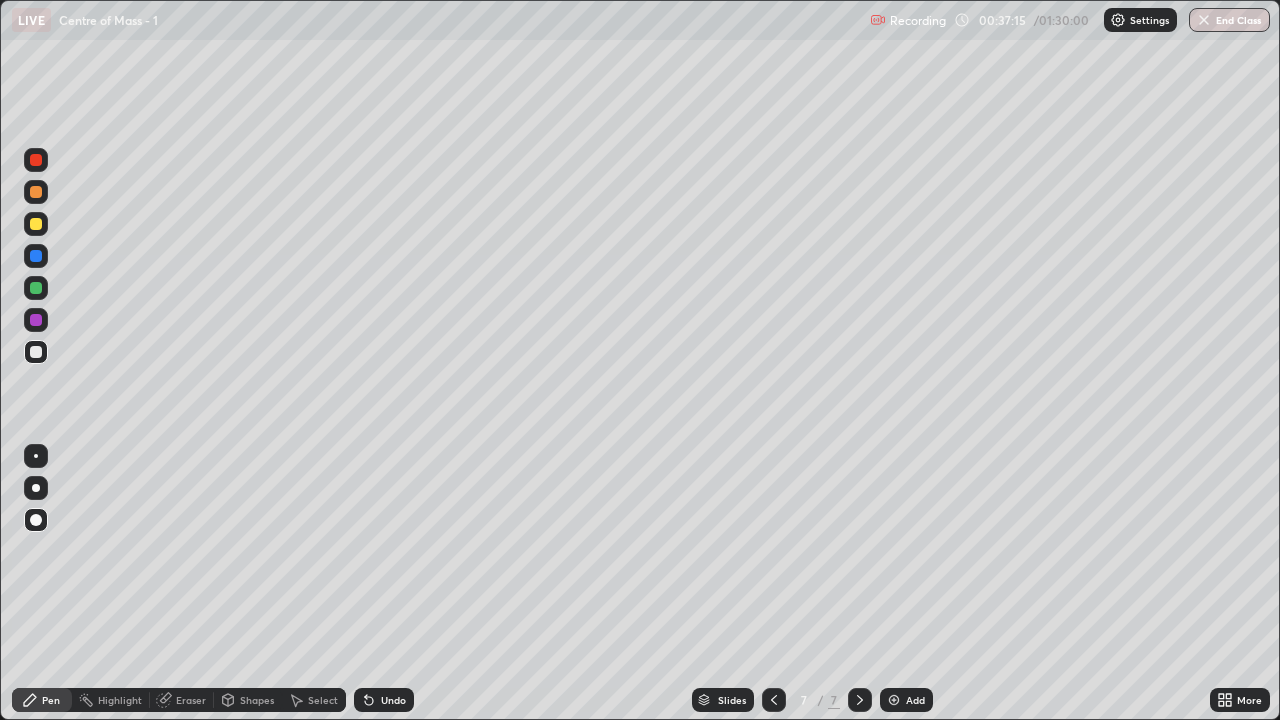 click on "Add" at bounding box center (906, 700) 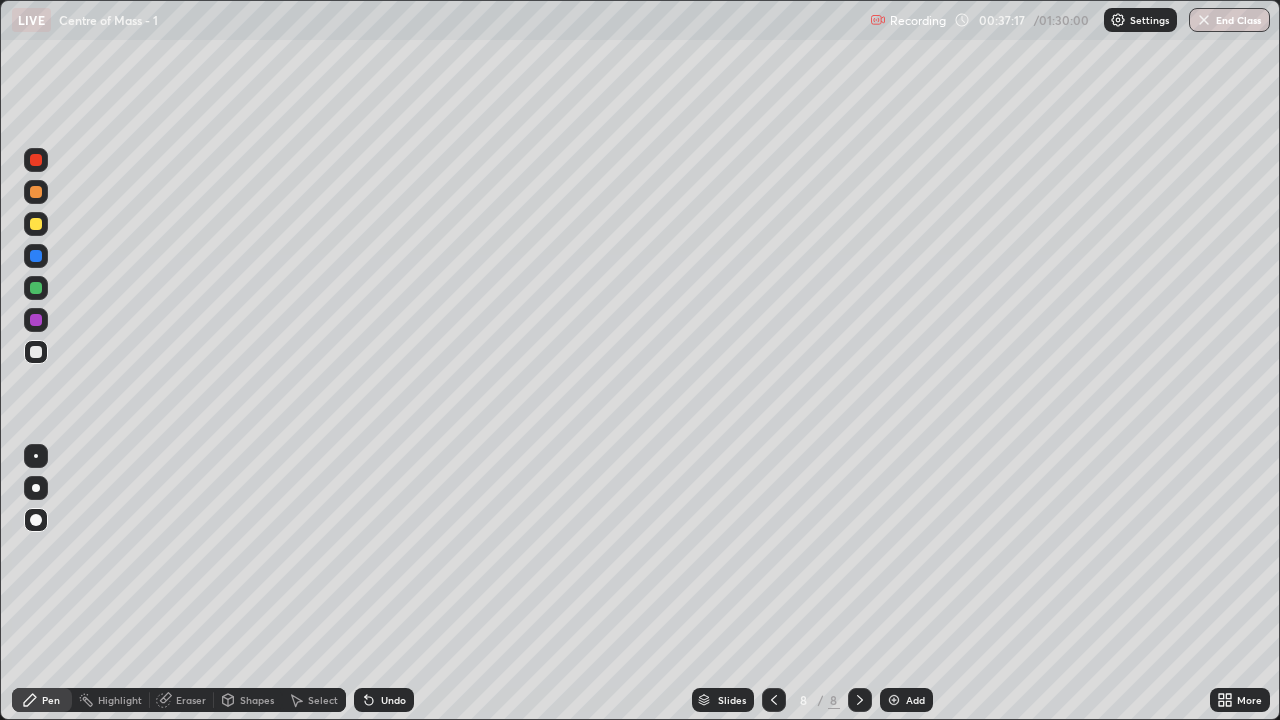 click on "Shapes" at bounding box center [257, 700] 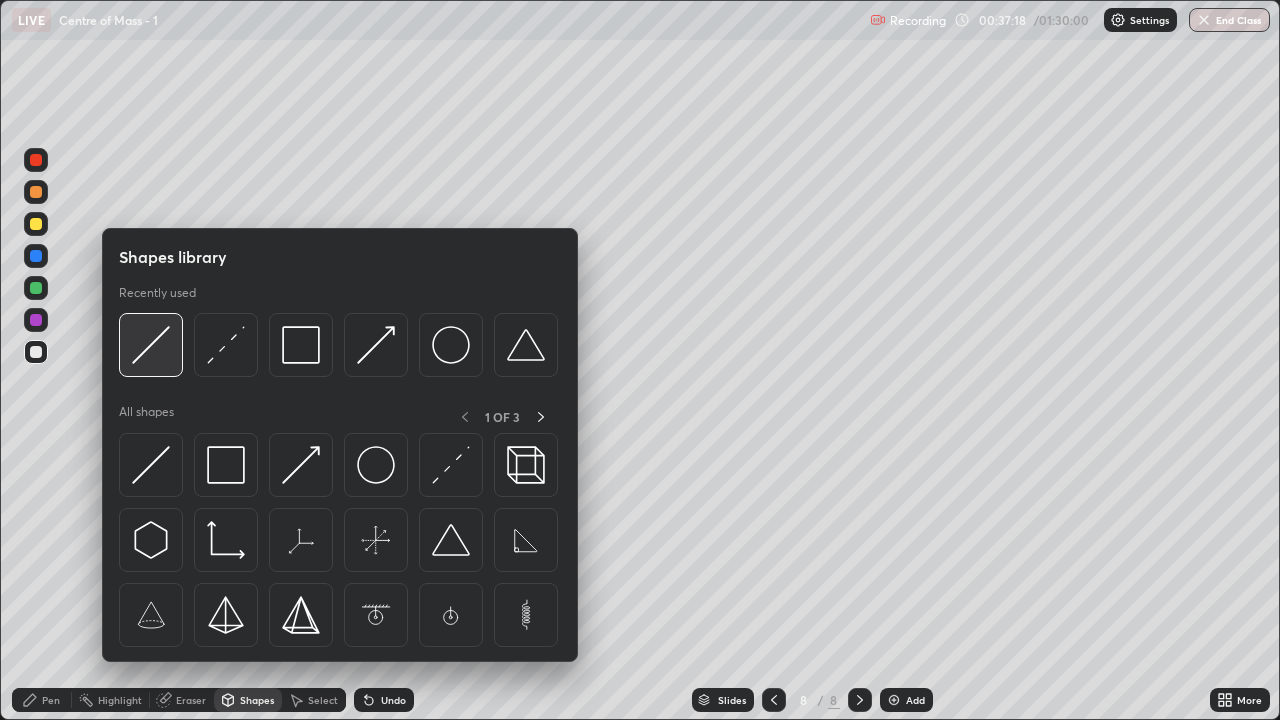 click at bounding box center [151, 345] 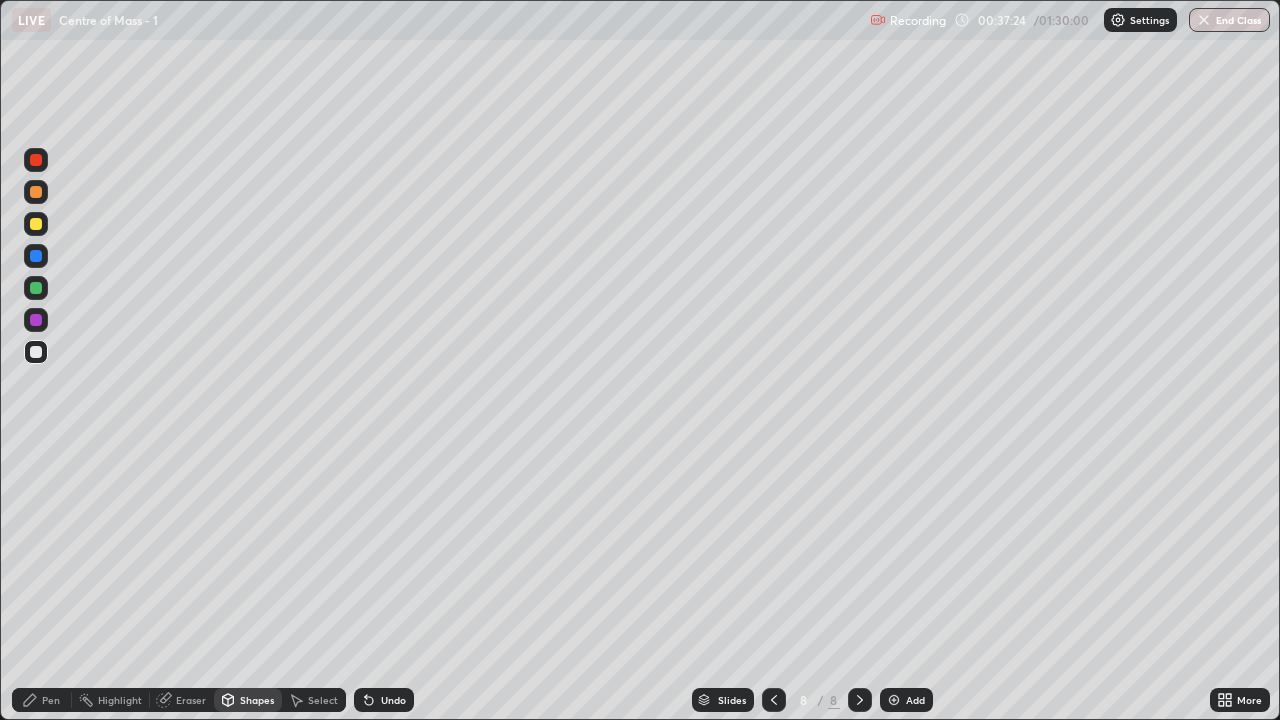 click at bounding box center [36, 224] 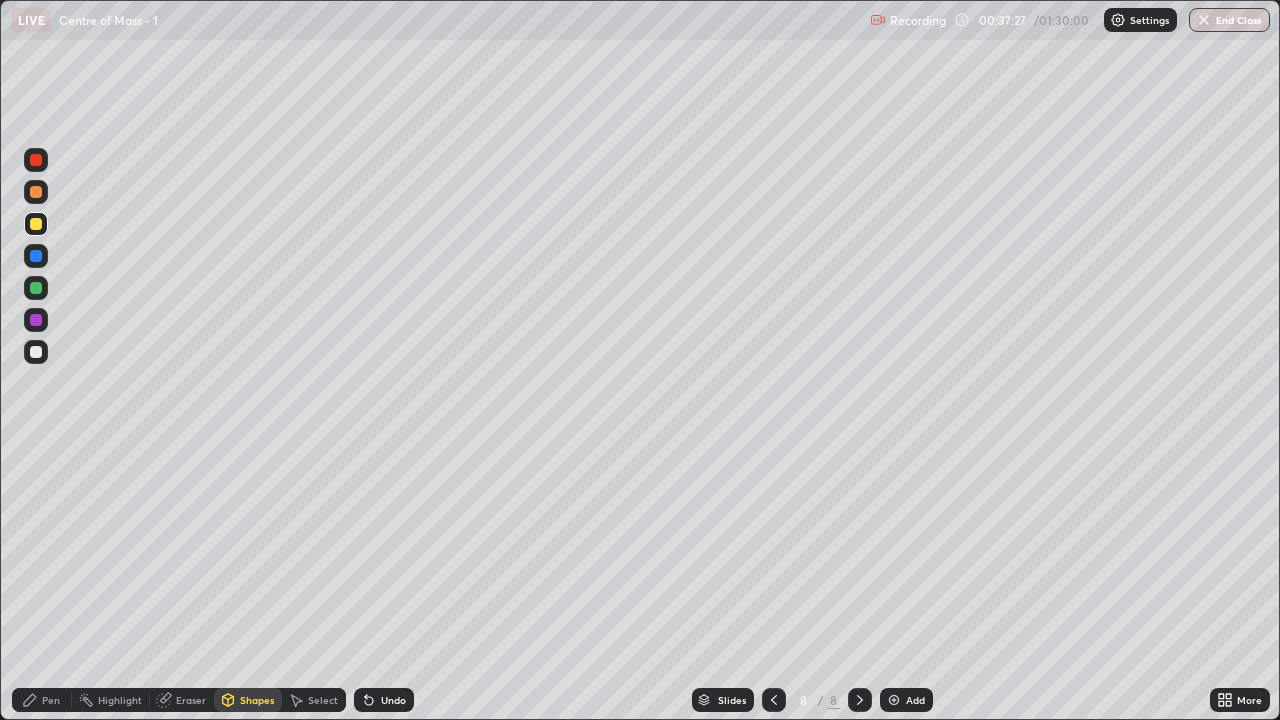 click on "Shapes" at bounding box center [257, 700] 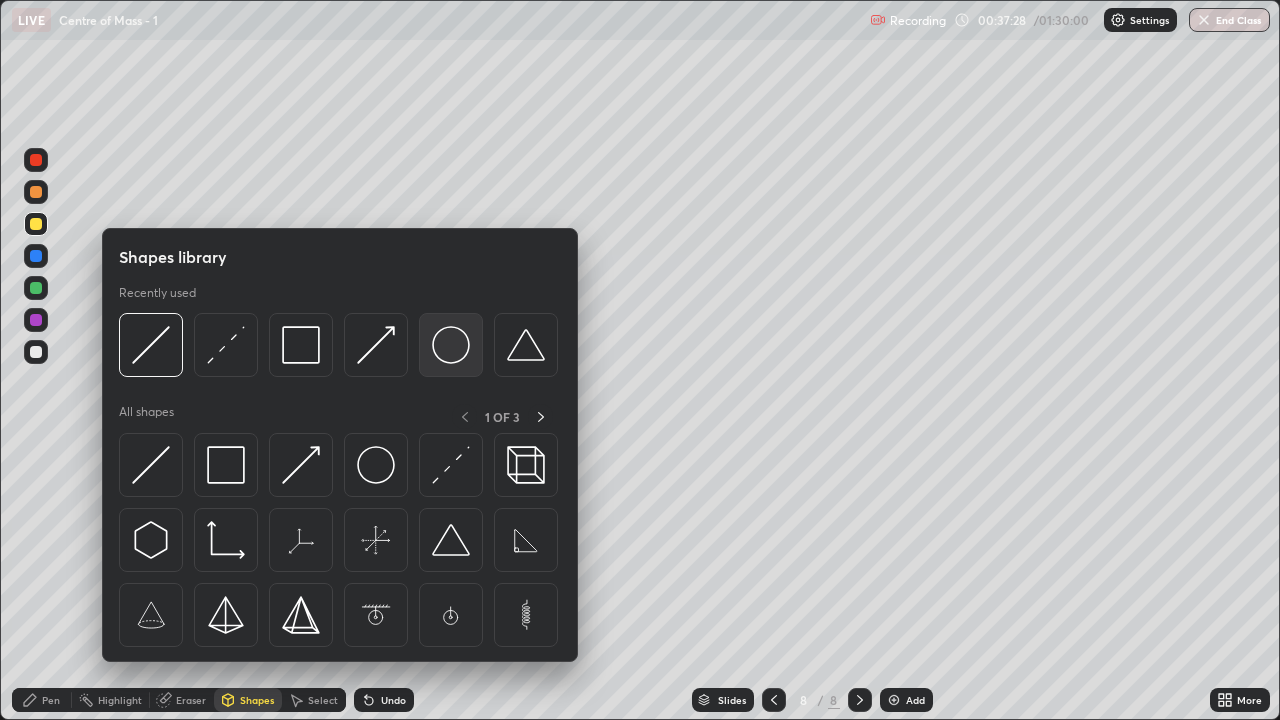 click at bounding box center [451, 345] 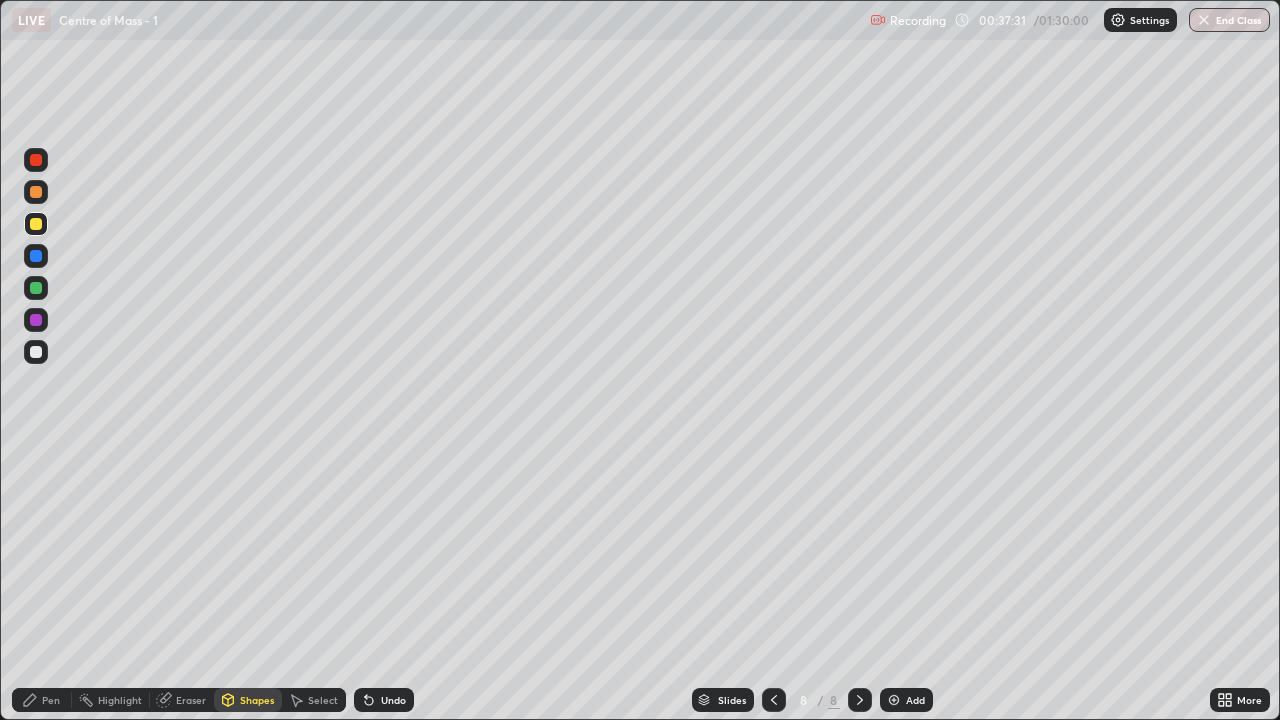 click on "Pen" at bounding box center [51, 700] 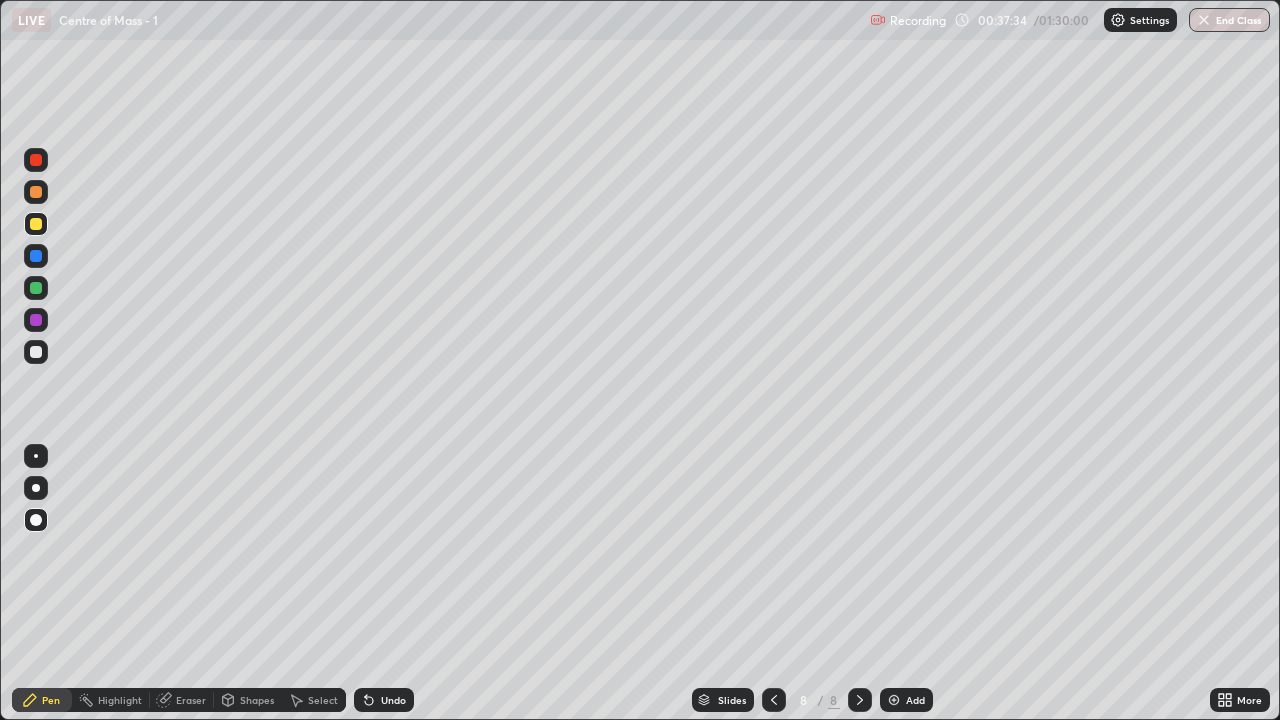 click at bounding box center [36, 352] 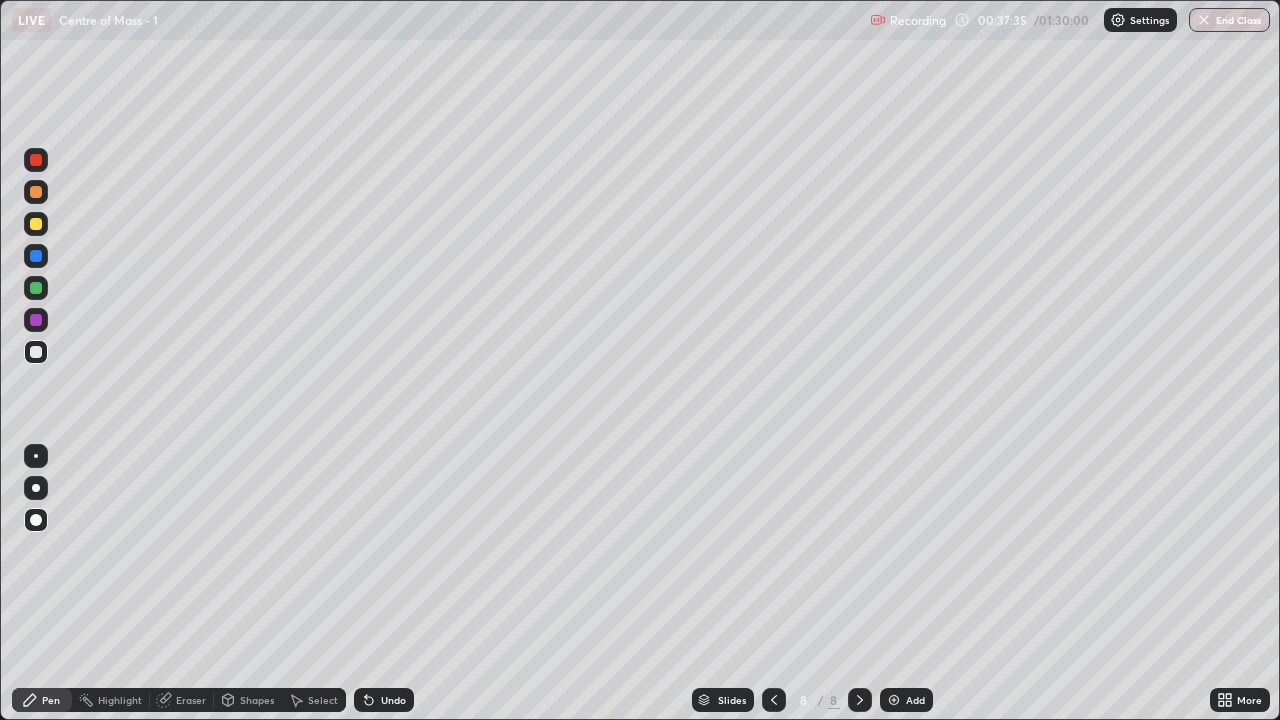 click on "Shapes" at bounding box center [257, 700] 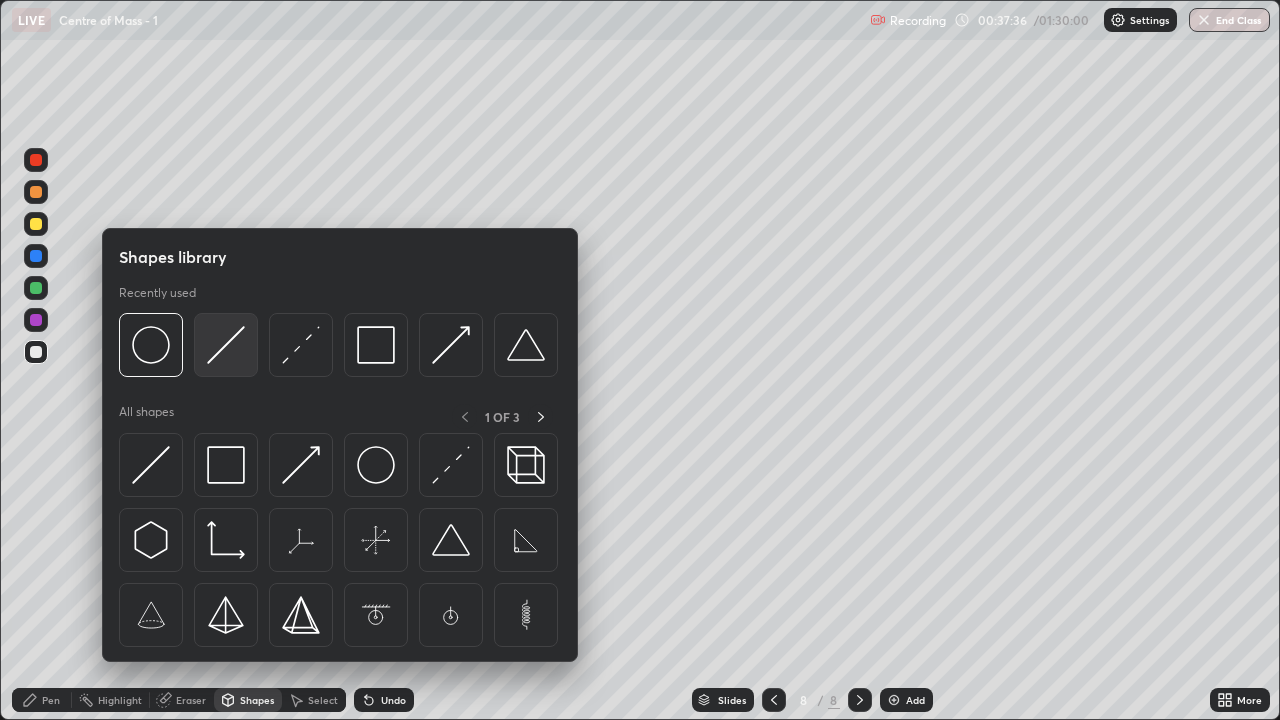 click at bounding box center [226, 345] 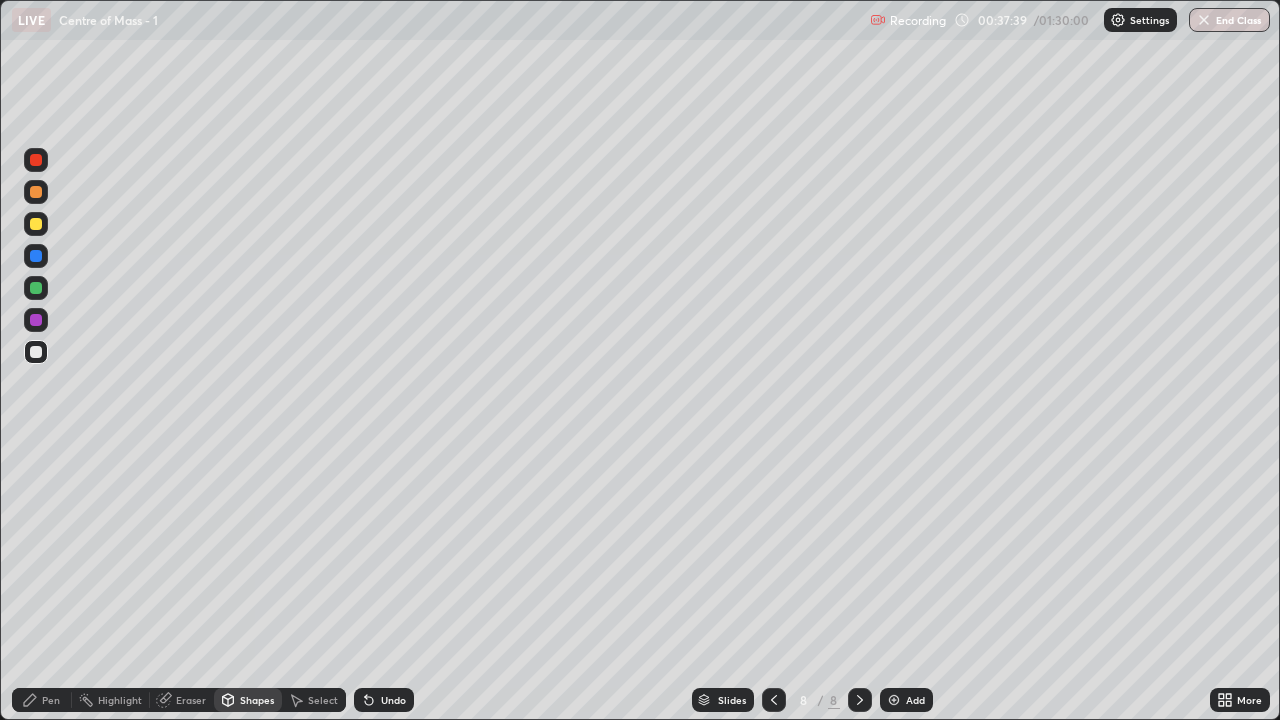 click on "Pen" at bounding box center [42, 700] 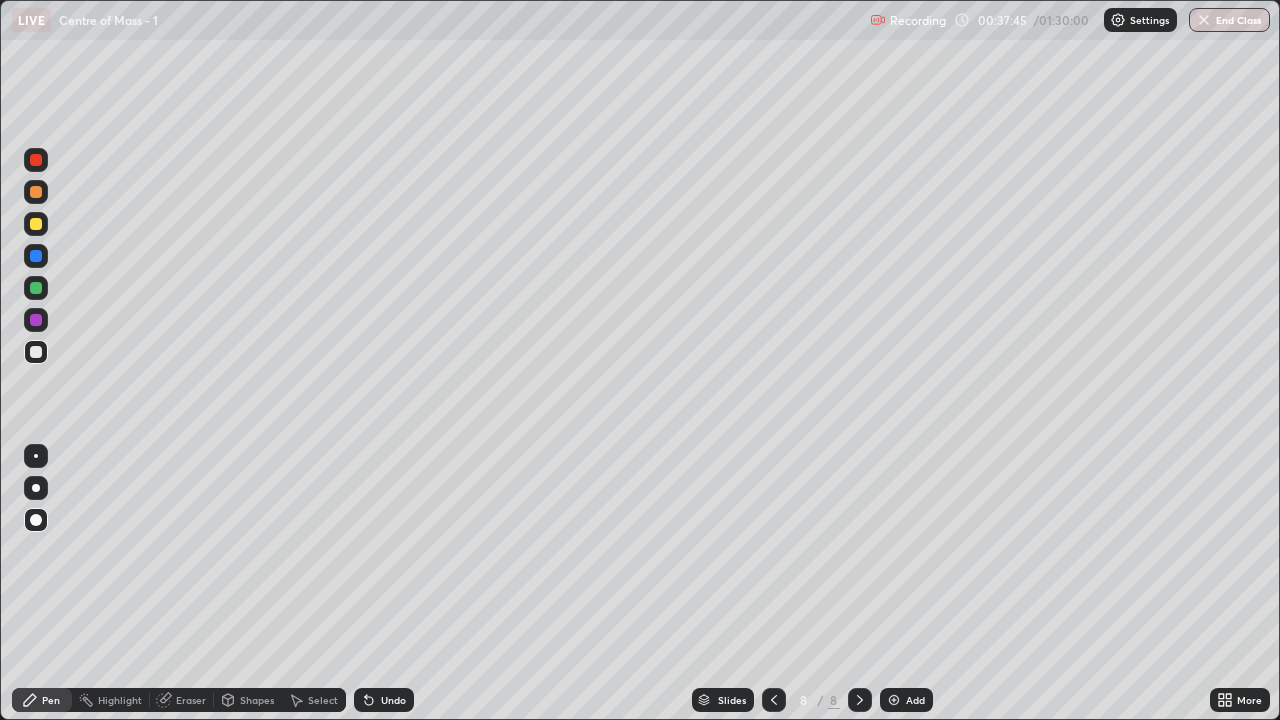 click on "Shapes" at bounding box center (257, 700) 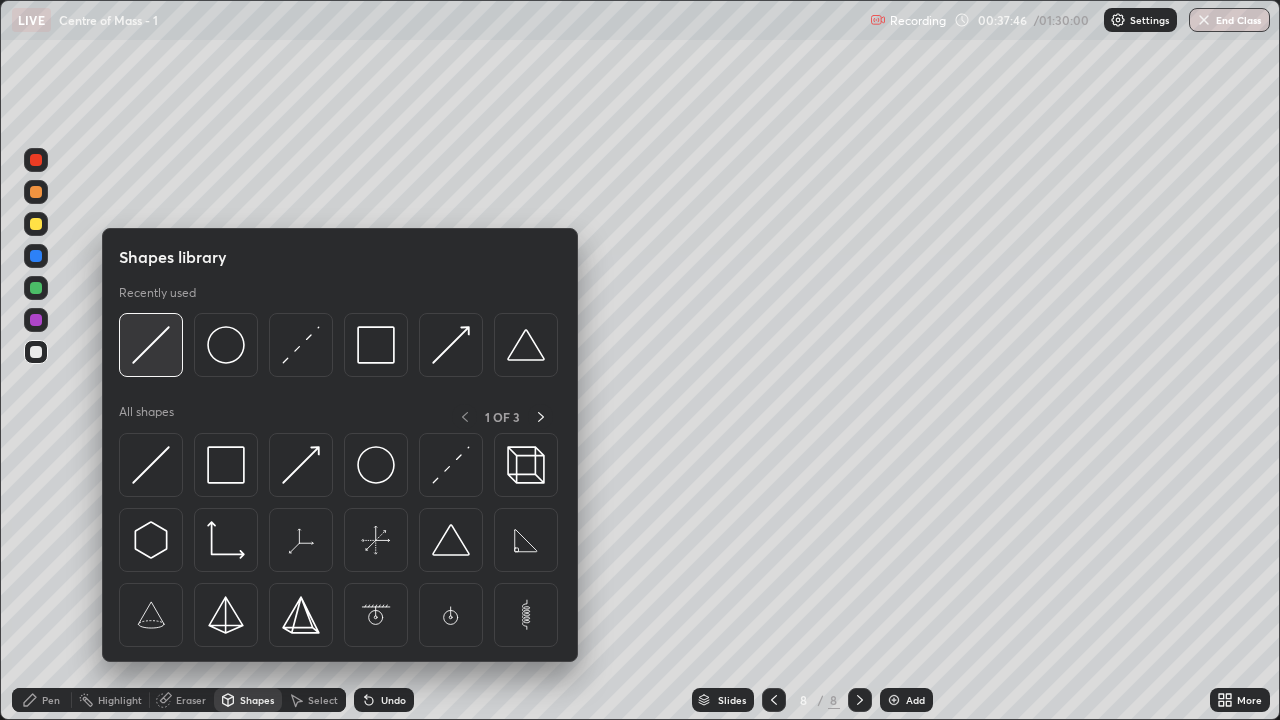 click at bounding box center [151, 345] 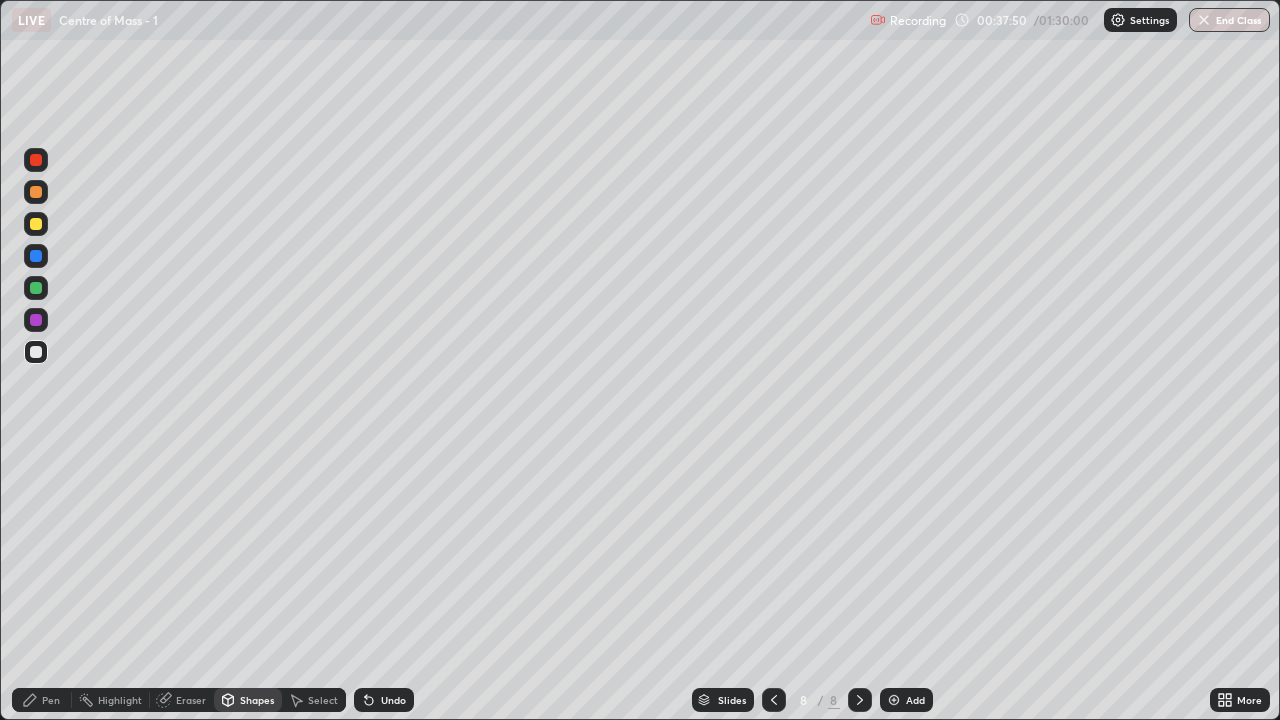 click at bounding box center [36, 288] 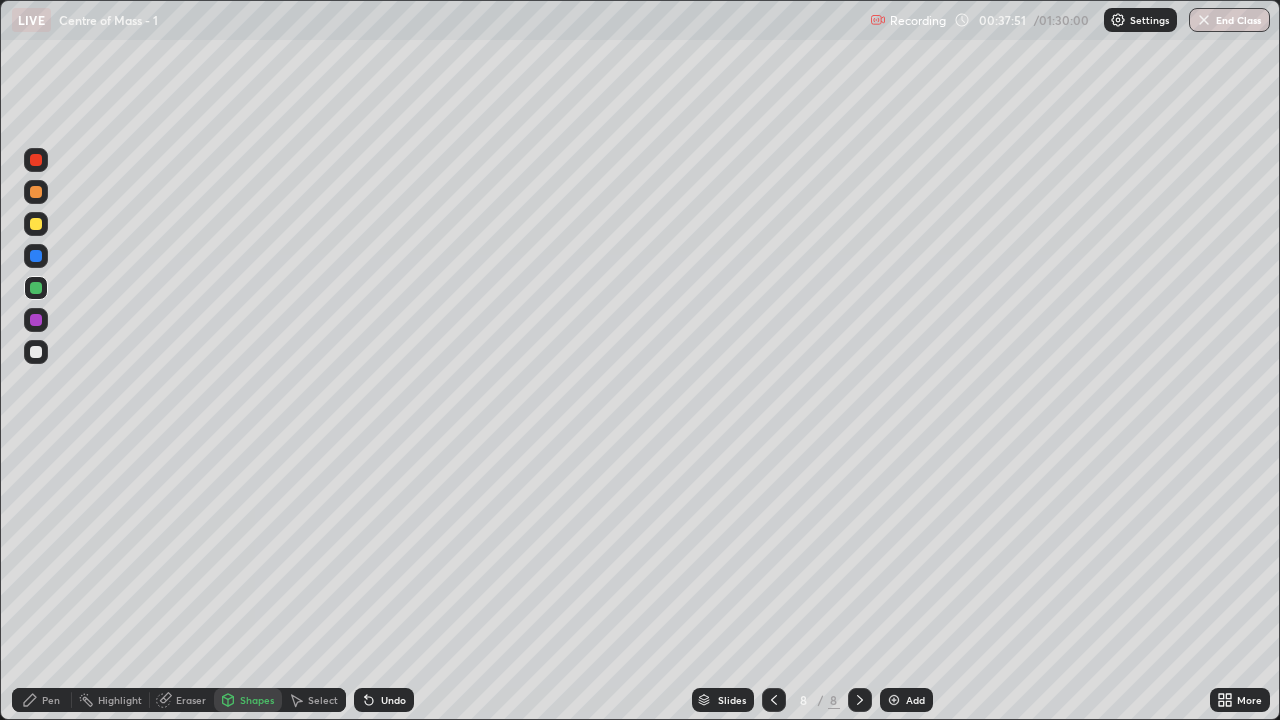 click on "Shapes" at bounding box center (257, 700) 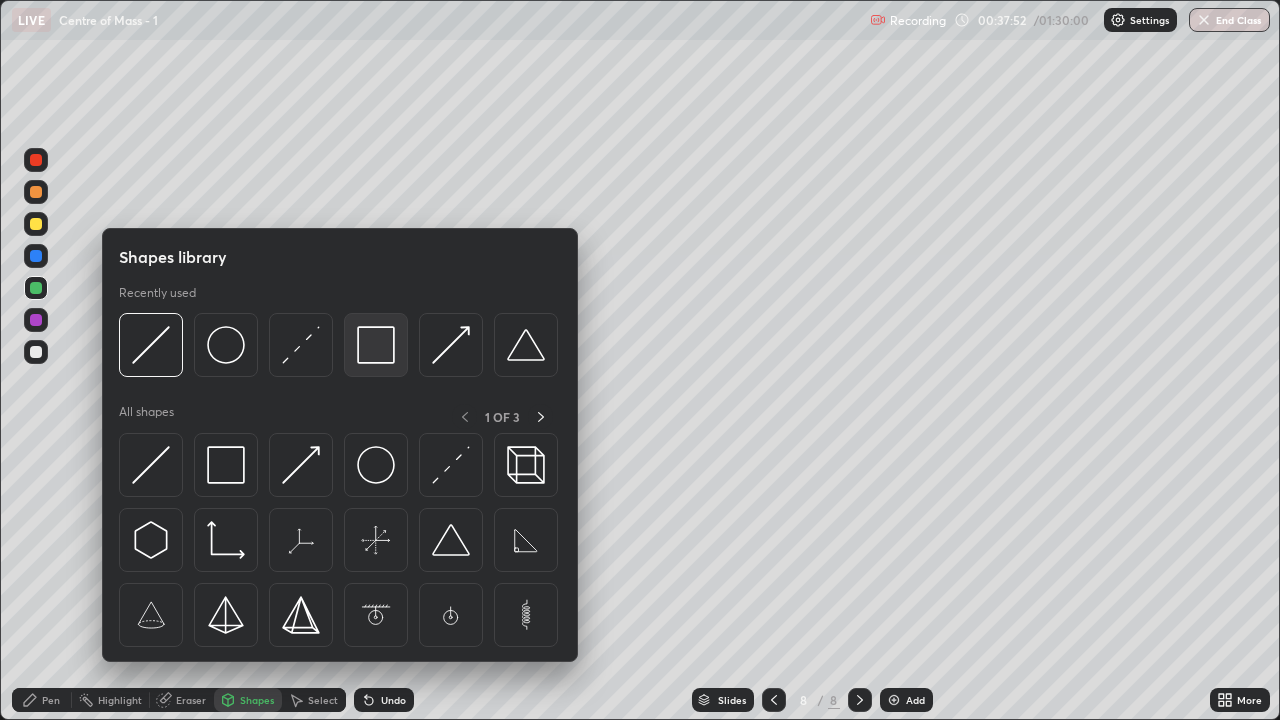 click at bounding box center (376, 345) 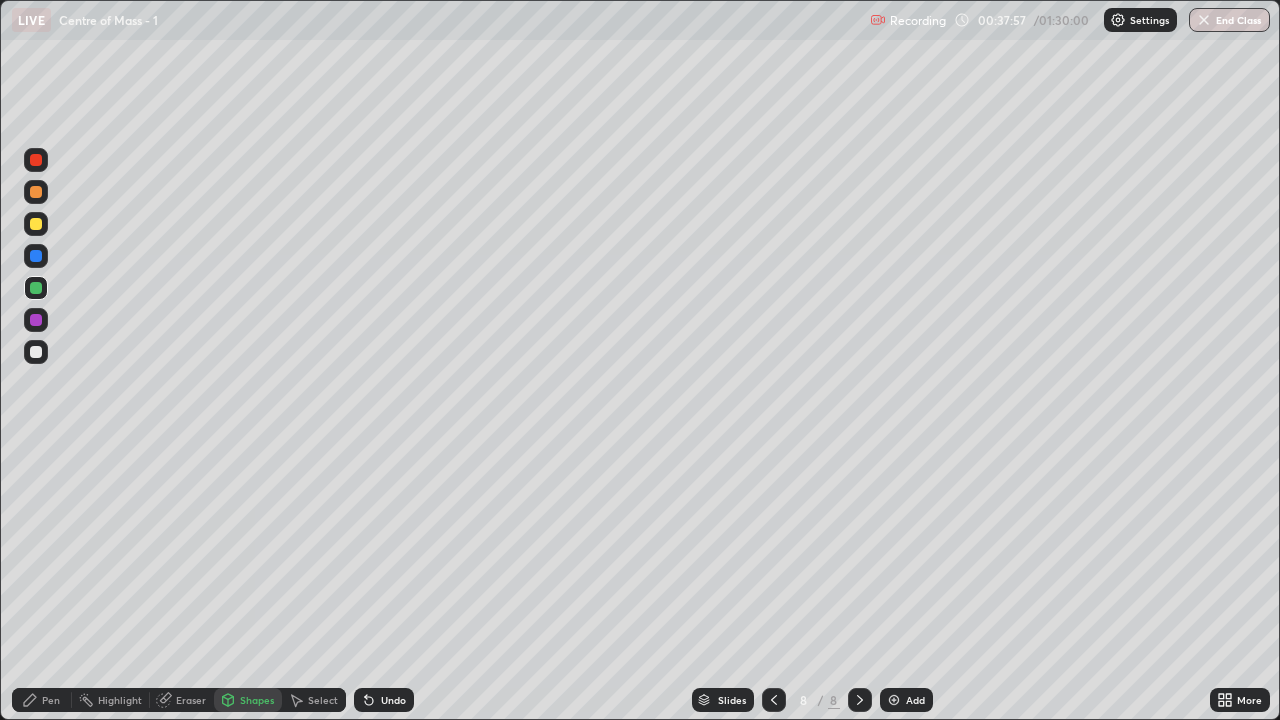 click on "Pen" at bounding box center (51, 700) 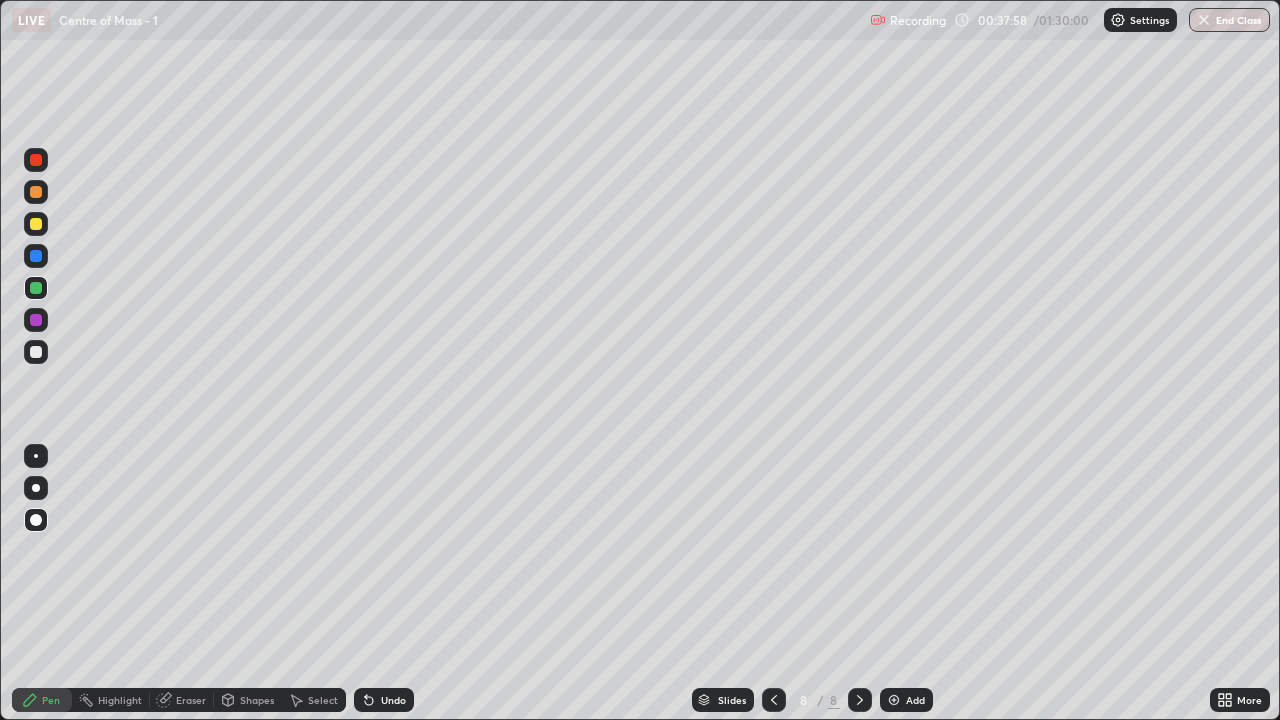 click at bounding box center [36, 320] 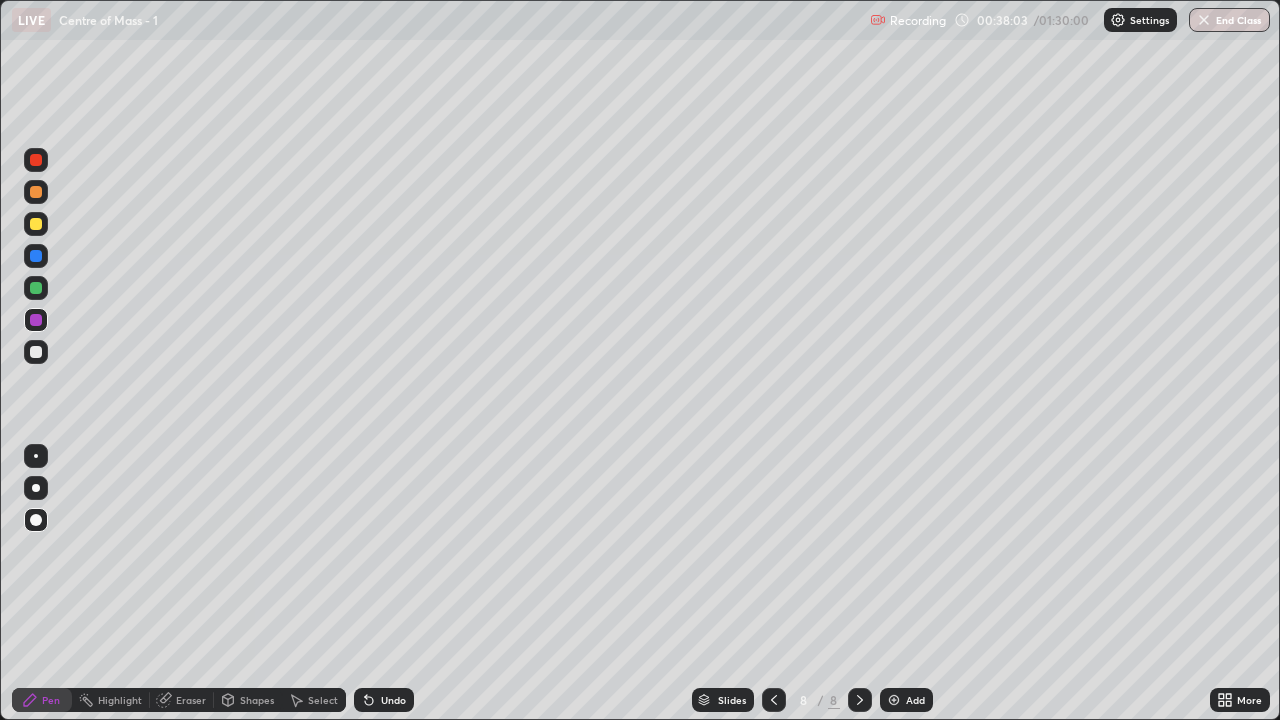 click at bounding box center [36, 192] 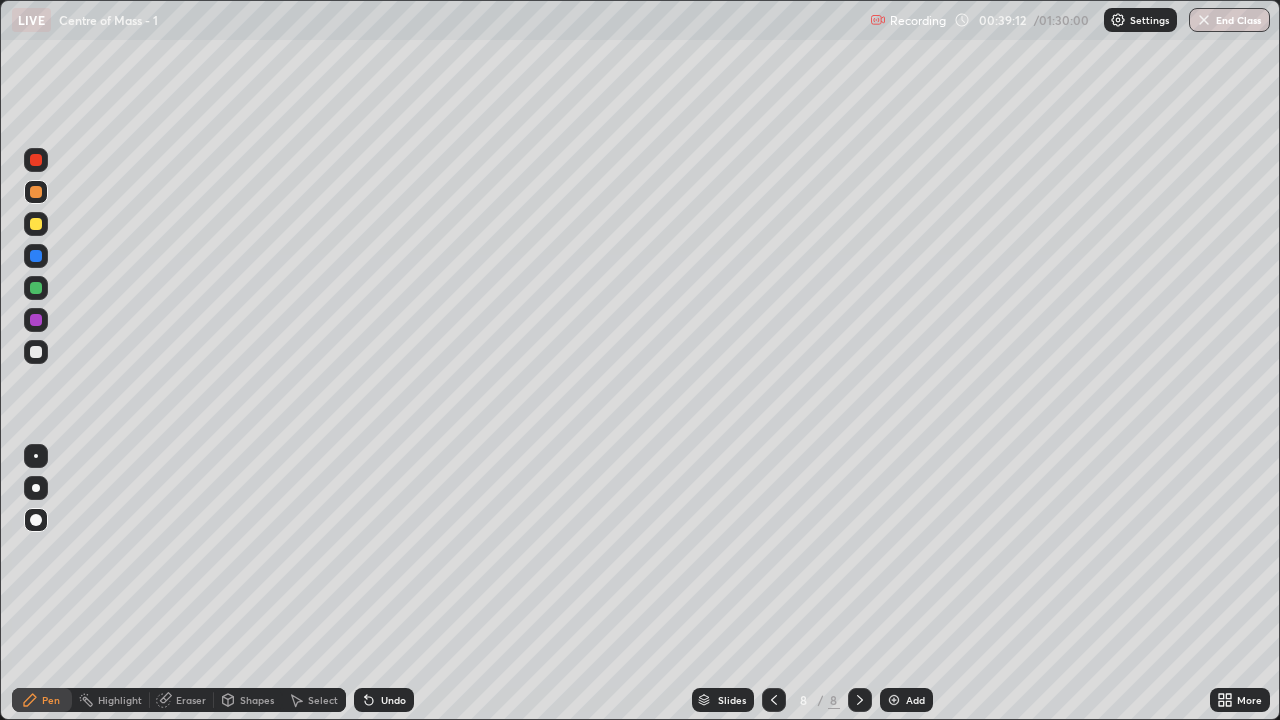 click on "Shapes" at bounding box center (257, 700) 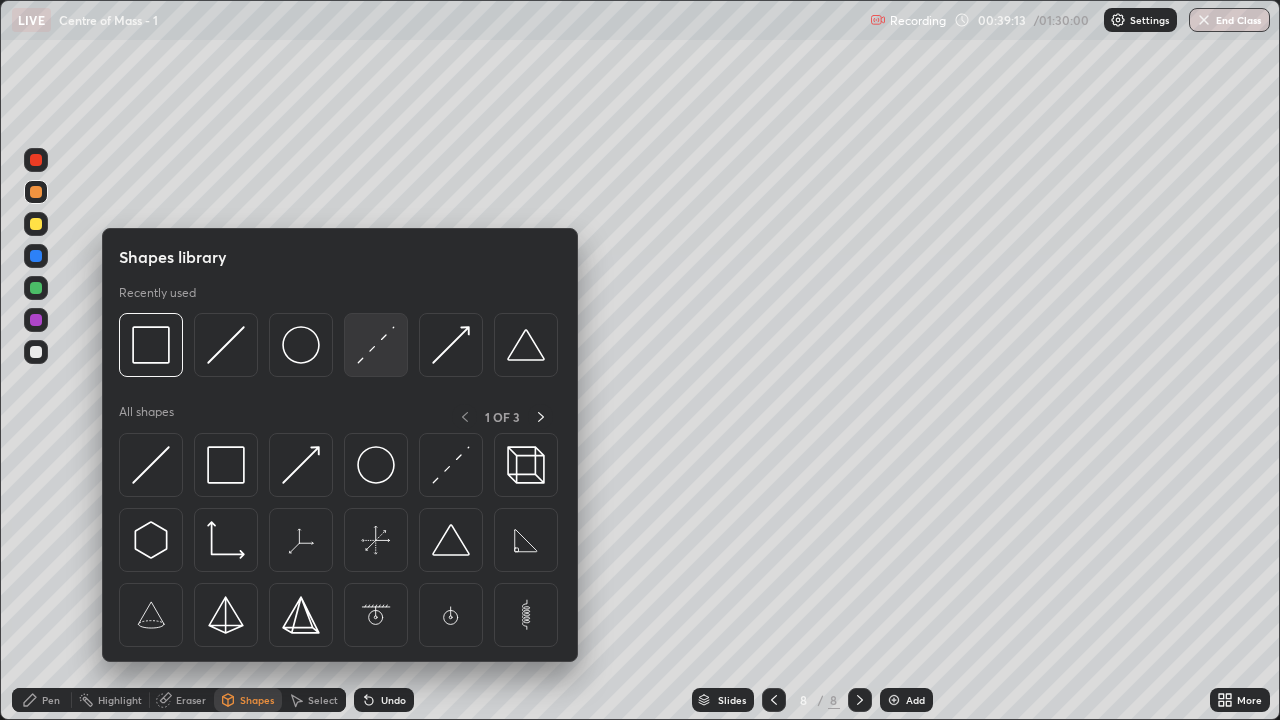 click at bounding box center [376, 345] 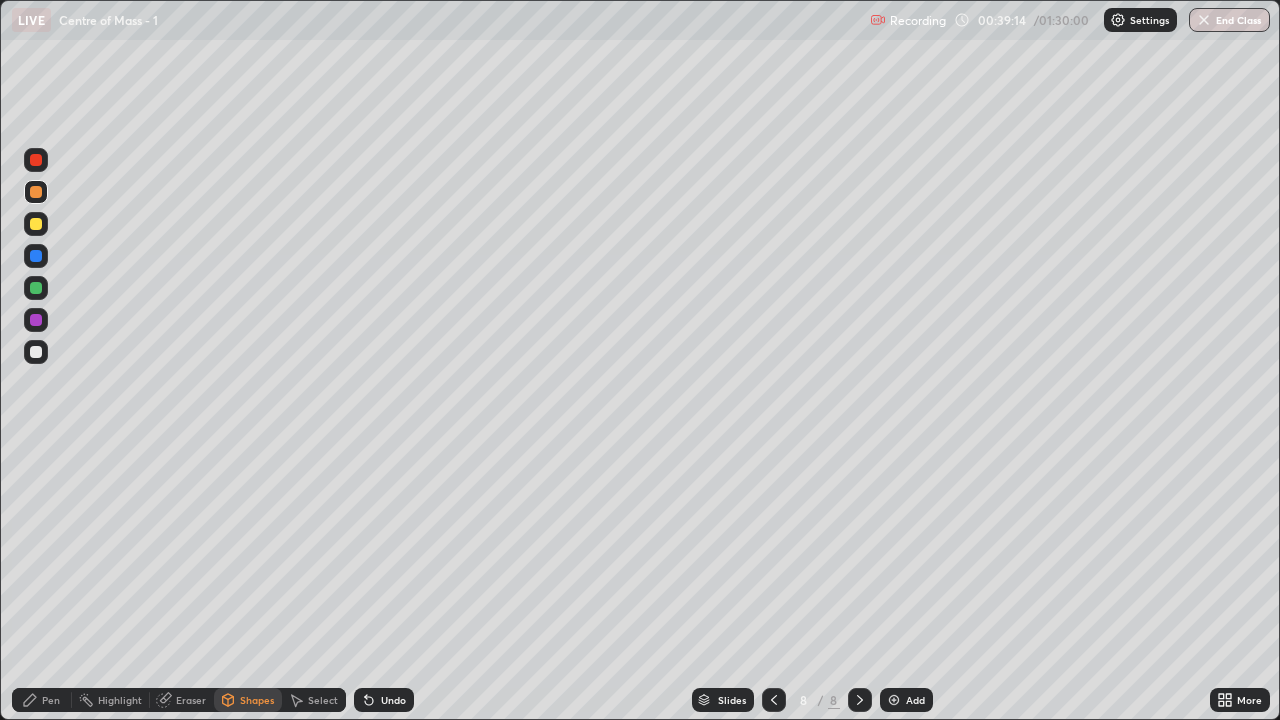 click at bounding box center (36, 224) 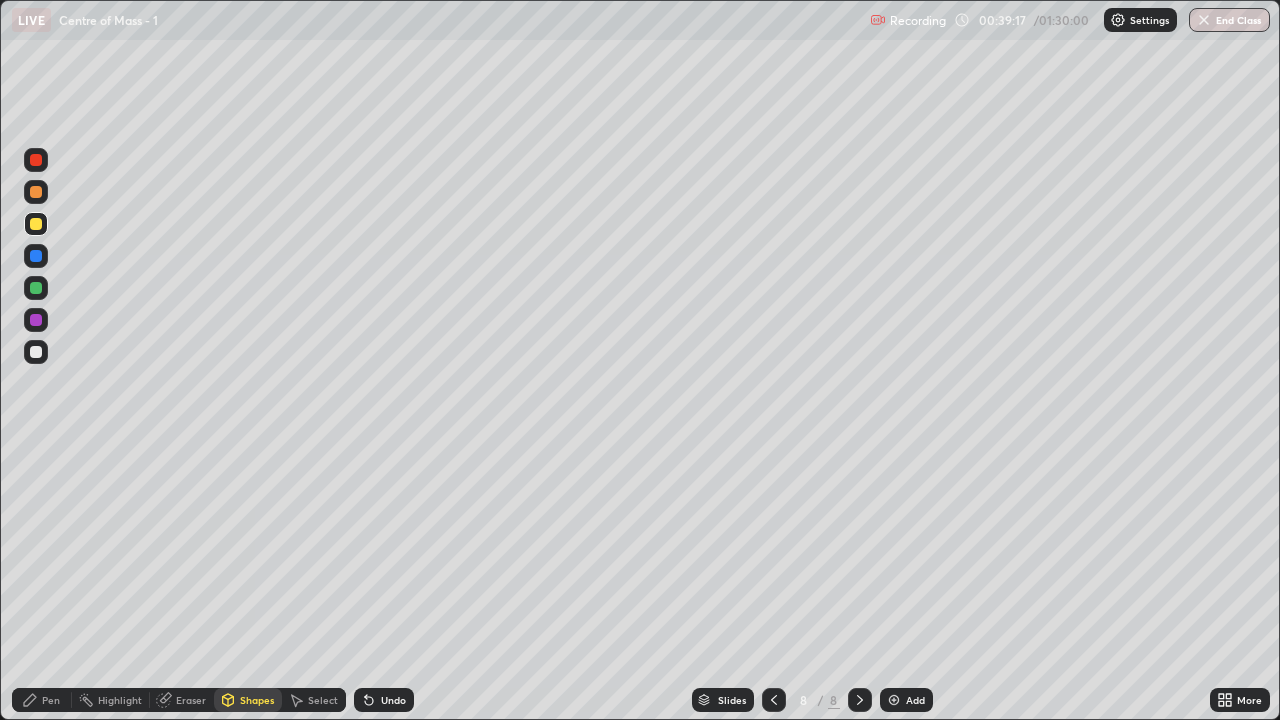 click on "Pen" at bounding box center [51, 700] 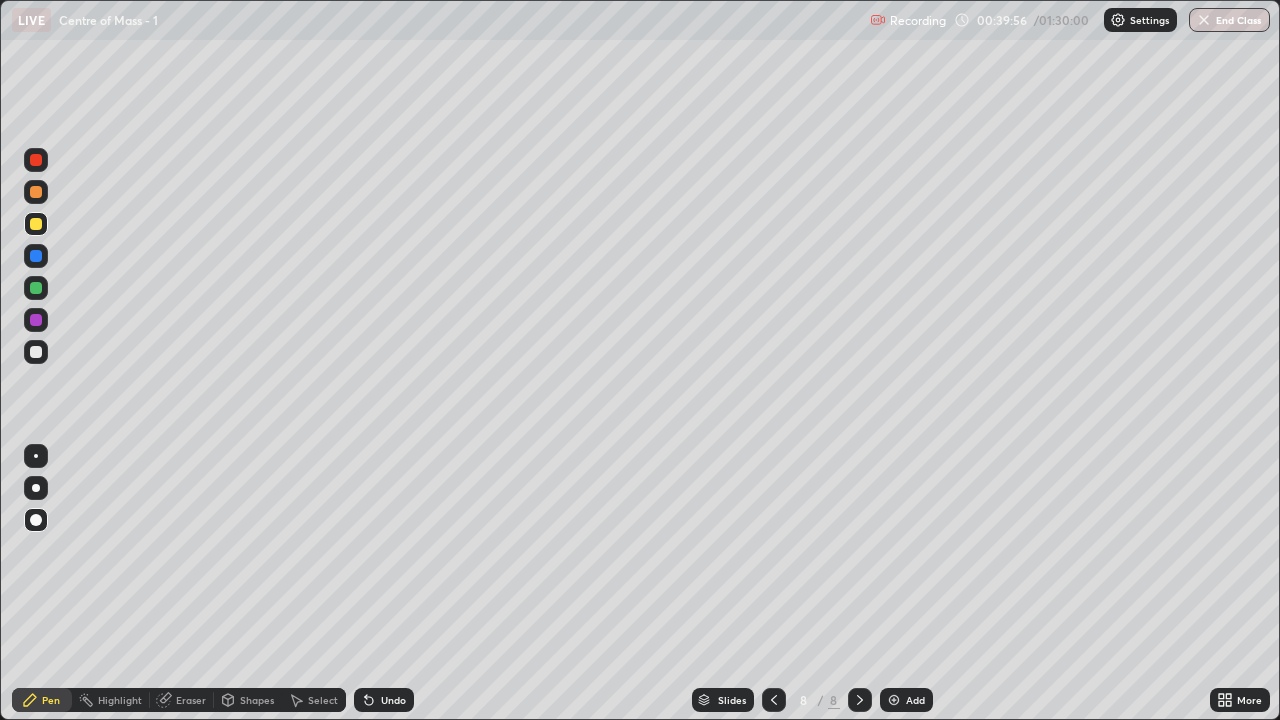 click at bounding box center [36, 288] 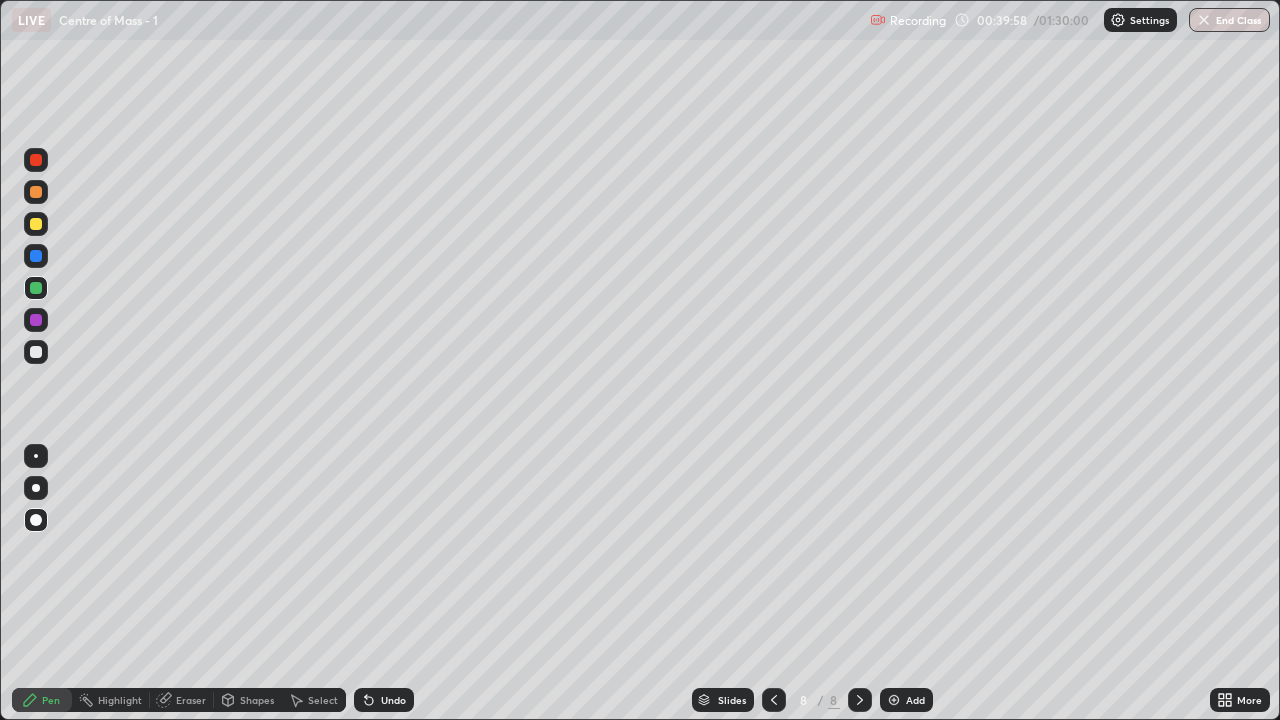 click at bounding box center (36, 160) 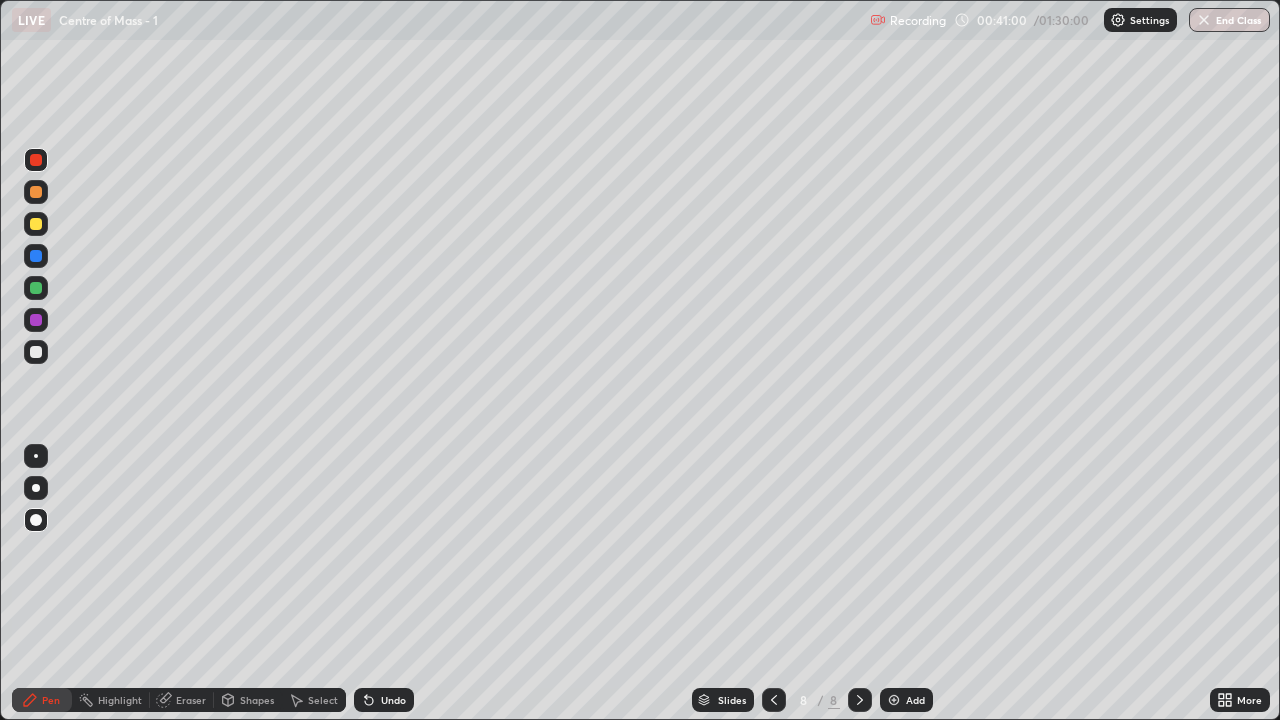 click at bounding box center (36, 288) 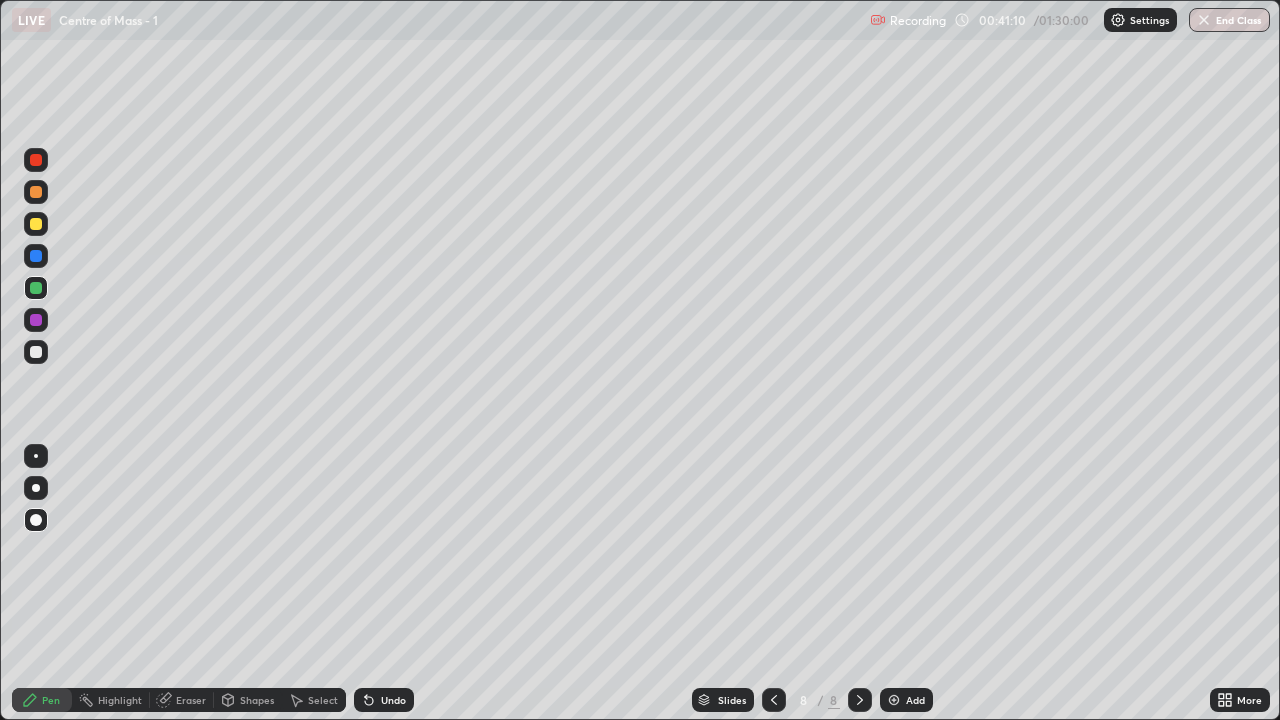 click at bounding box center [36, 192] 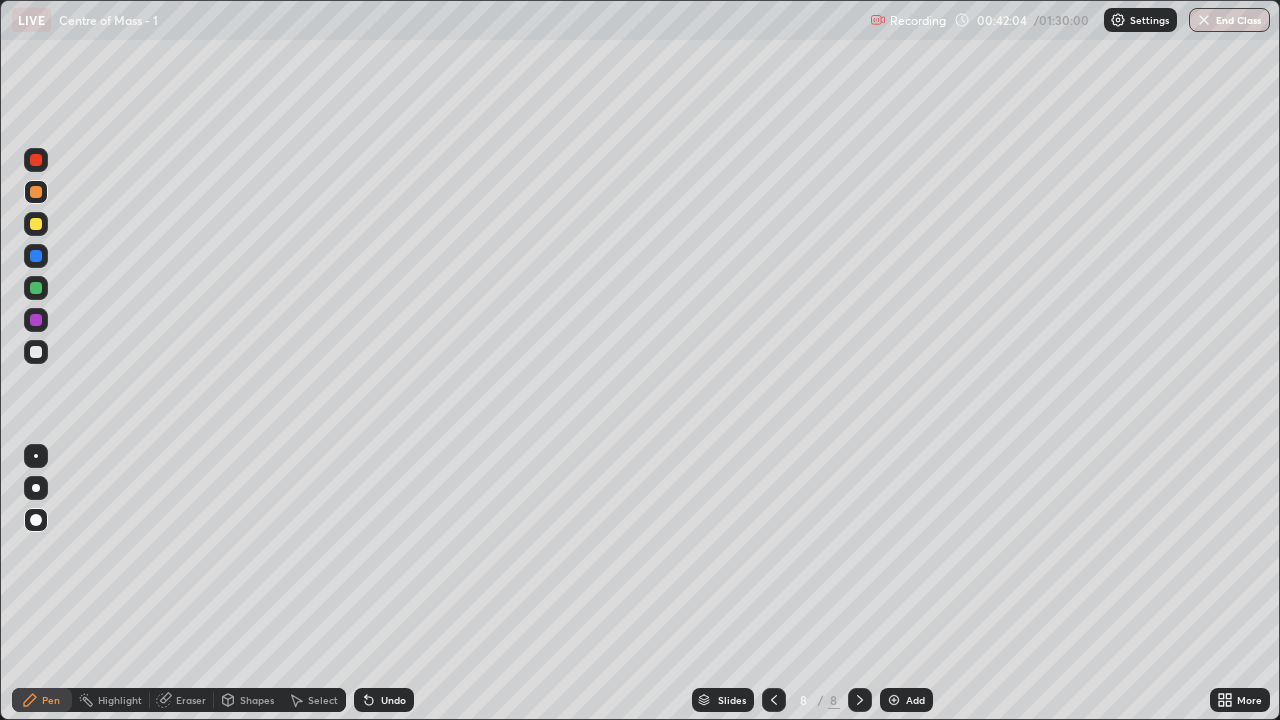 click at bounding box center (36, 352) 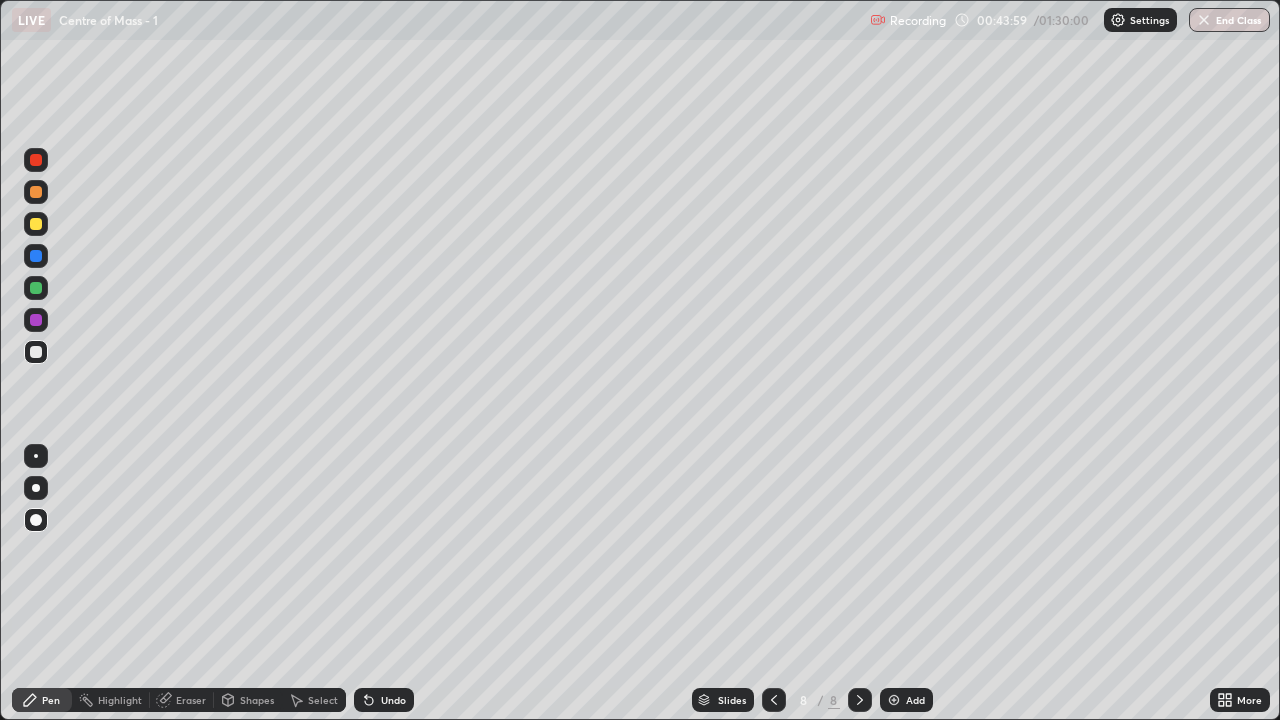 click on "Add" at bounding box center [906, 700] 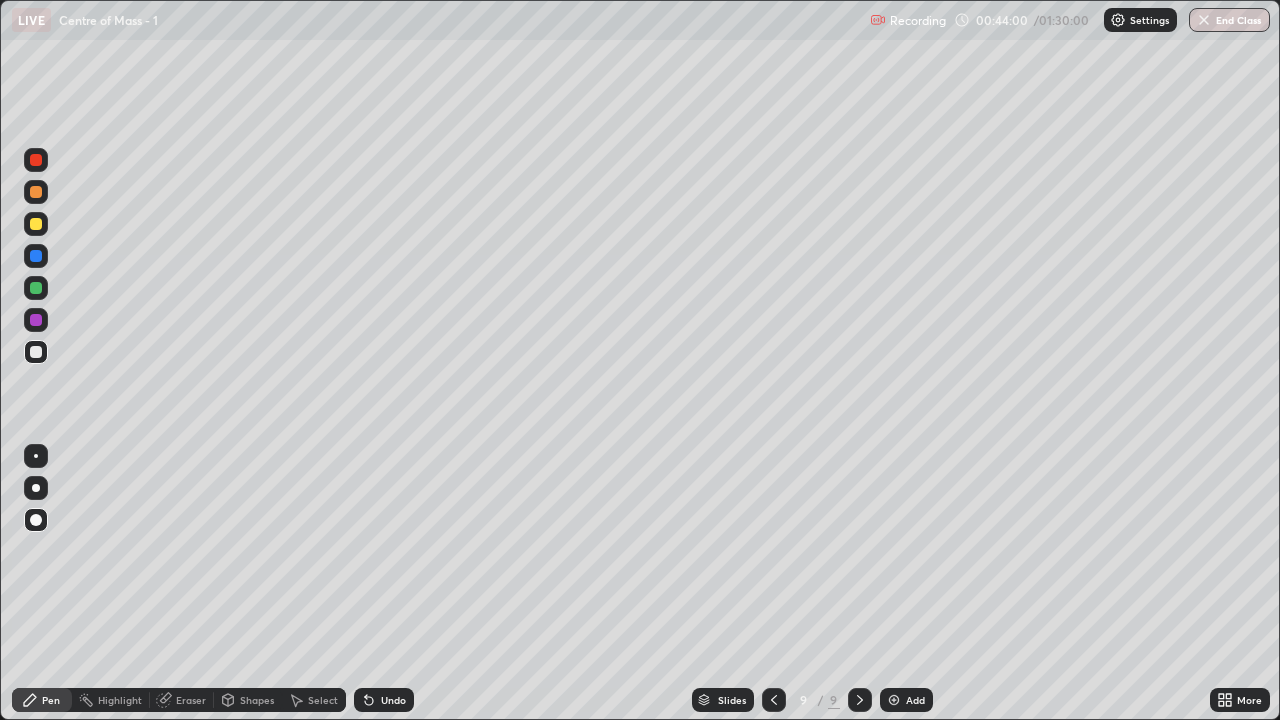 click at bounding box center [36, 288] 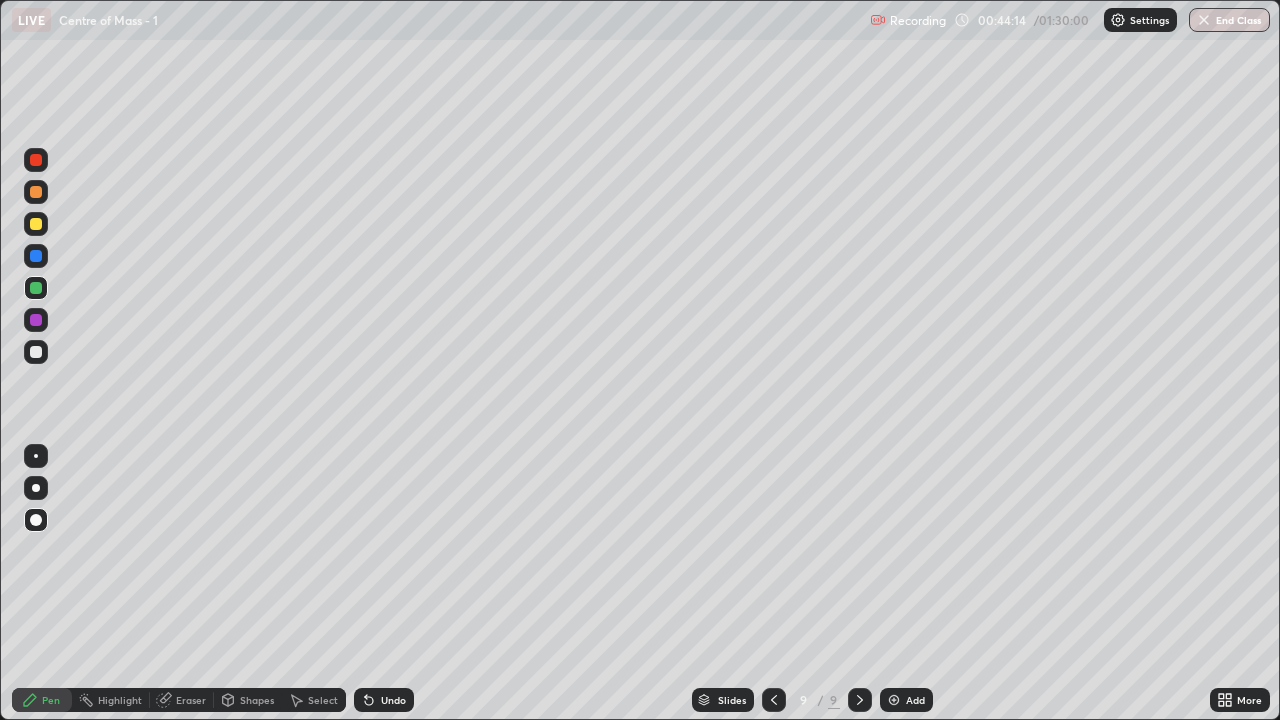 click at bounding box center [36, 224] 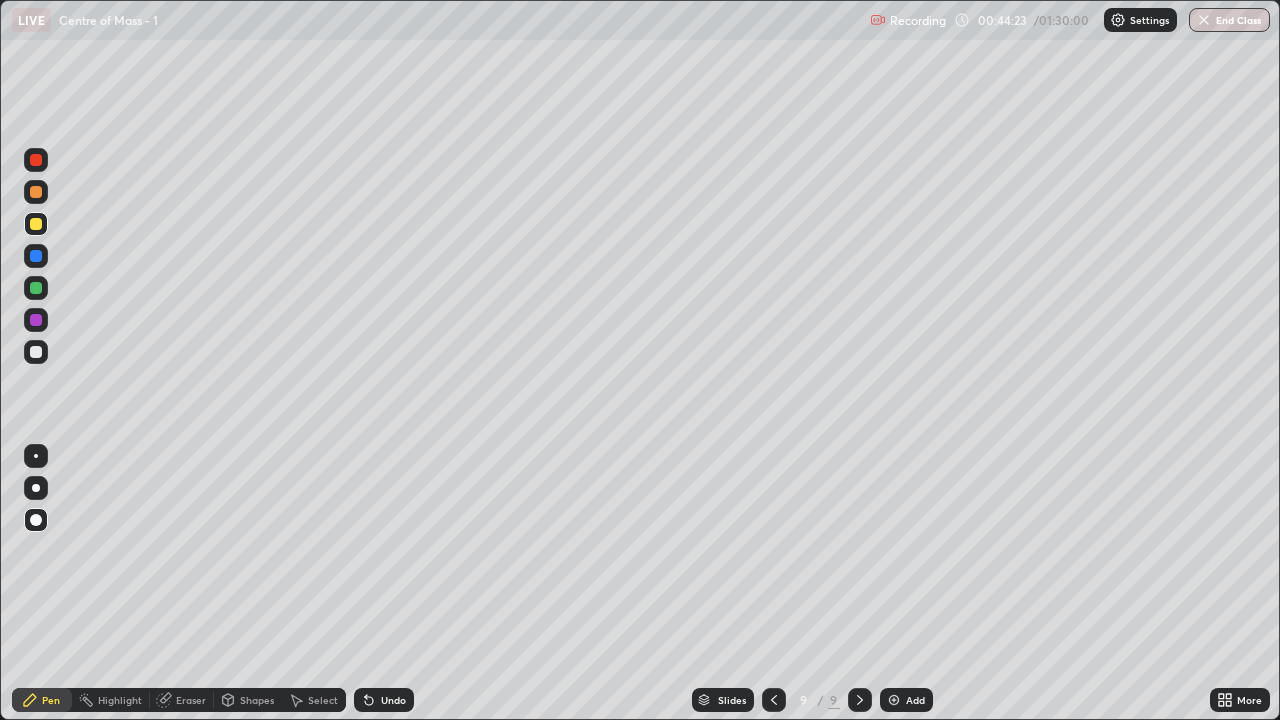 click 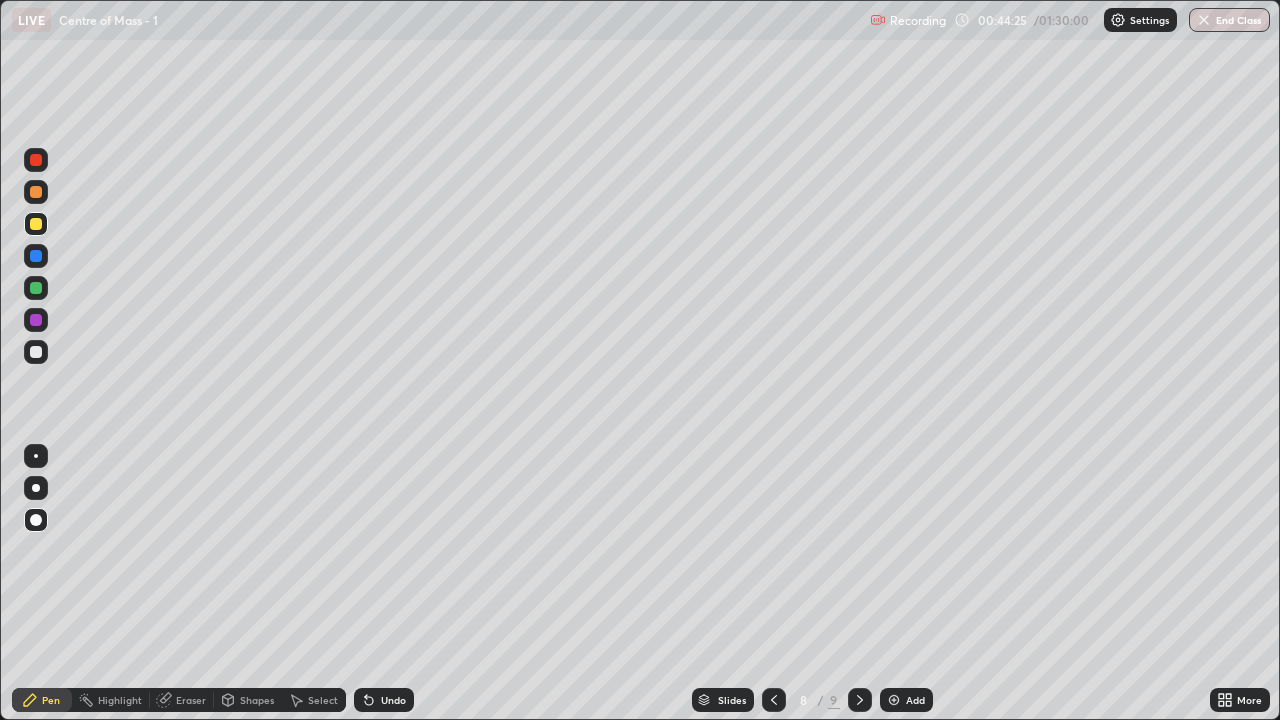 click 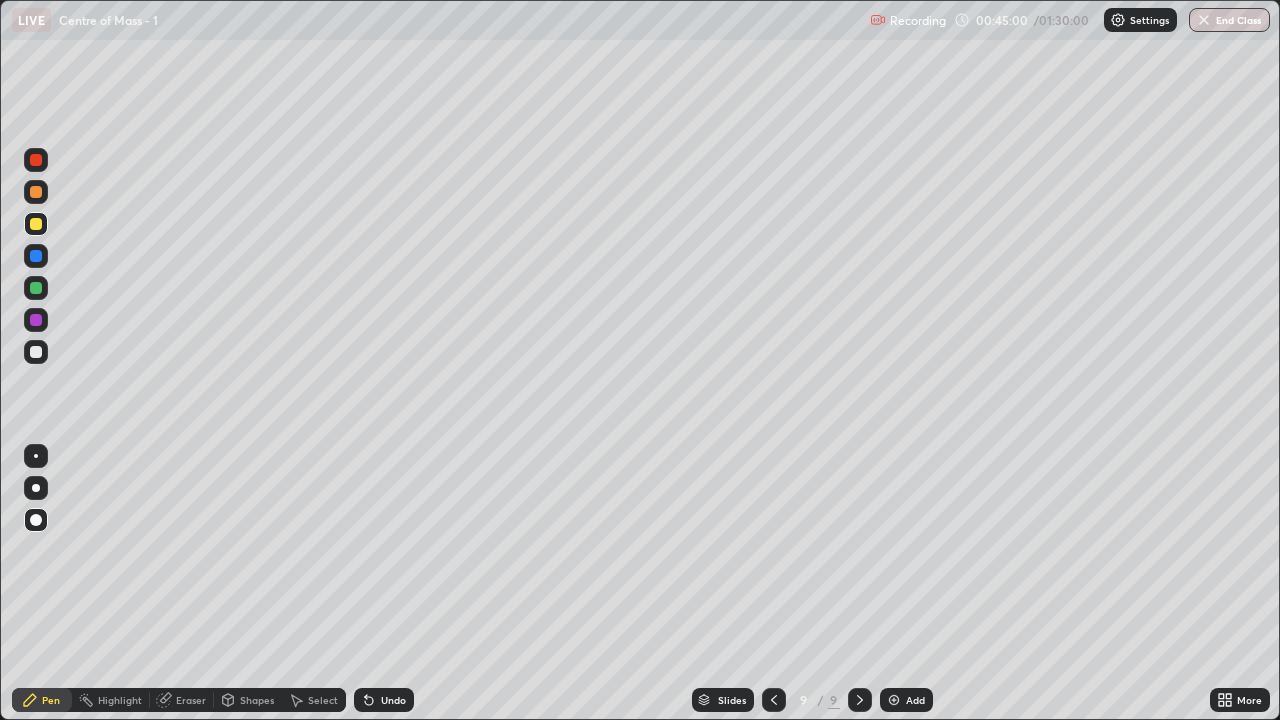 click 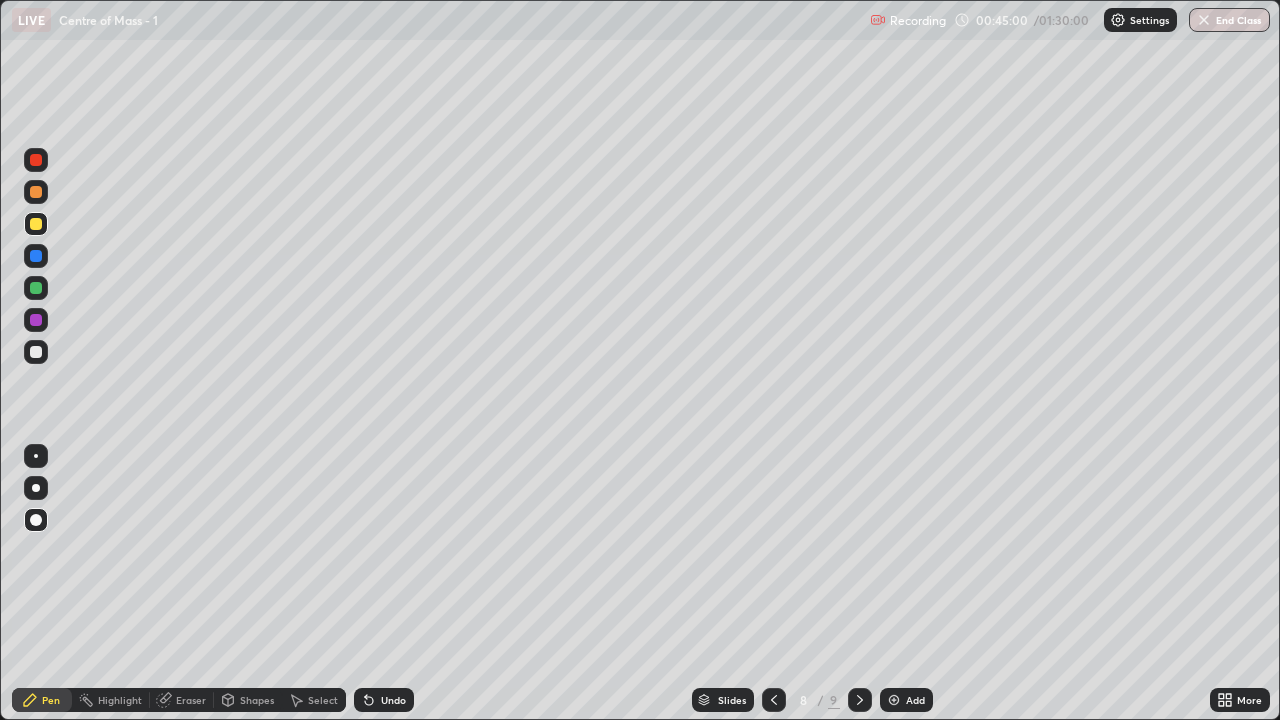 click at bounding box center (774, 700) 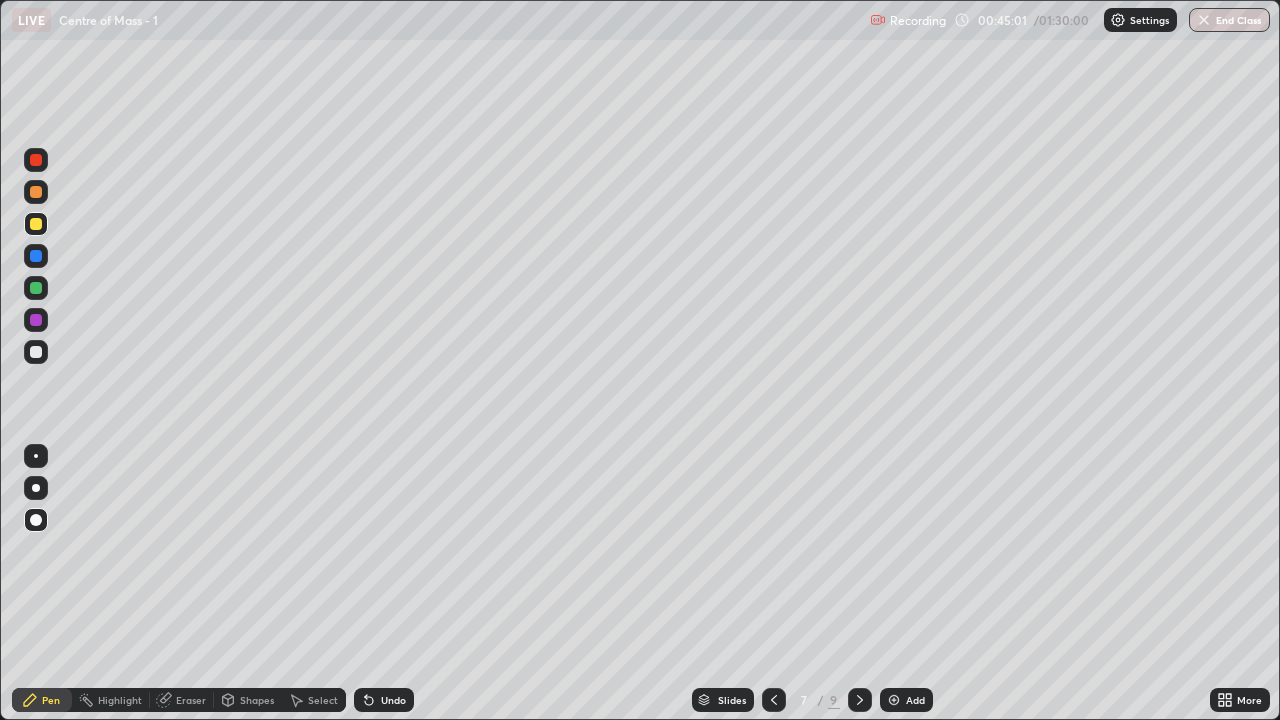 click at bounding box center [860, 700] 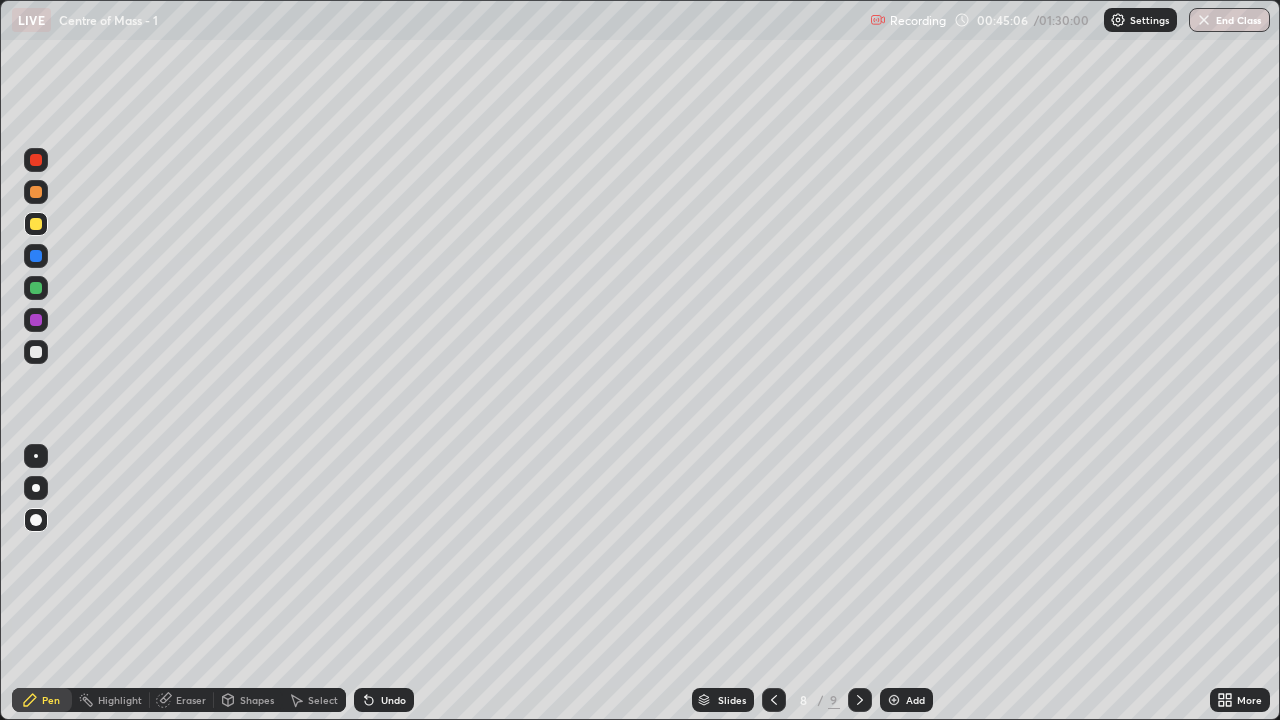 click at bounding box center [860, 700] 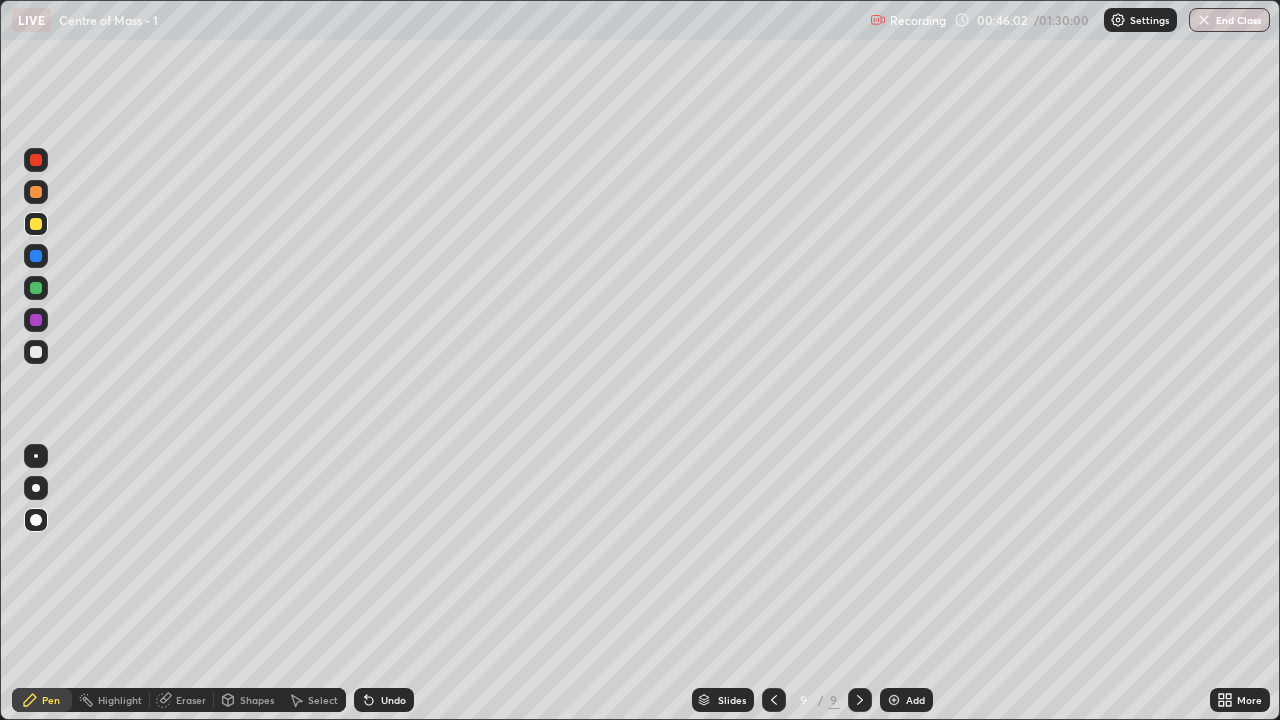 click on "Add" at bounding box center (906, 700) 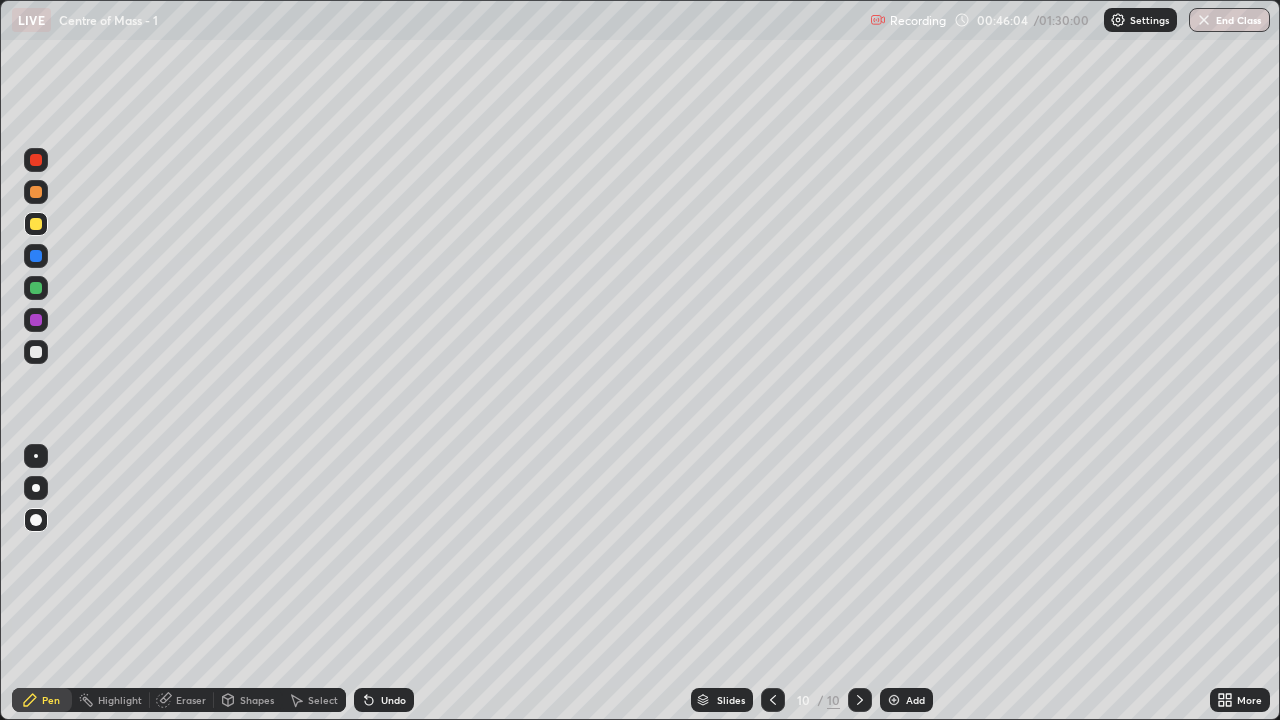 click on "Shapes" at bounding box center [257, 700] 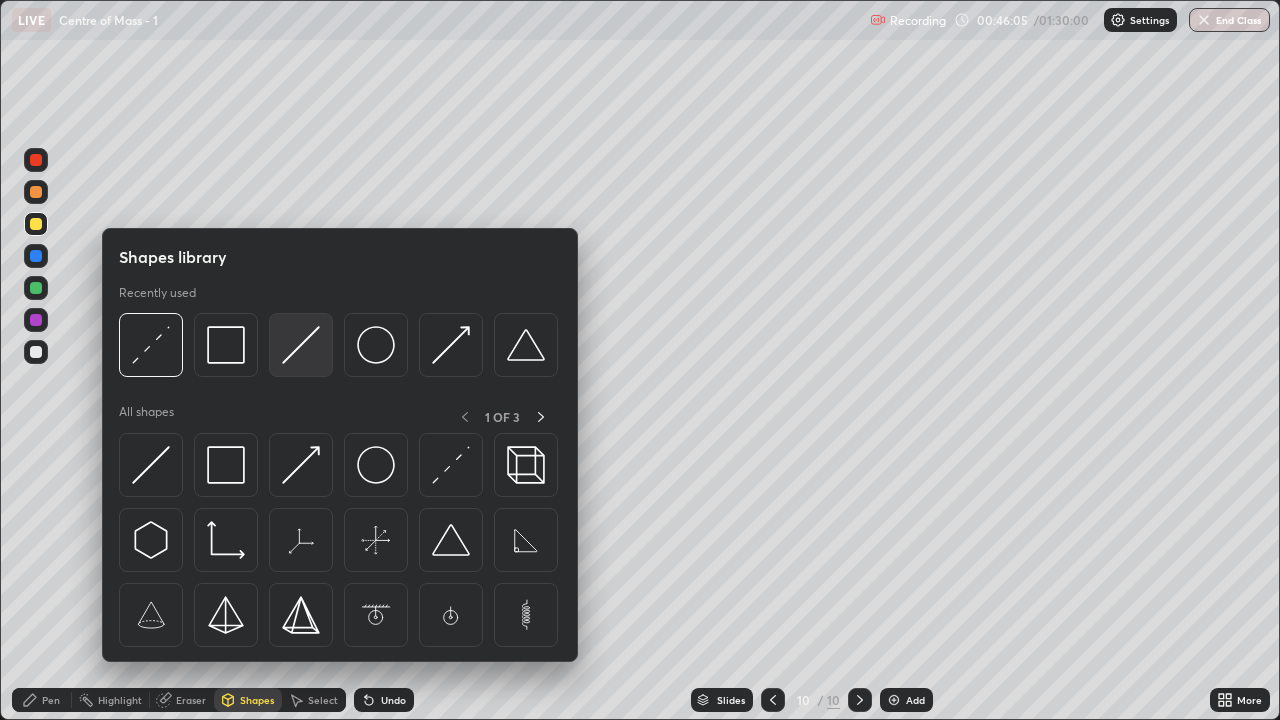 click at bounding box center (301, 345) 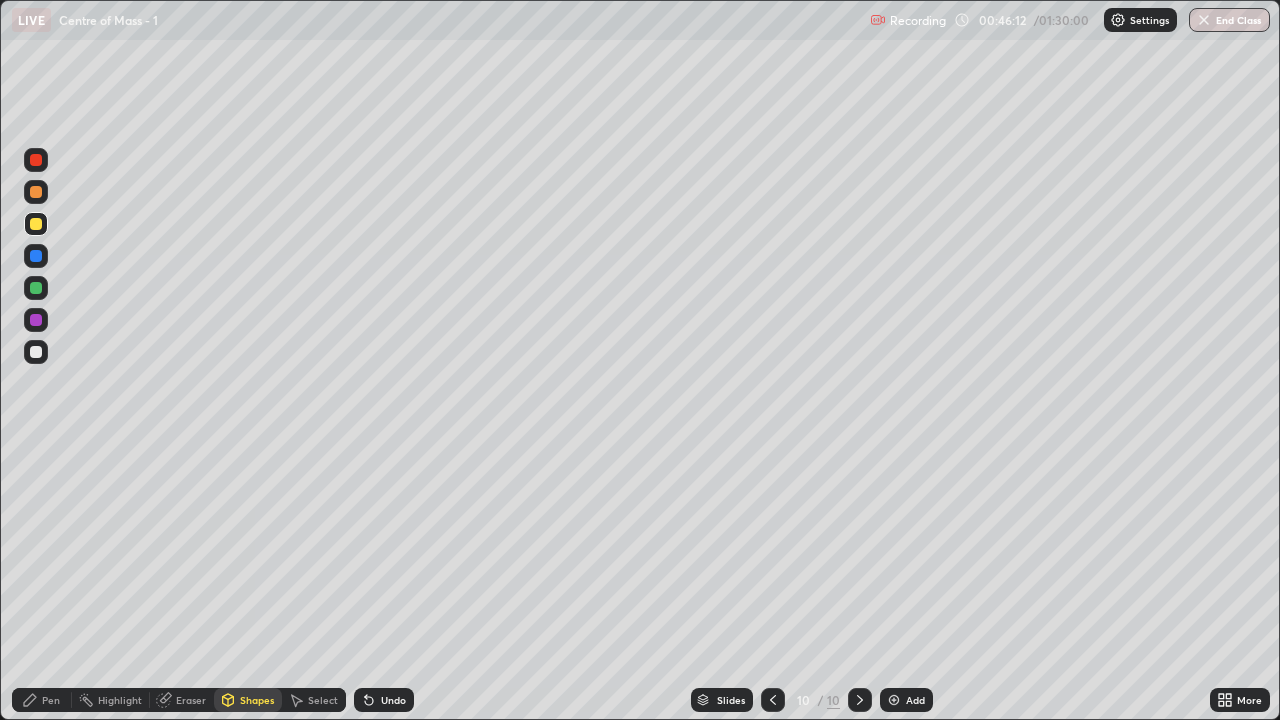 click on "Pen" at bounding box center [42, 700] 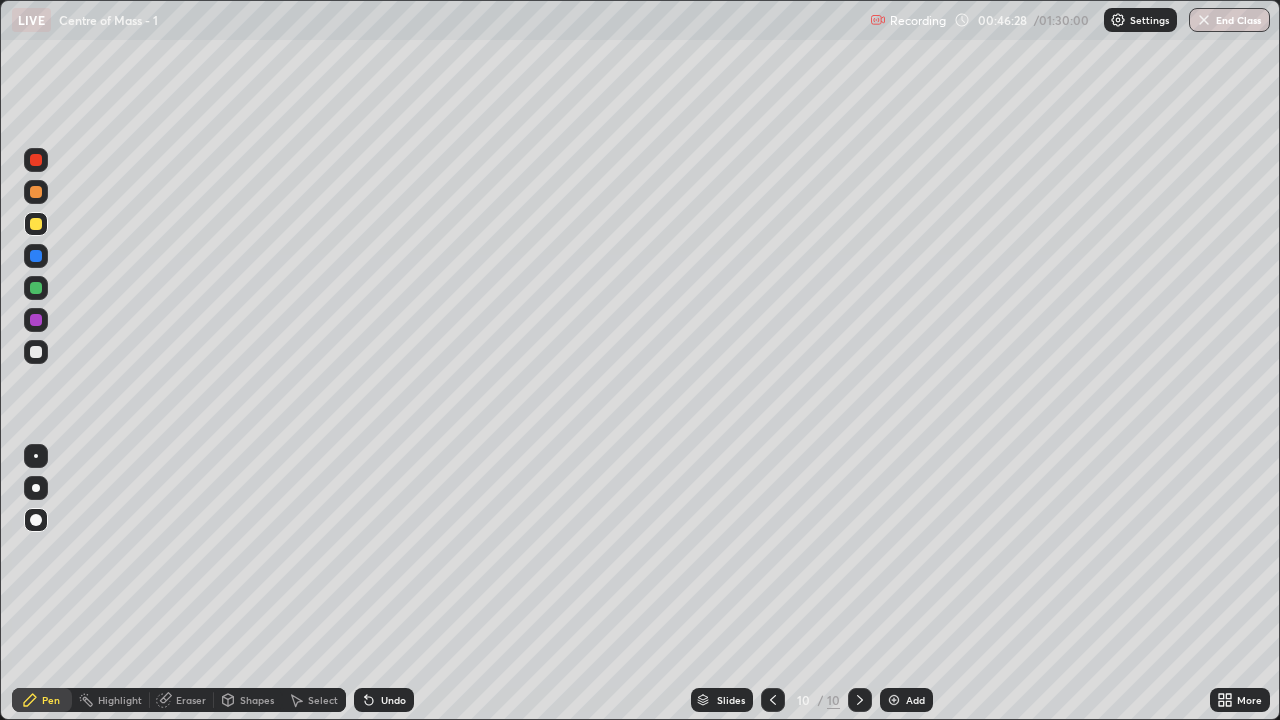 click at bounding box center [36, 352] 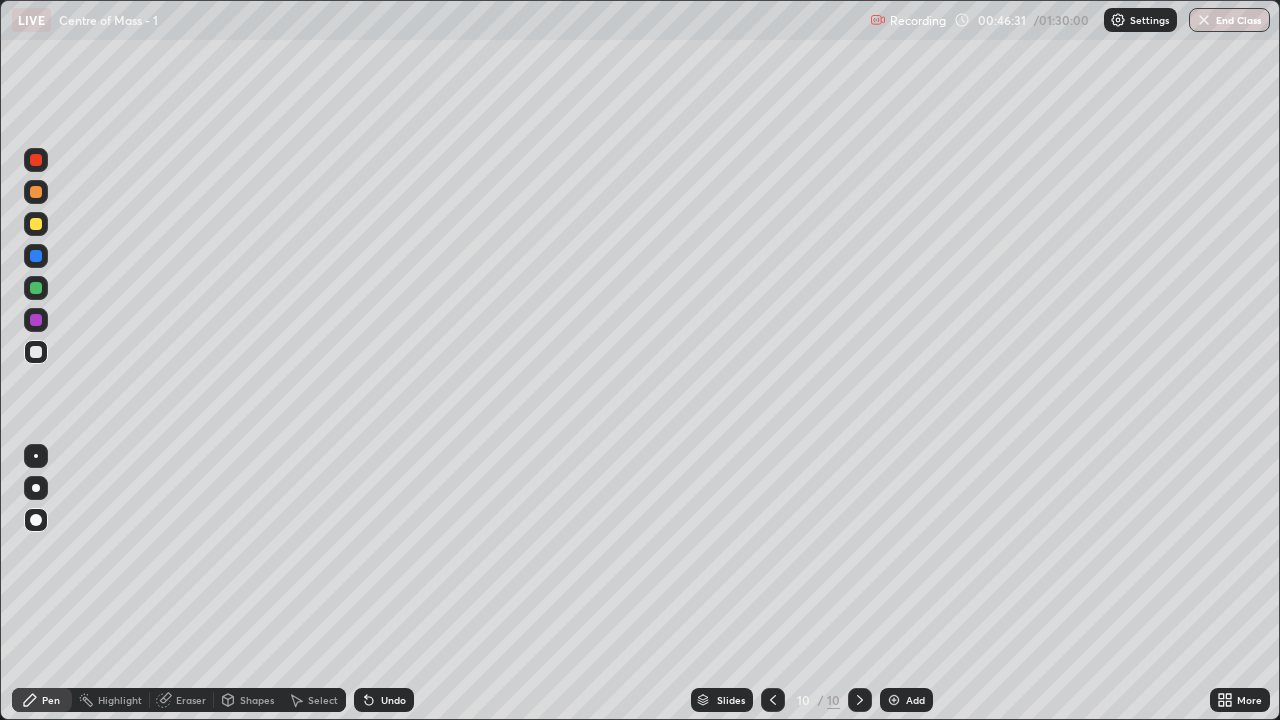 click on "Undo" at bounding box center (393, 700) 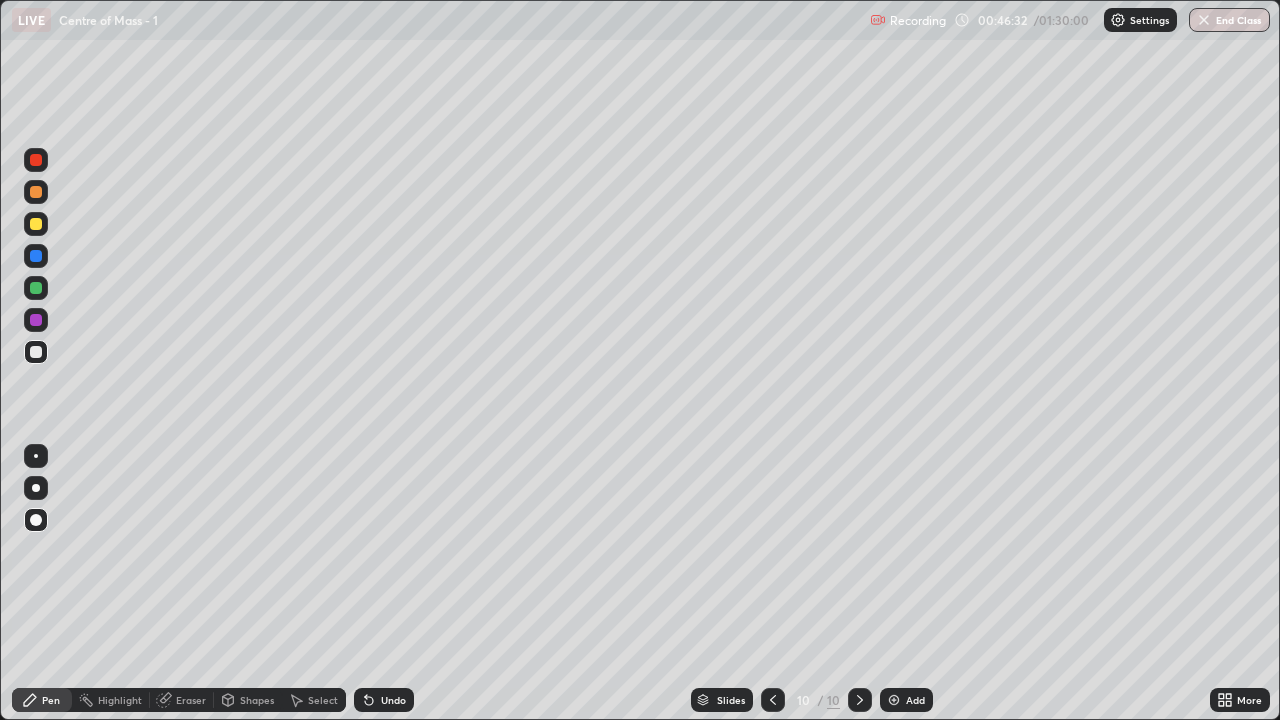 click on "Shapes" at bounding box center [257, 700] 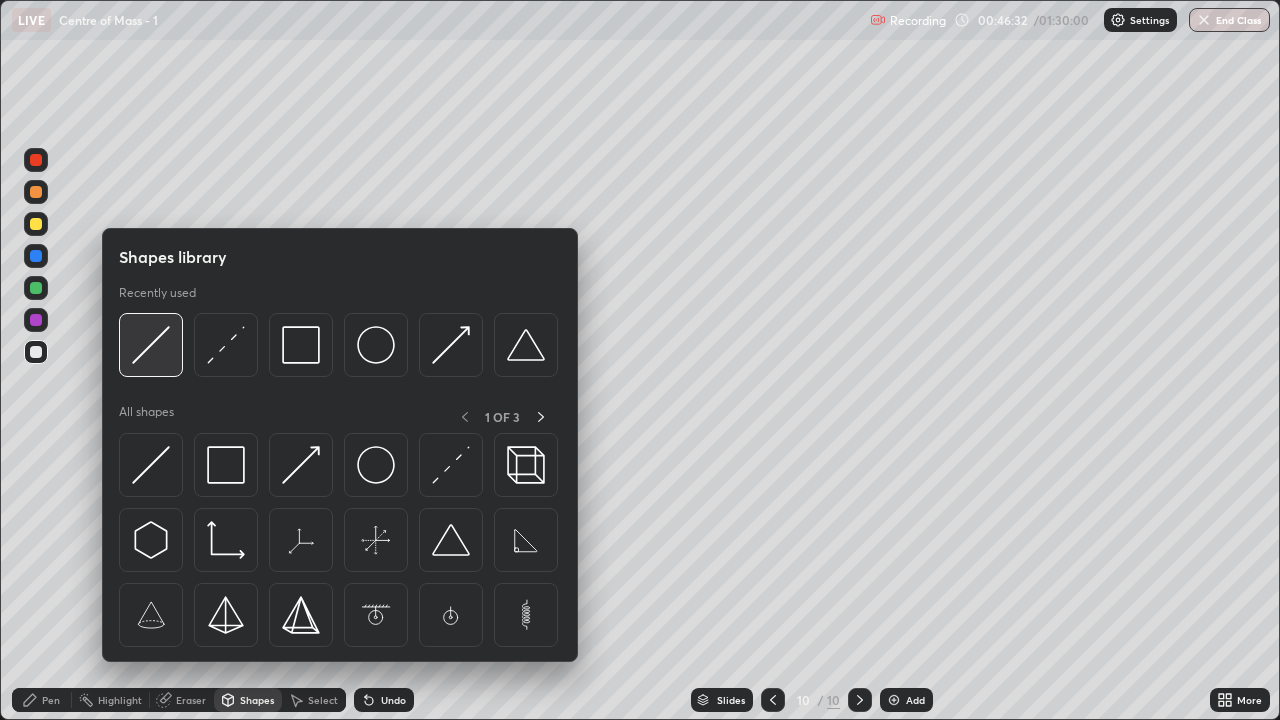 click at bounding box center (151, 345) 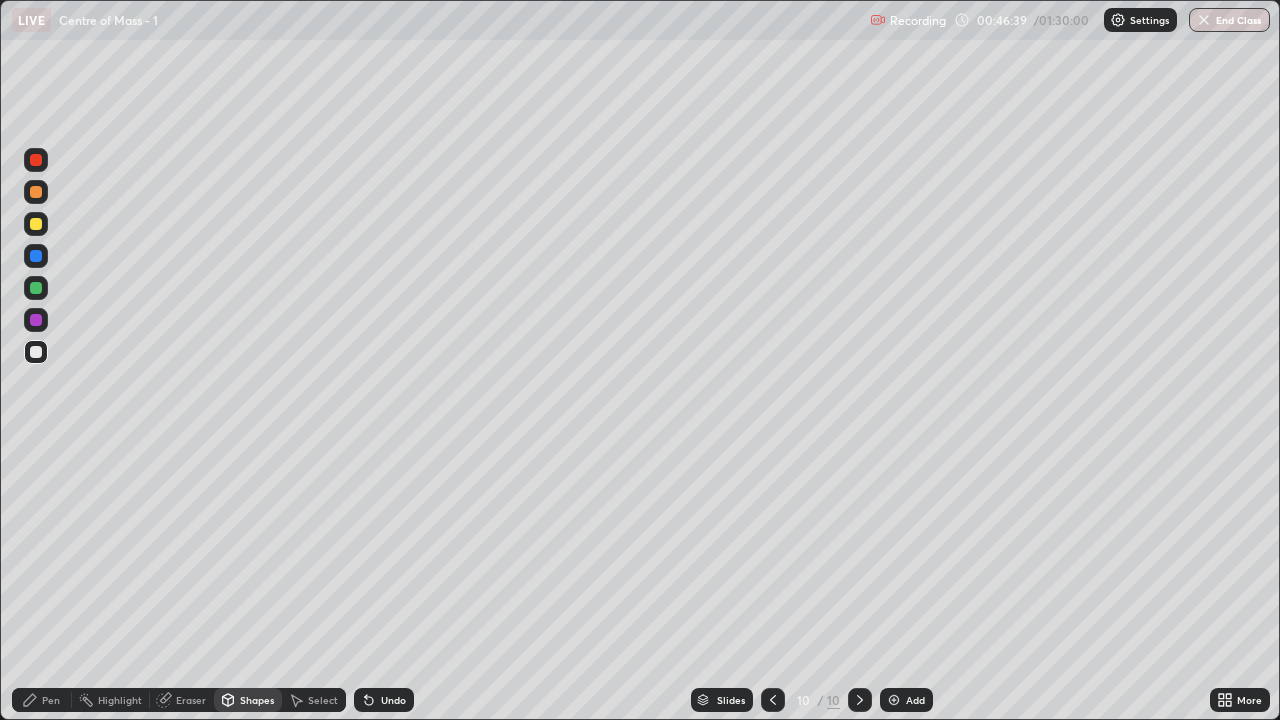 click at bounding box center [36, 288] 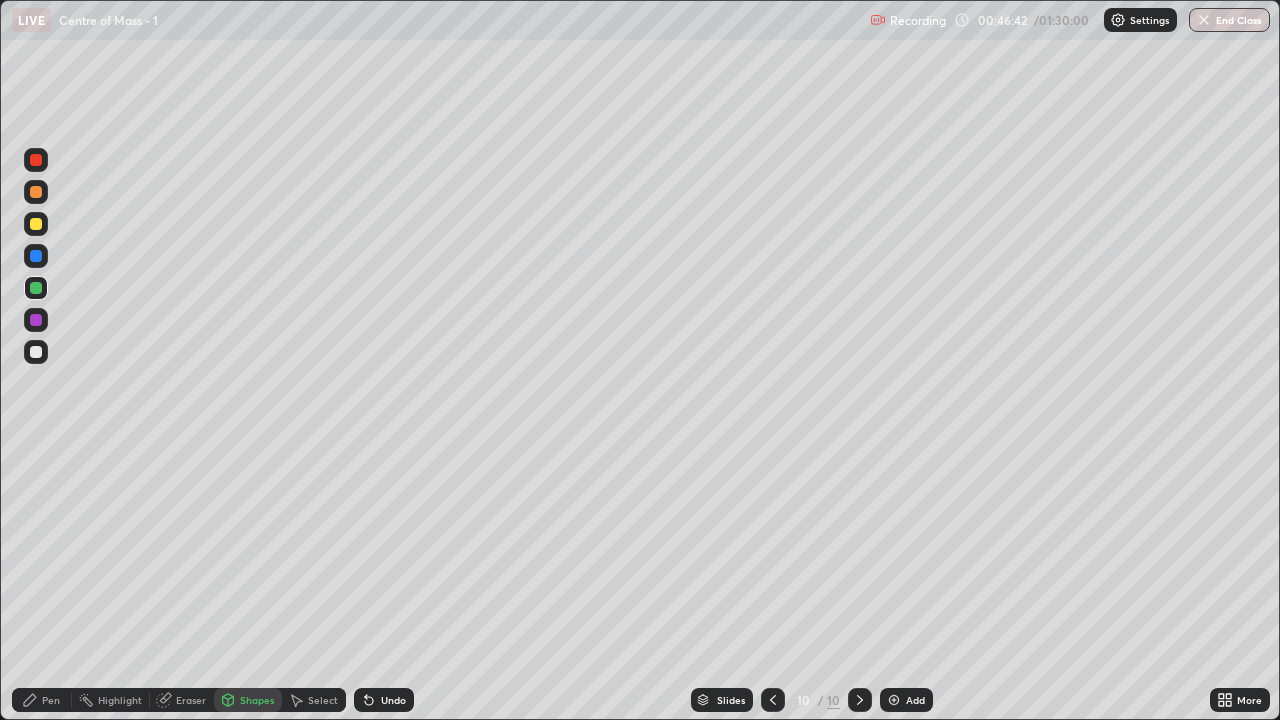 click on "Pen" at bounding box center (51, 700) 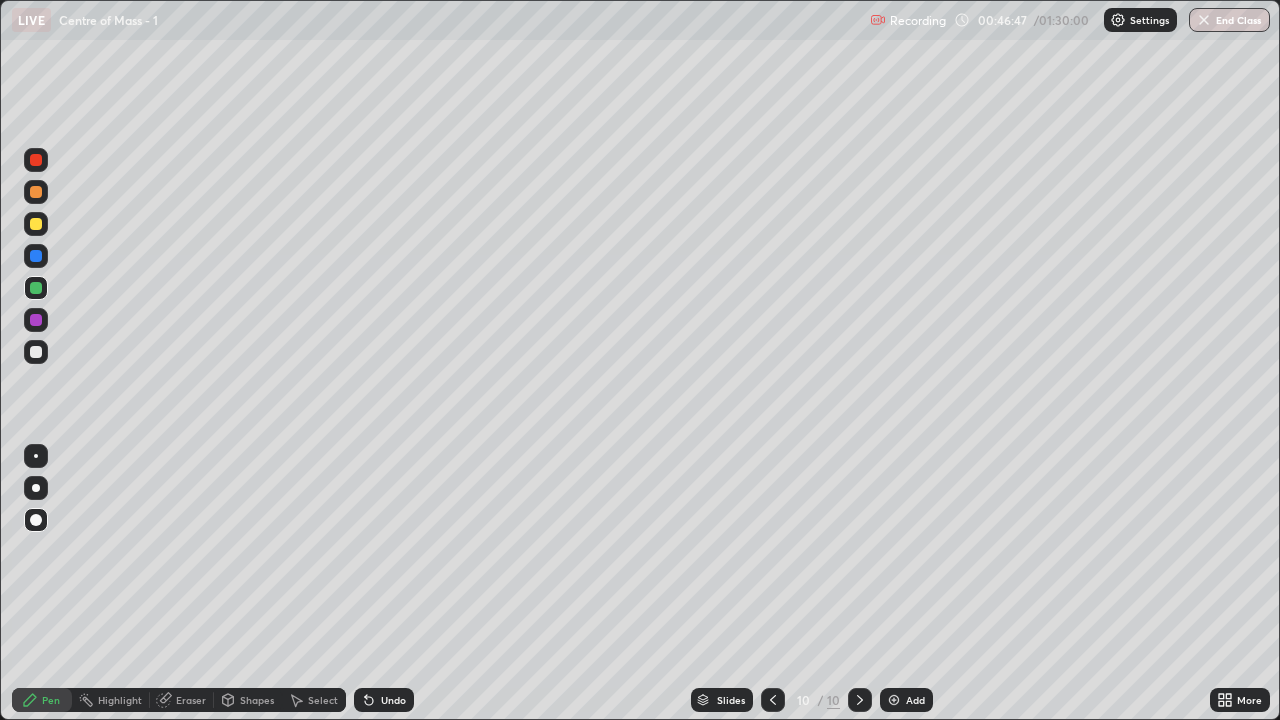 click on "Shapes" at bounding box center [257, 700] 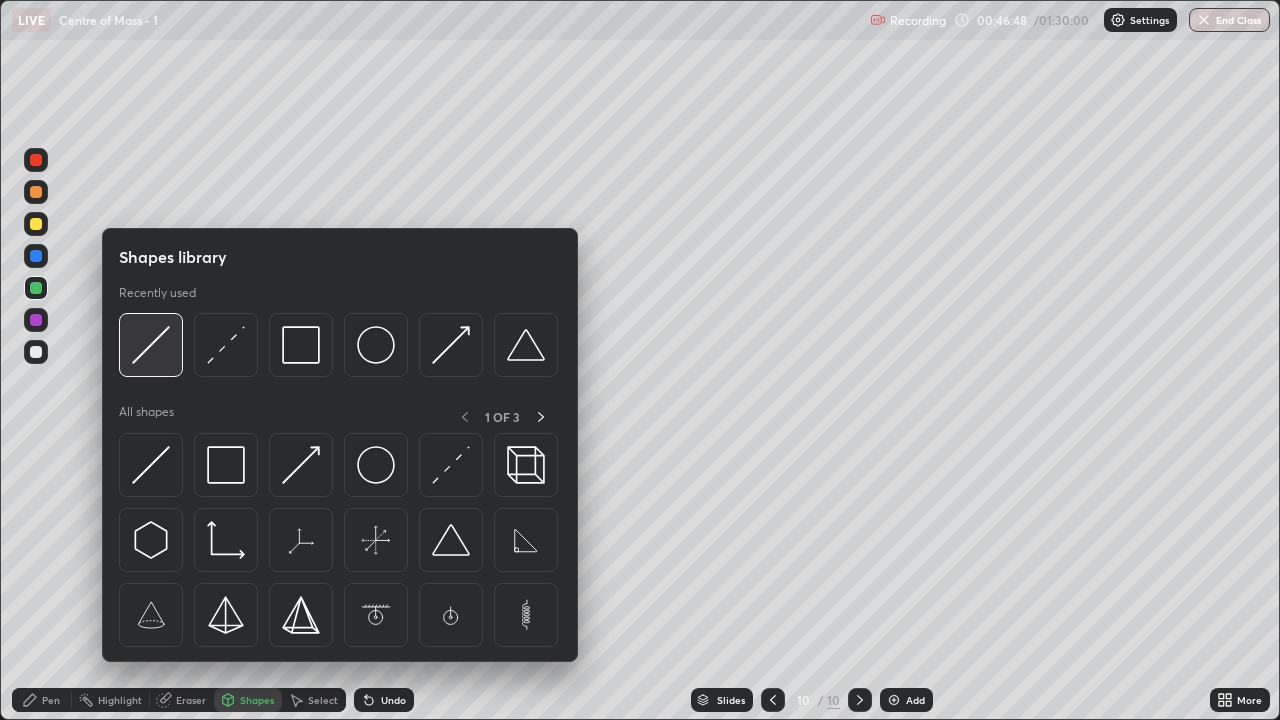 click at bounding box center [151, 345] 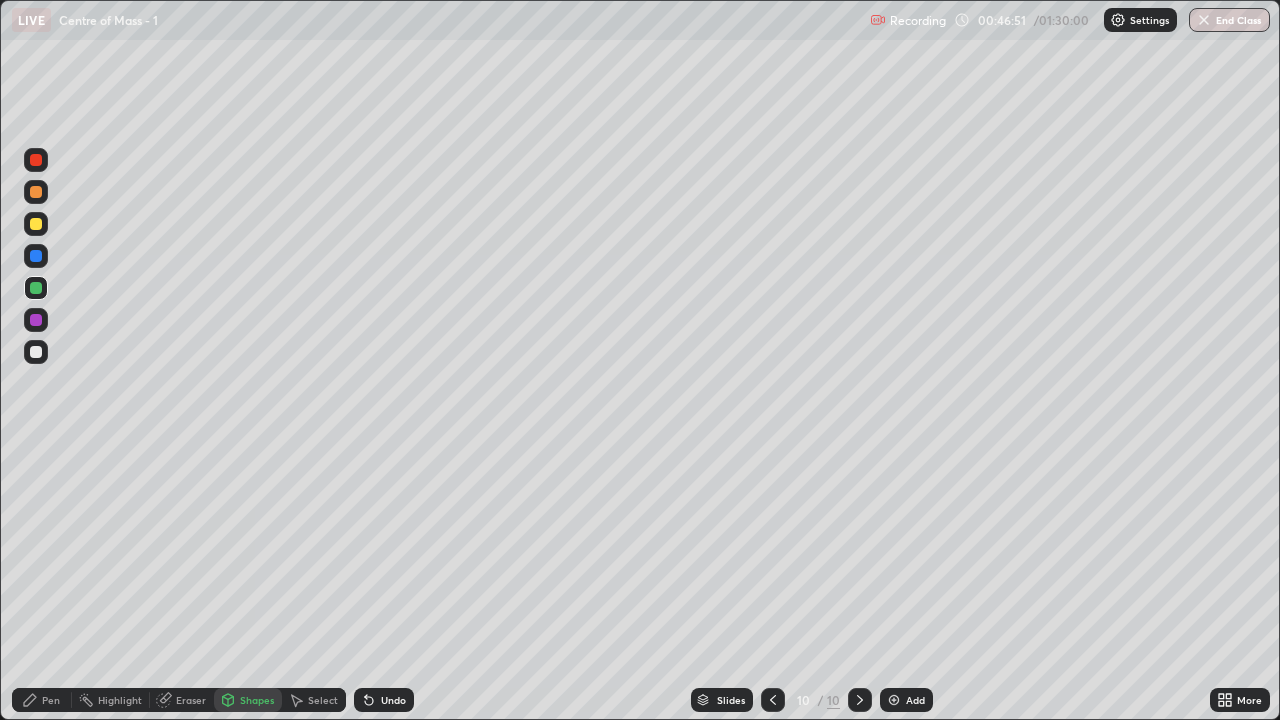 click at bounding box center (36, 352) 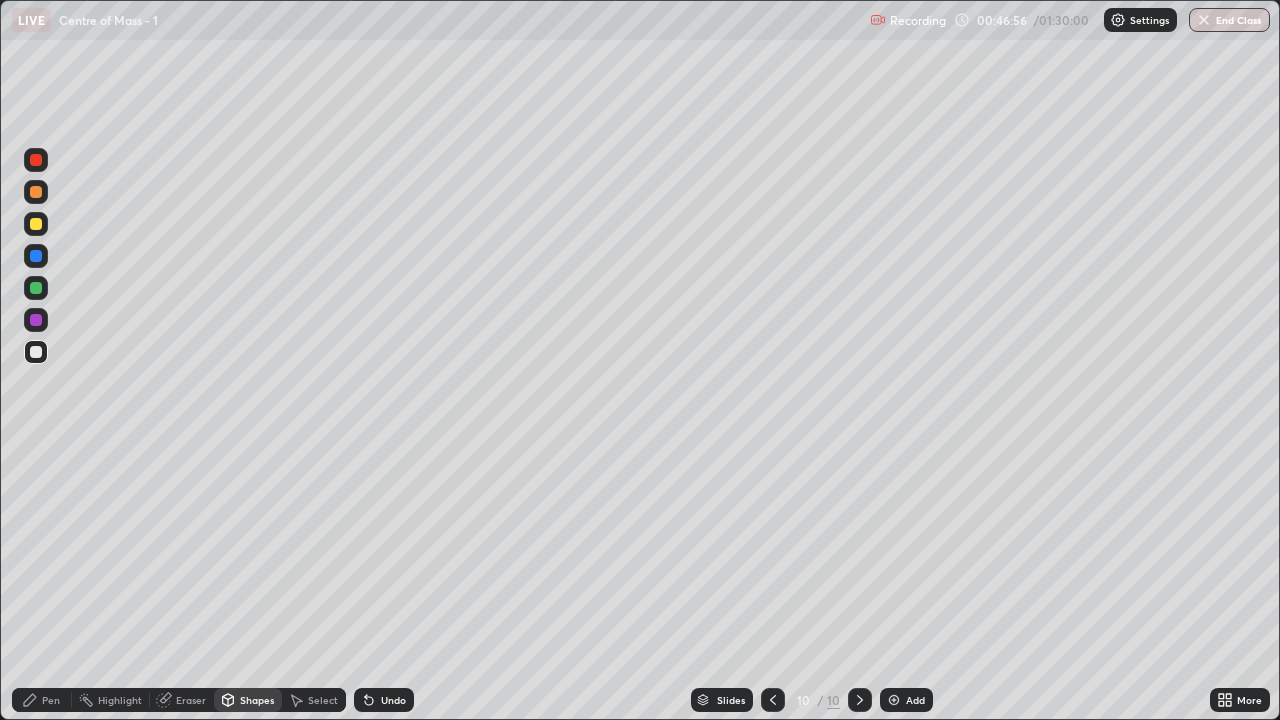 click on "Pen" at bounding box center [51, 700] 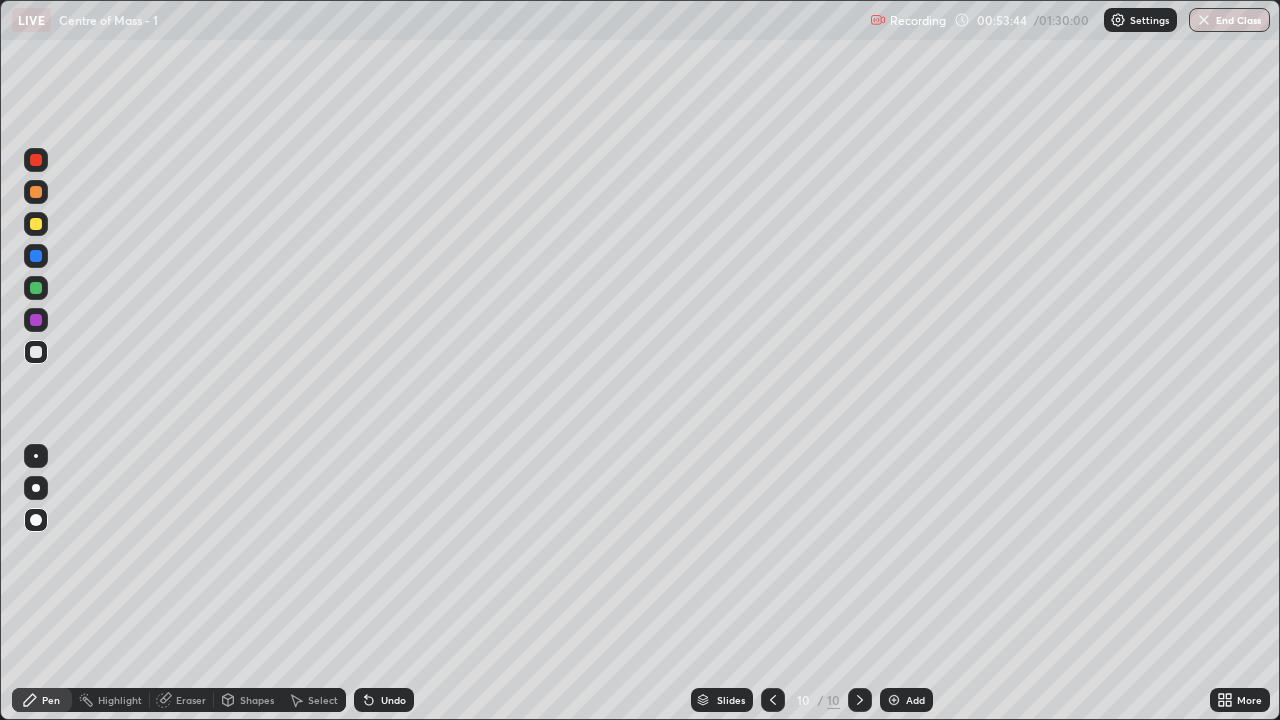 click at bounding box center (36, 192) 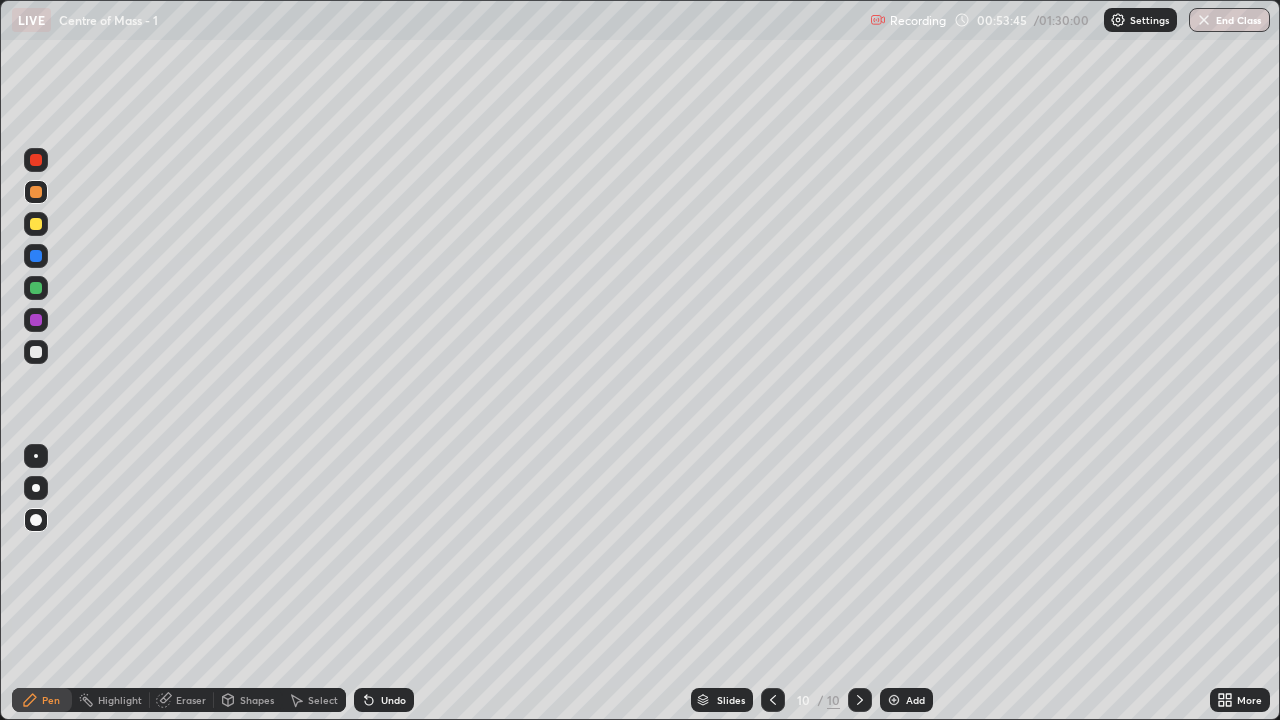 click on "Shapes" at bounding box center [257, 700] 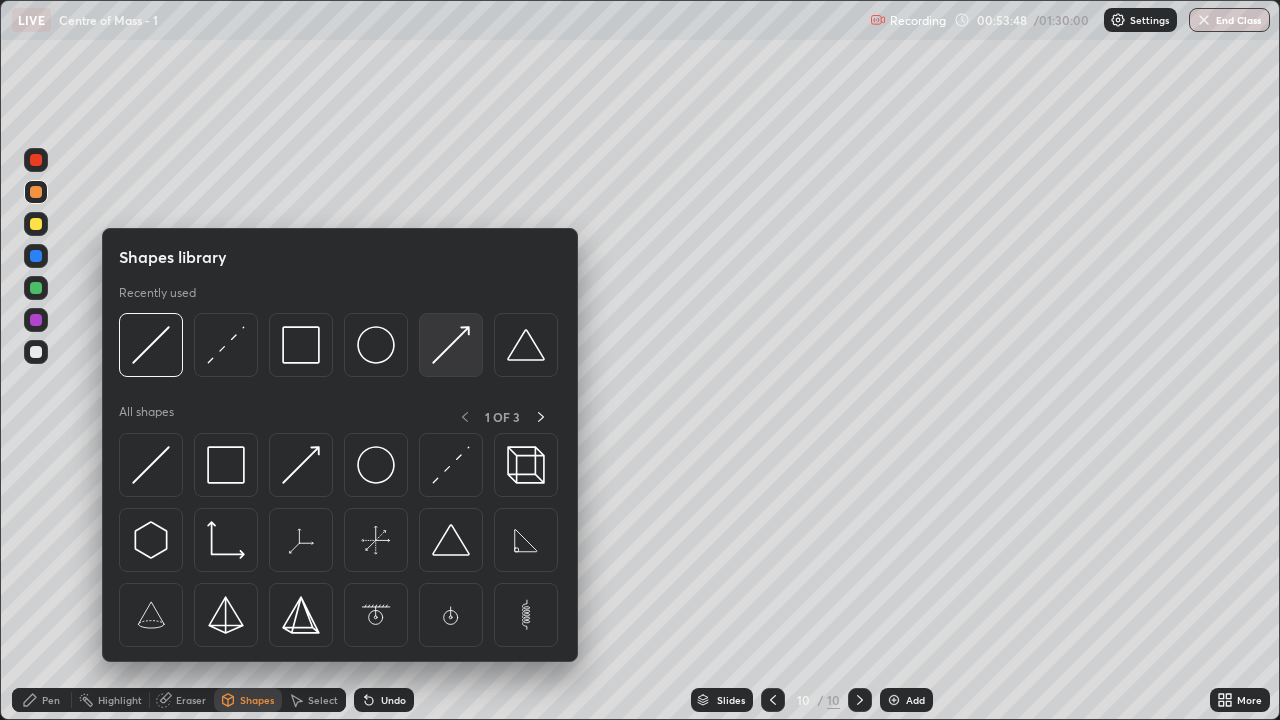 click at bounding box center [451, 345] 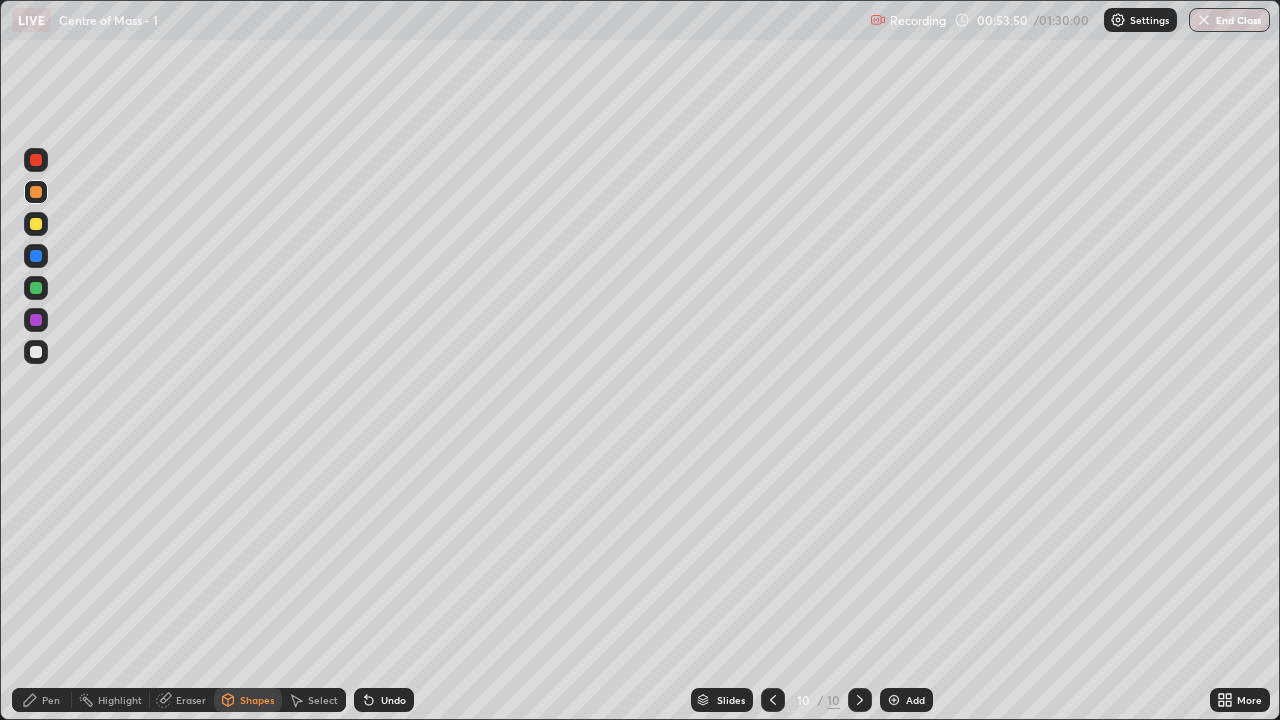 click on "Eraser" at bounding box center [191, 700] 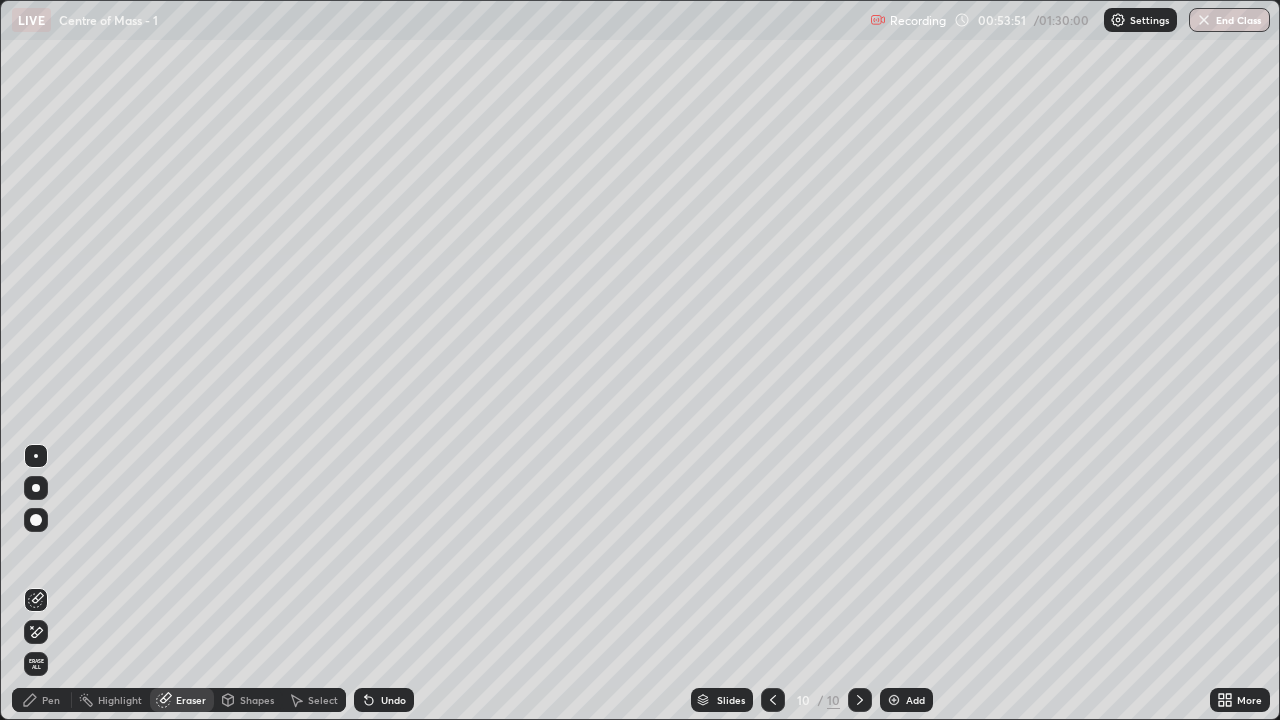 click 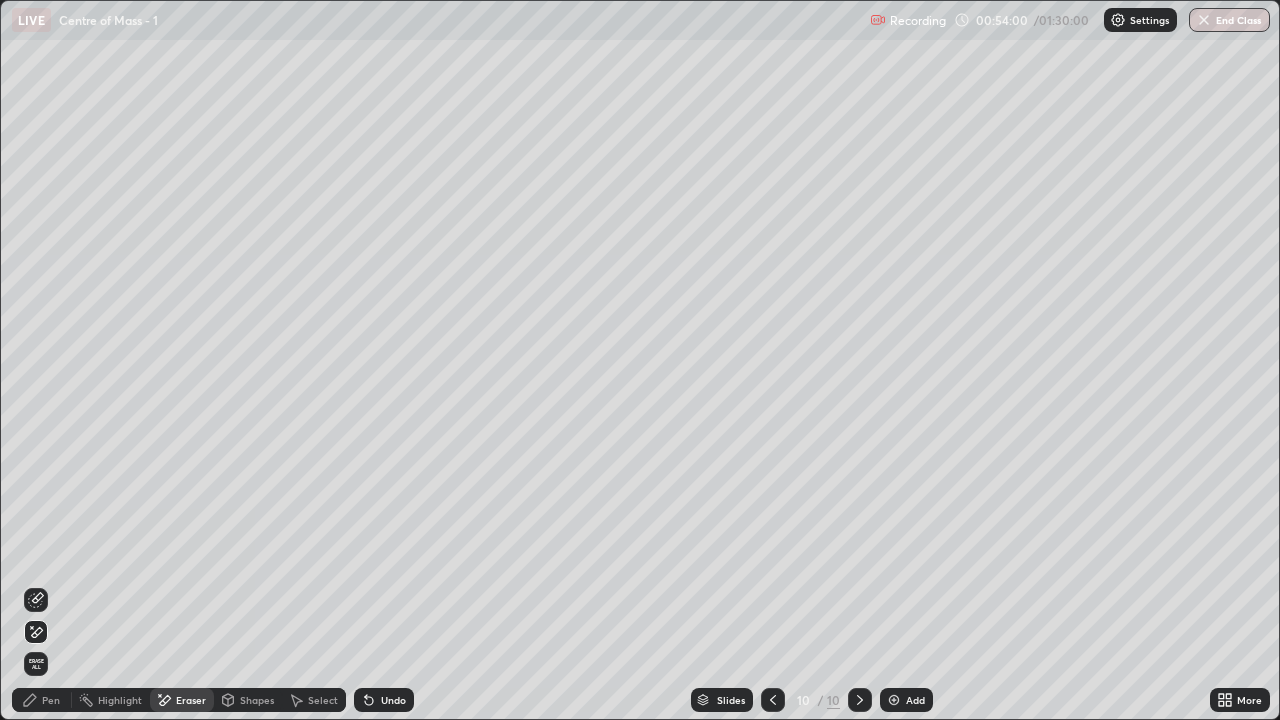 click on "Pen" at bounding box center (51, 700) 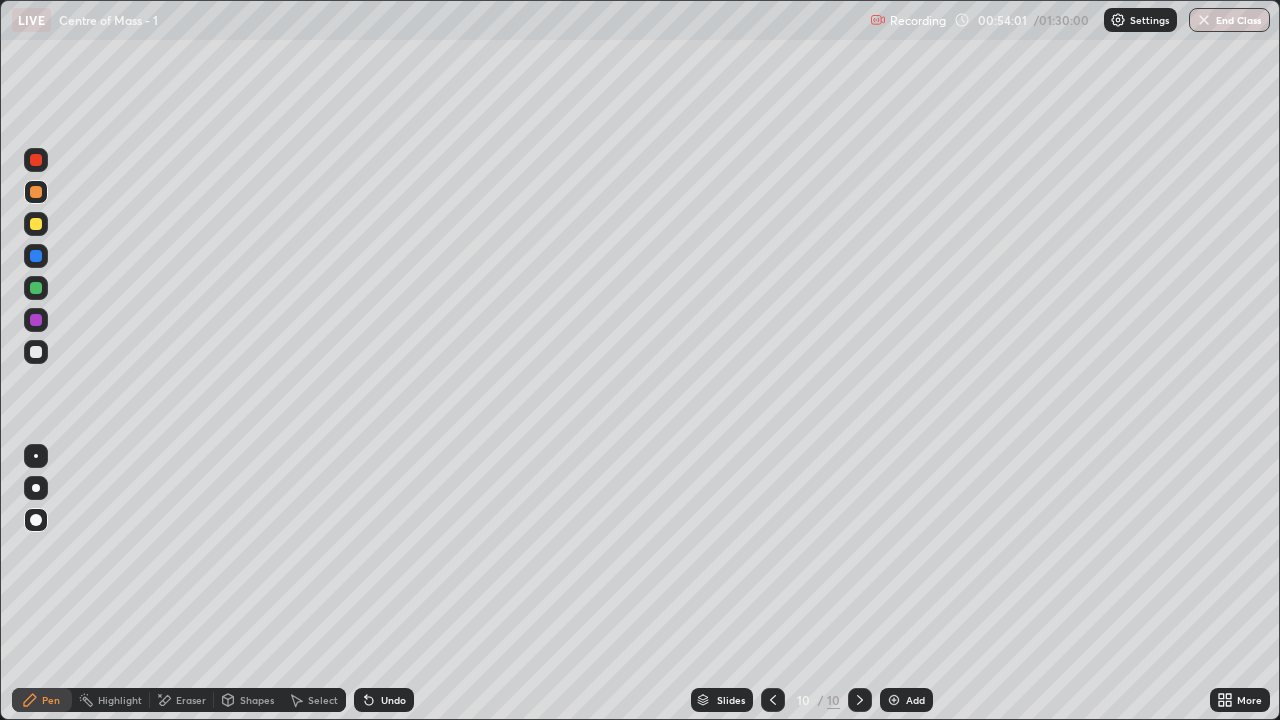 click on "Shapes" at bounding box center (257, 700) 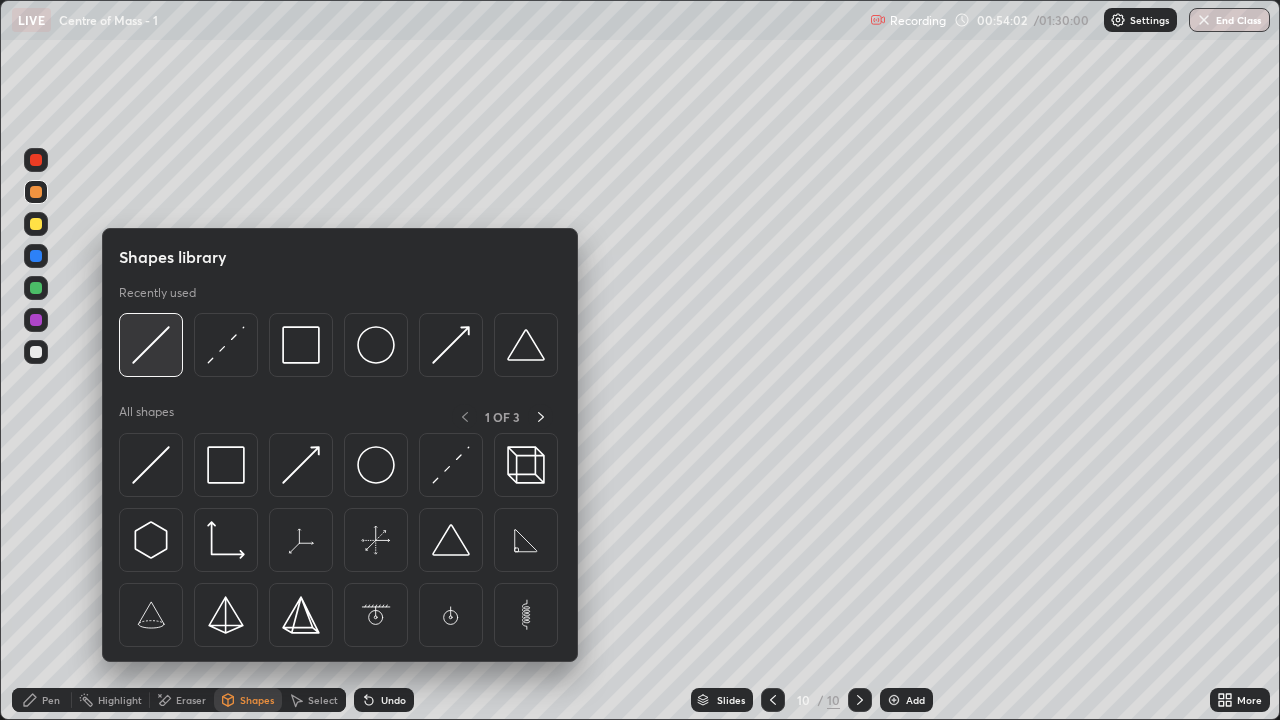 click at bounding box center [151, 345] 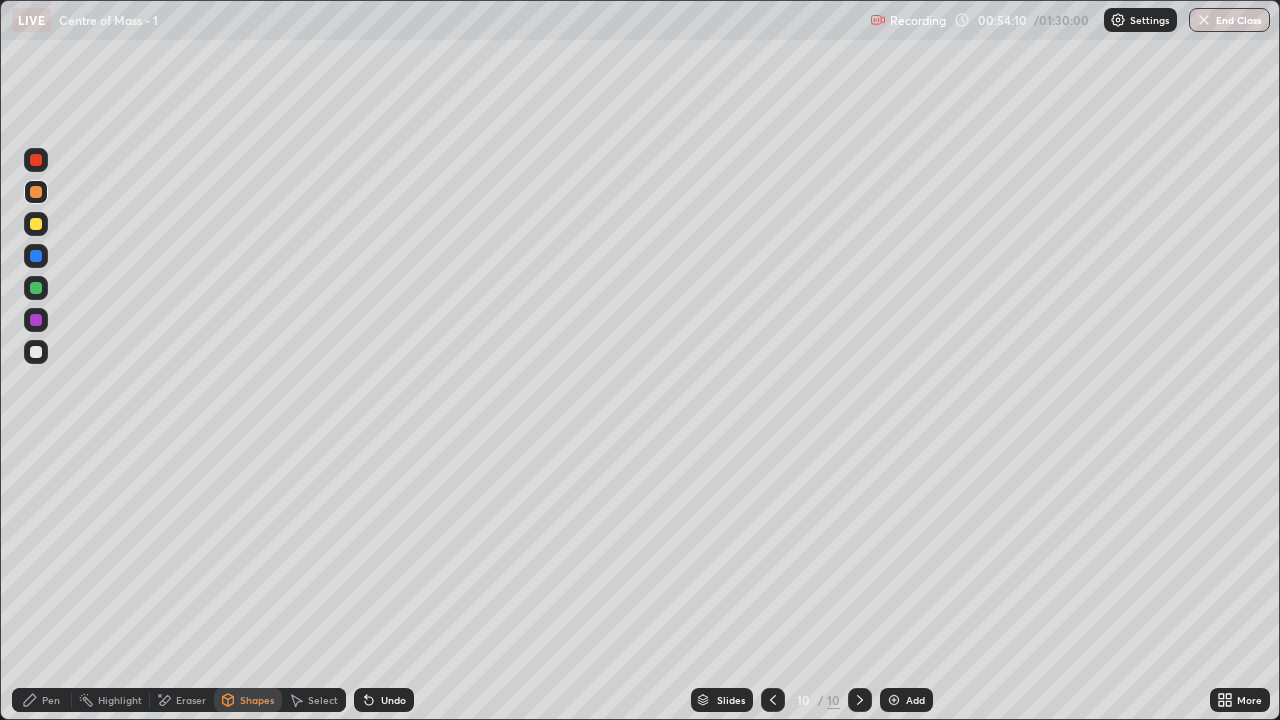 click on "Pen" at bounding box center [51, 700] 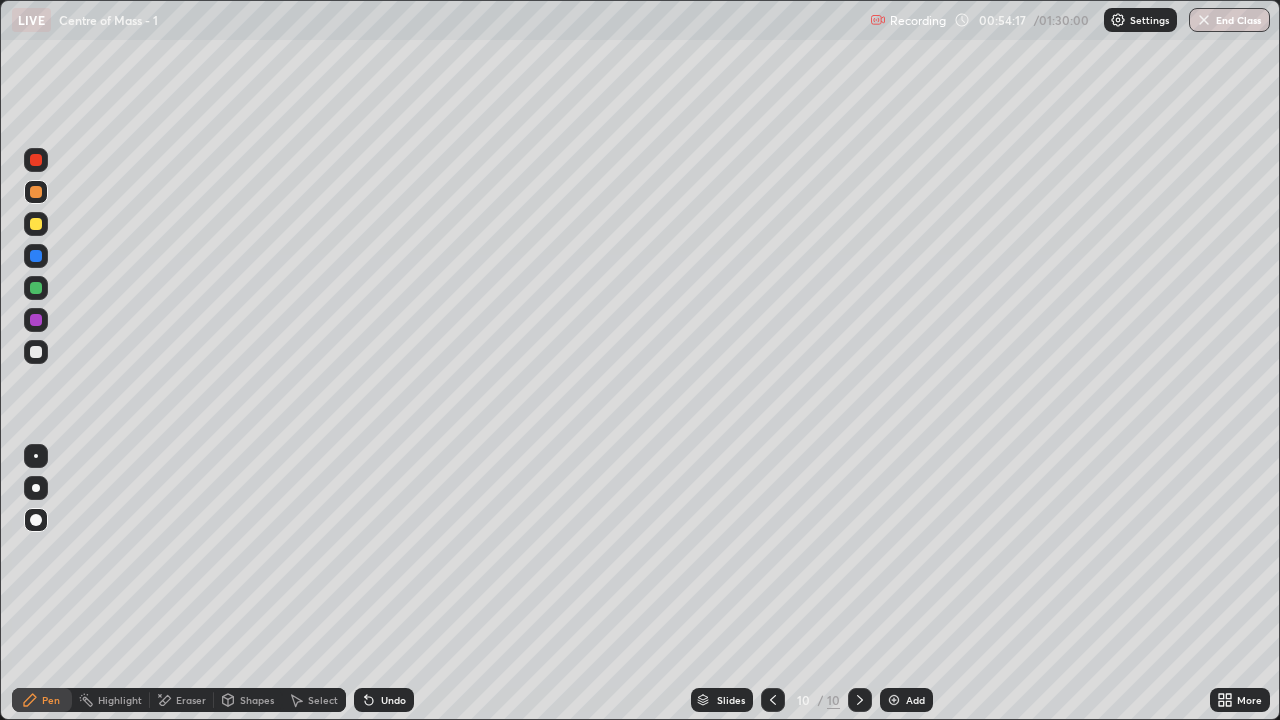 click at bounding box center (36, 224) 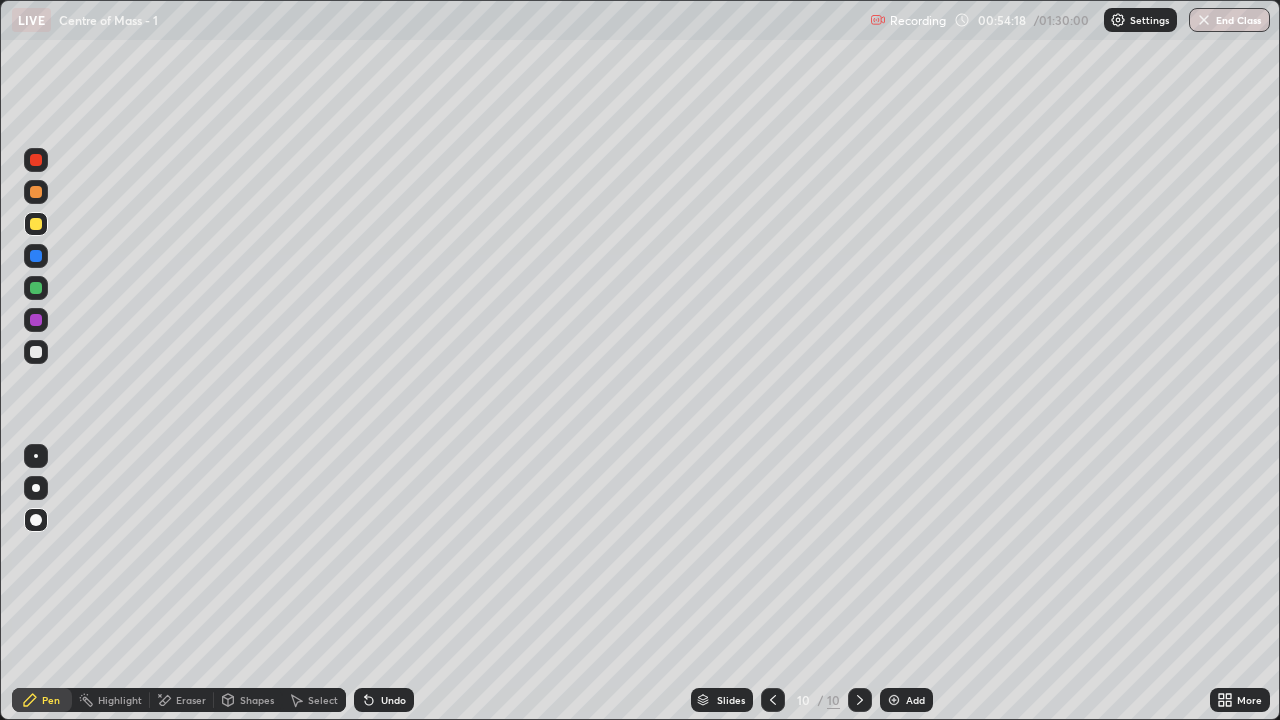 click on "Shapes" at bounding box center [257, 700] 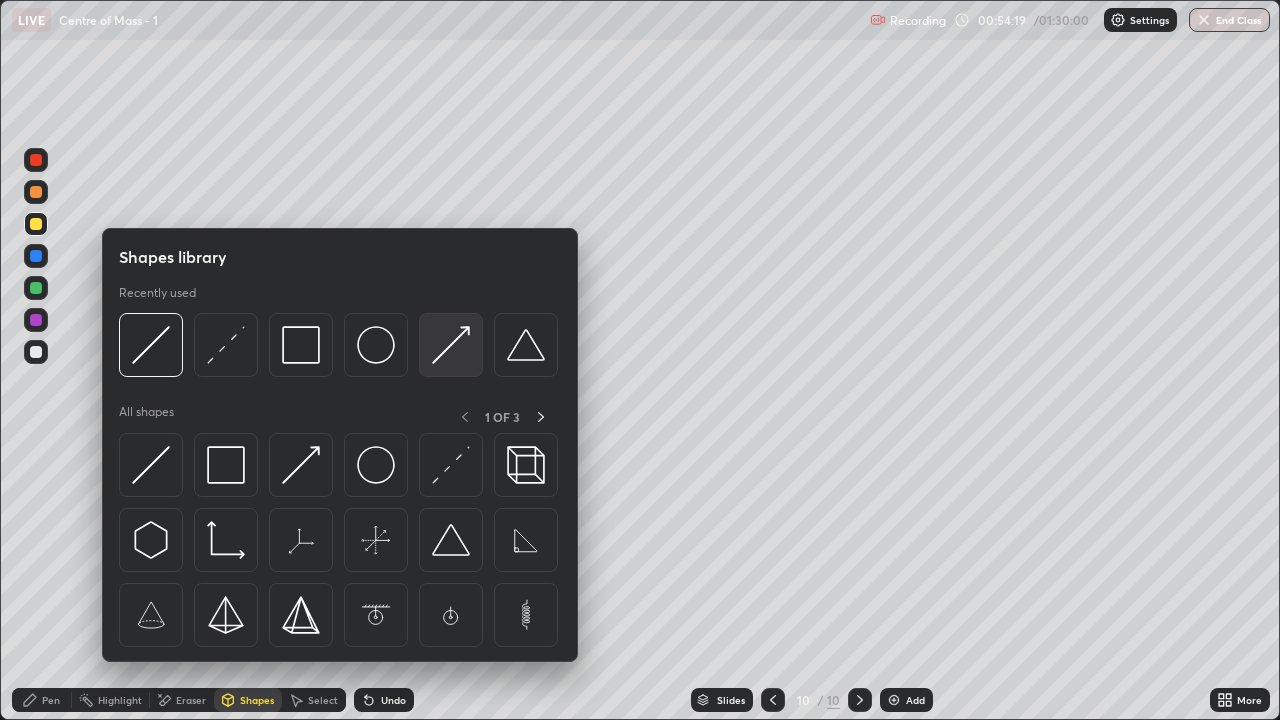 click at bounding box center (451, 345) 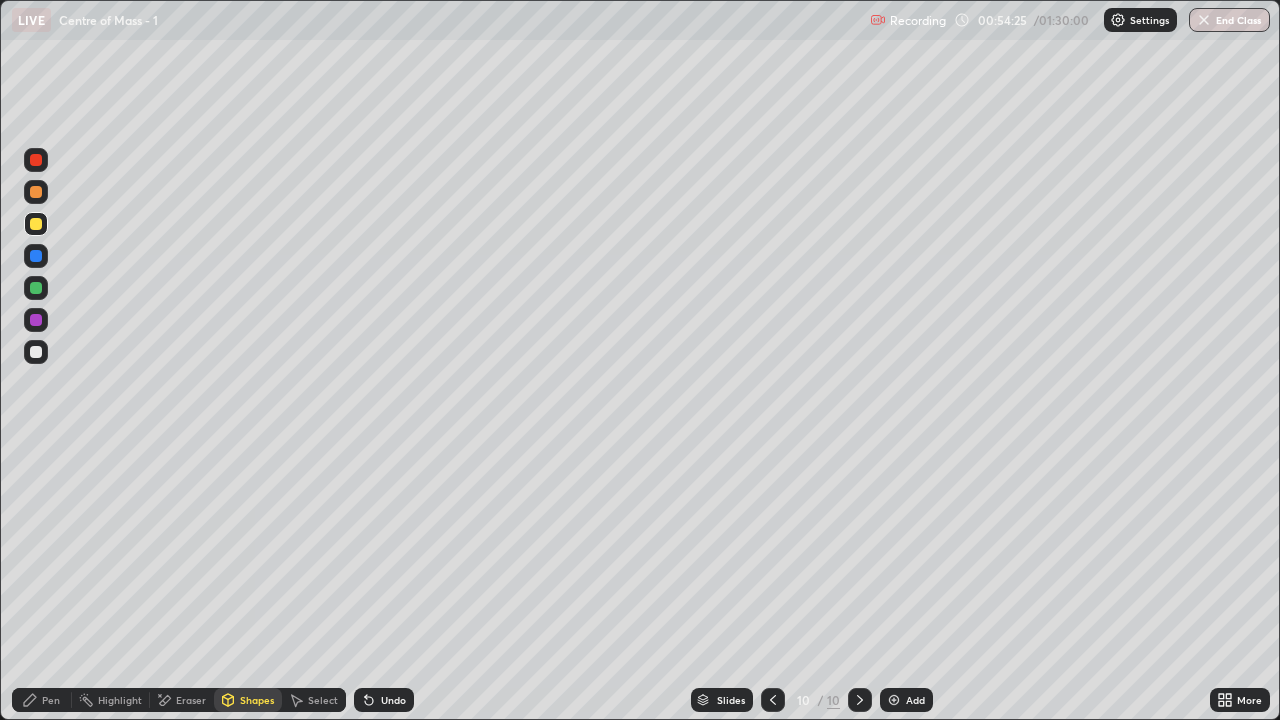 click on "Pen" at bounding box center [42, 700] 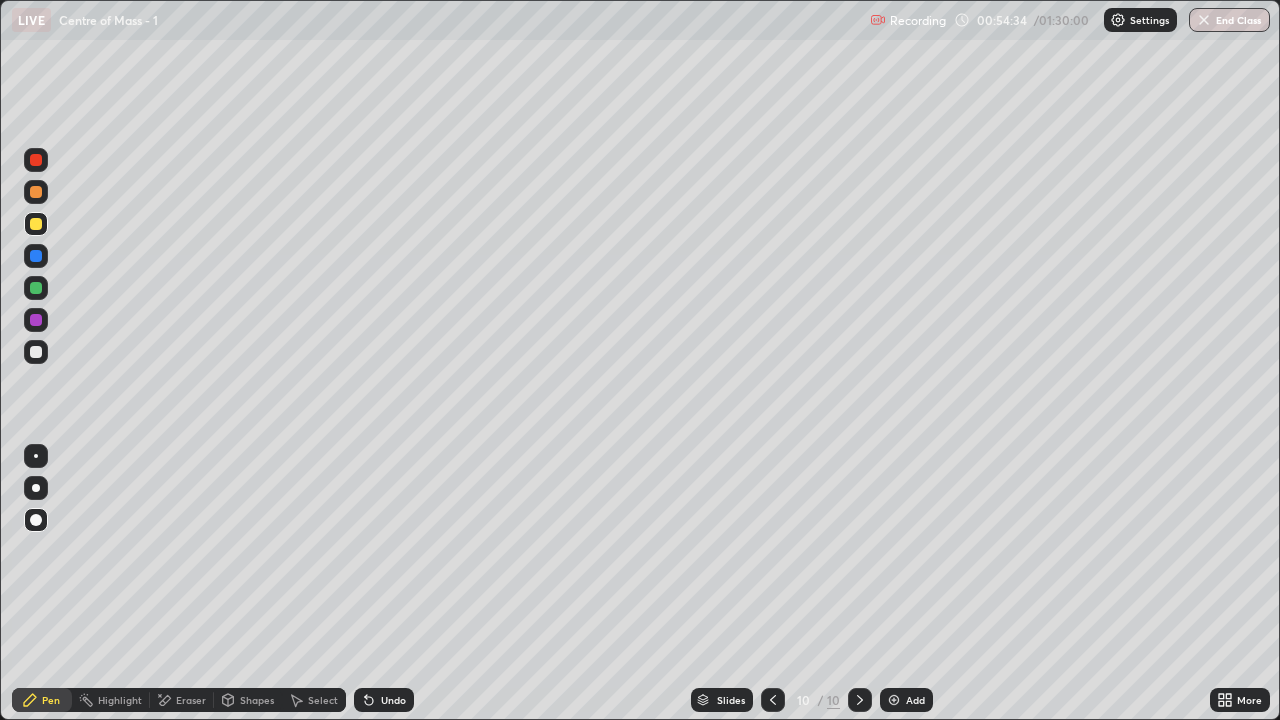 click on "Shapes" at bounding box center (248, 700) 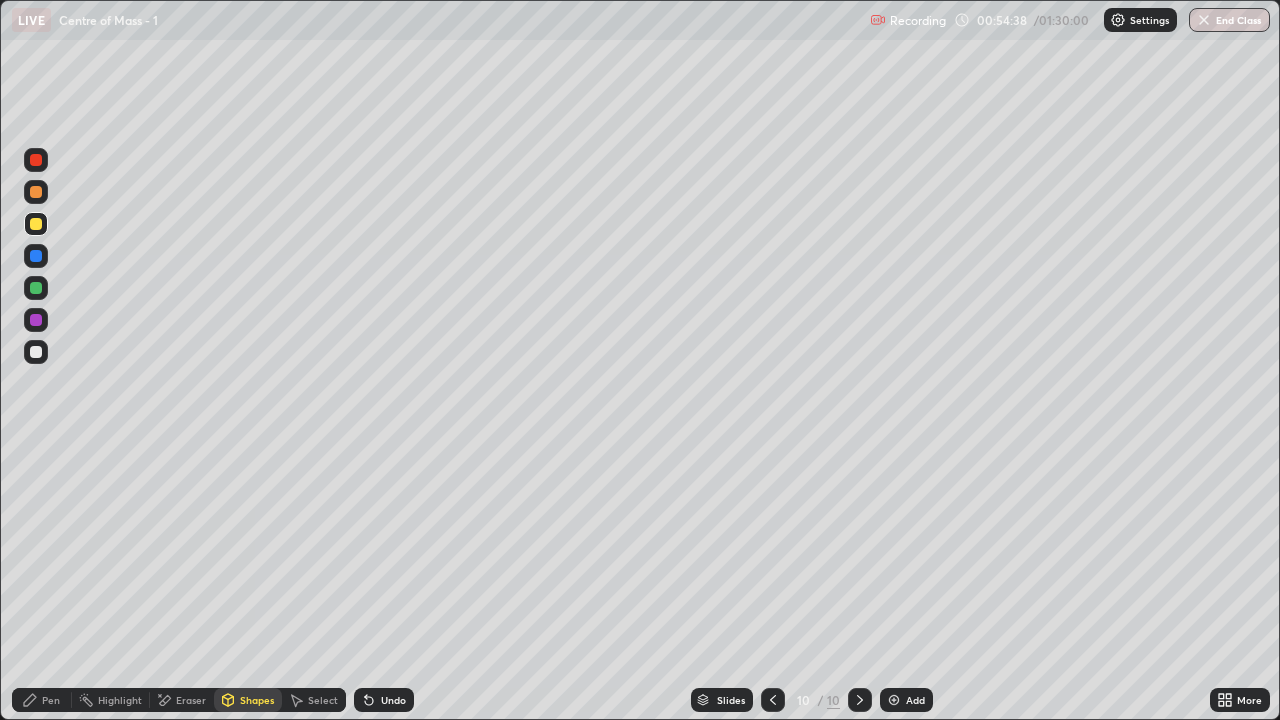 click on "Pen" at bounding box center (51, 700) 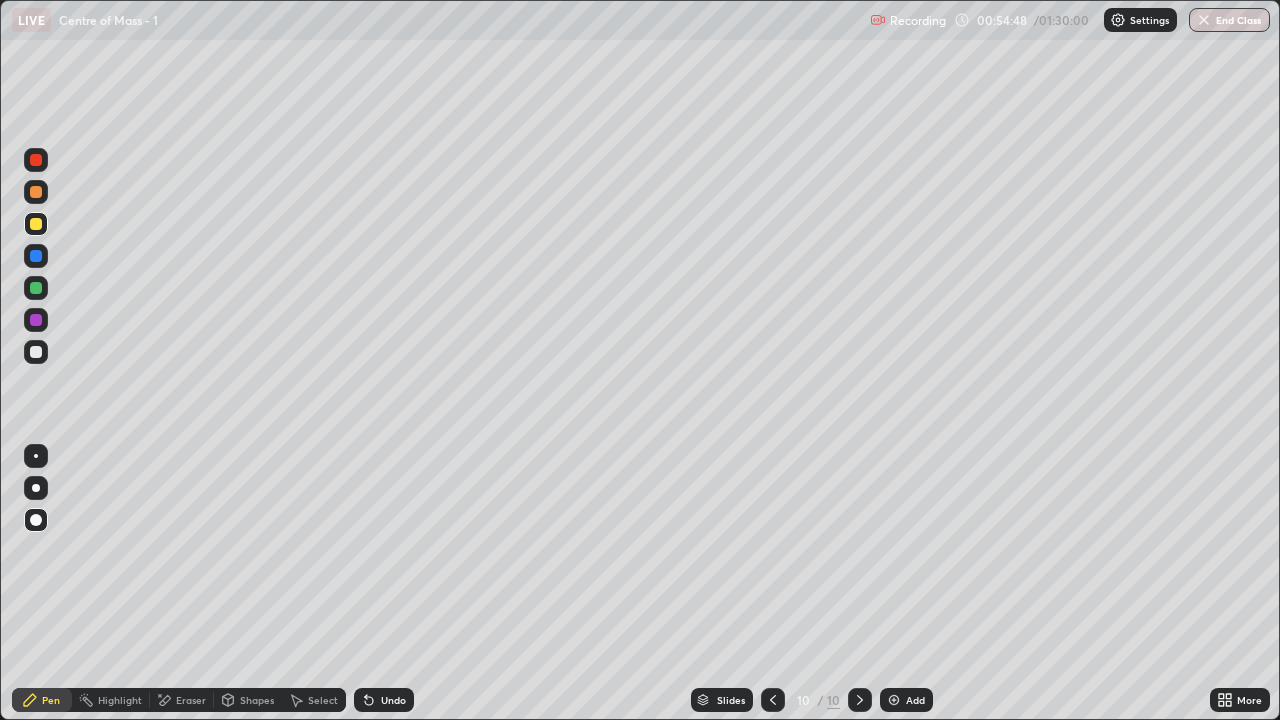 click on "Shapes" at bounding box center [257, 700] 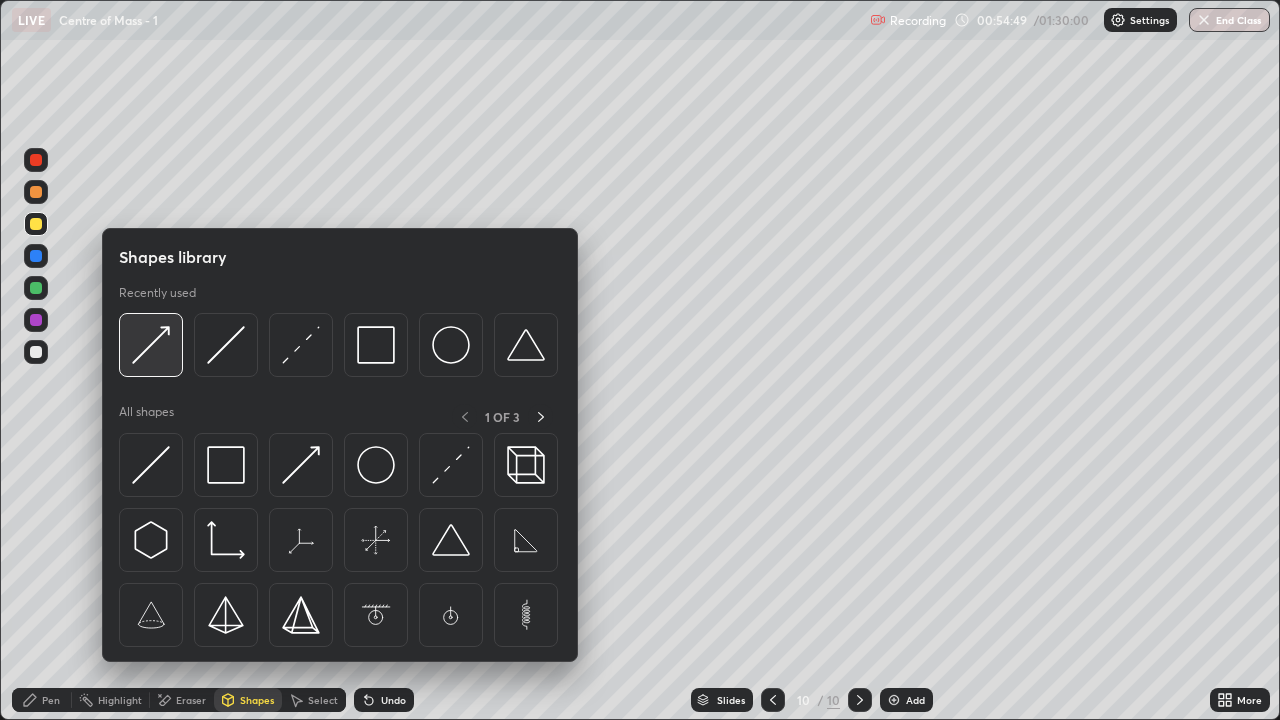 click at bounding box center [151, 345] 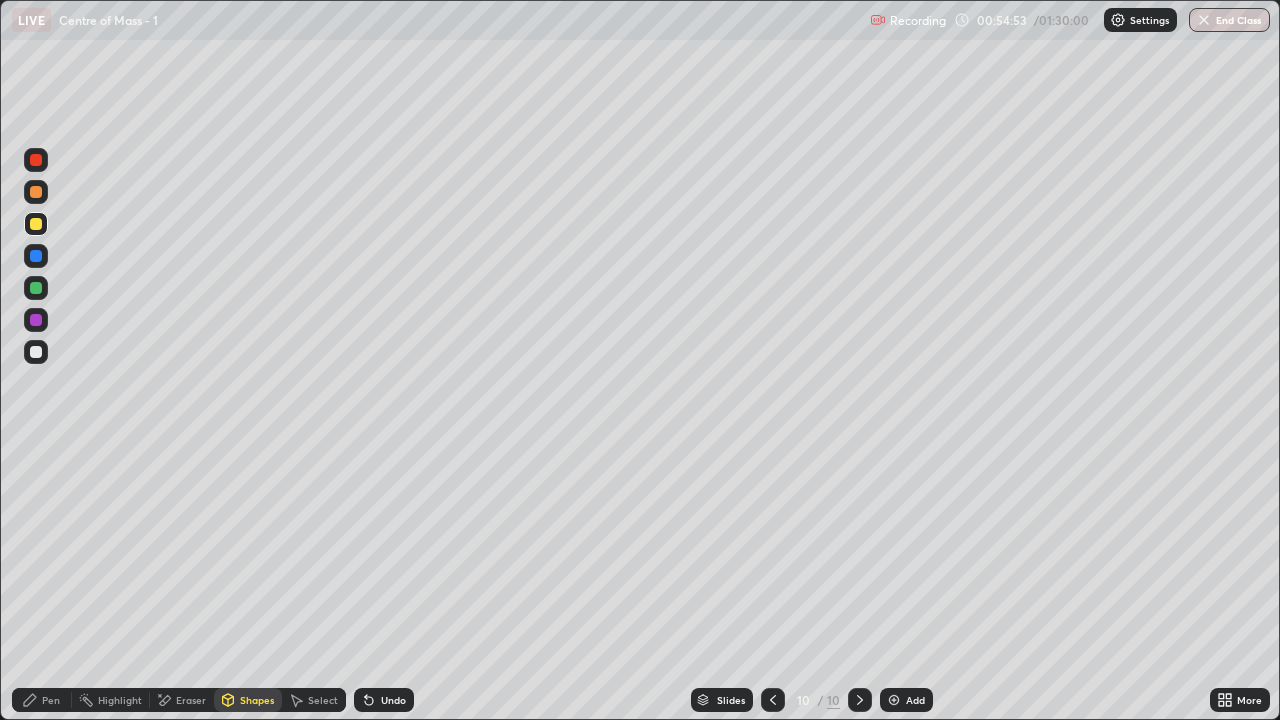 click at bounding box center (36, 288) 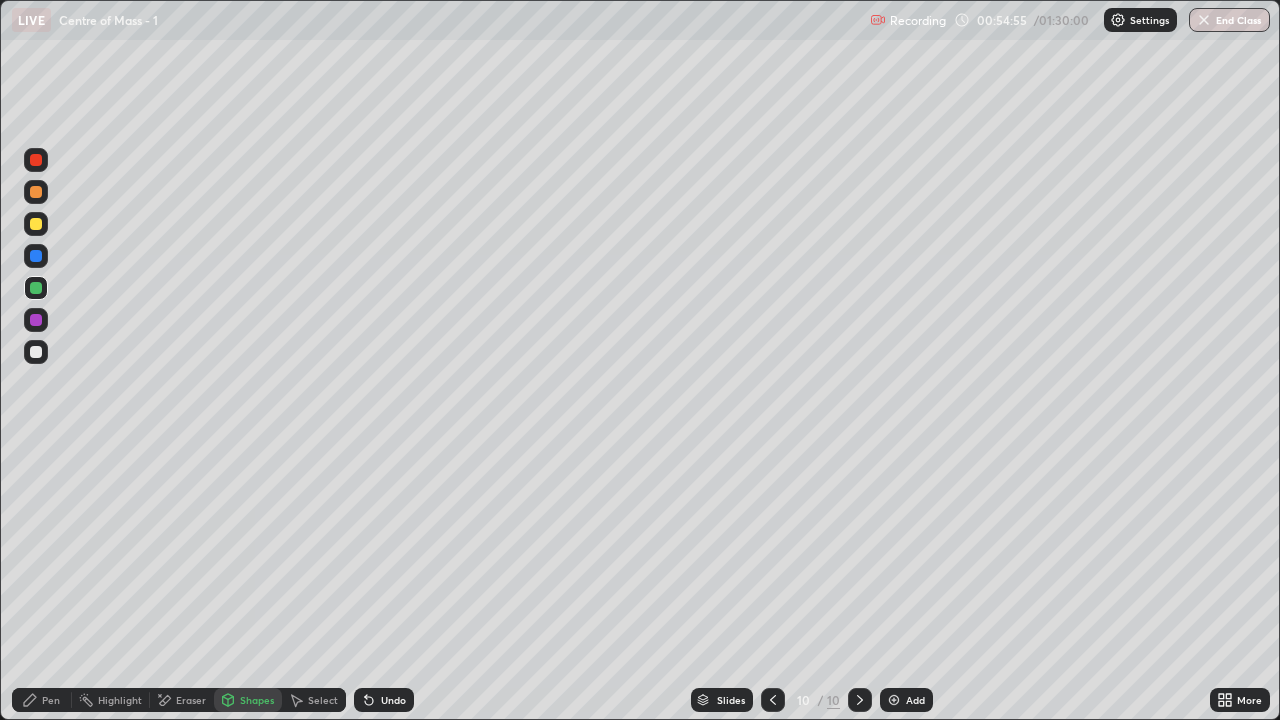 click at bounding box center [36, 256] 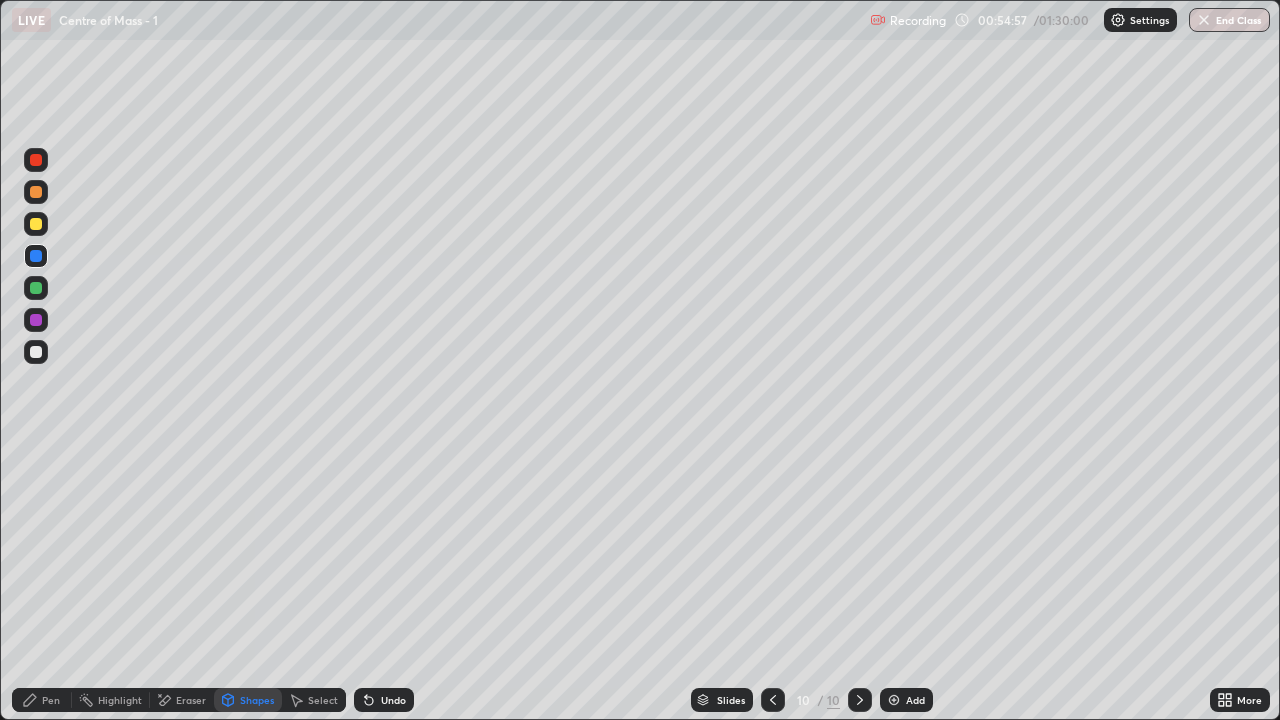 click on "Undo" at bounding box center (393, 700) 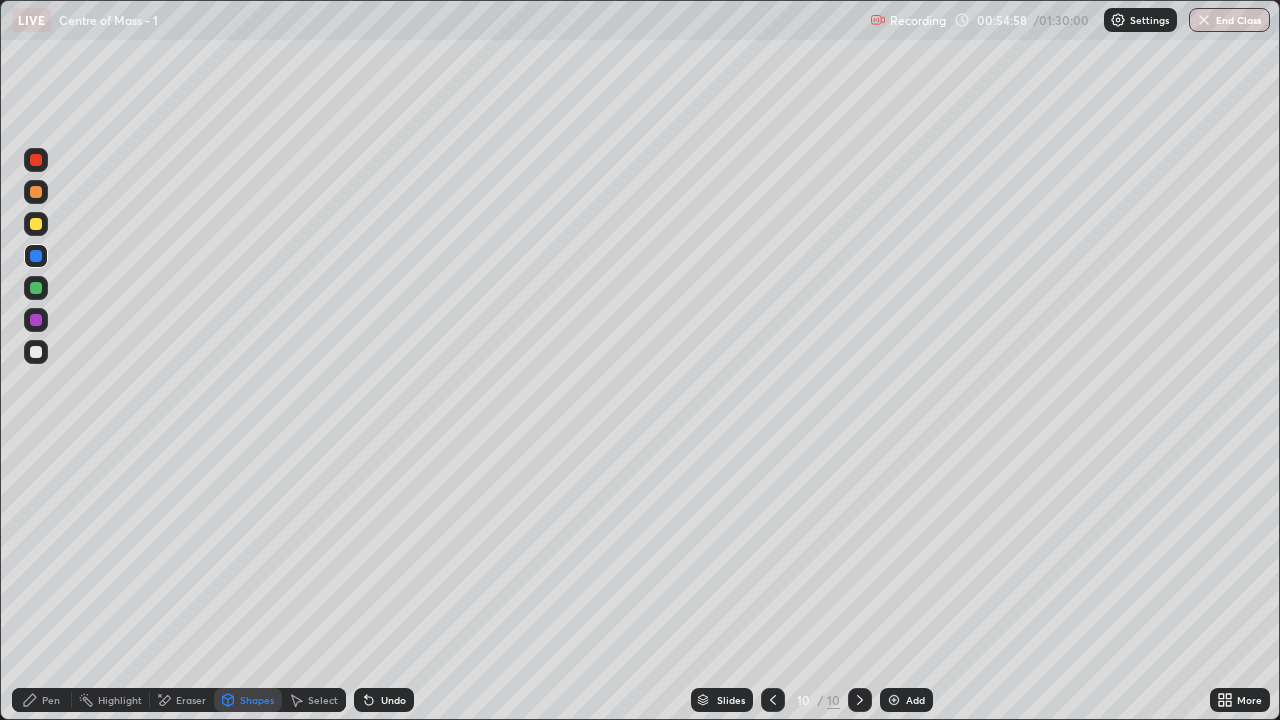 click on "Pen" at bounding box center [51, 700] 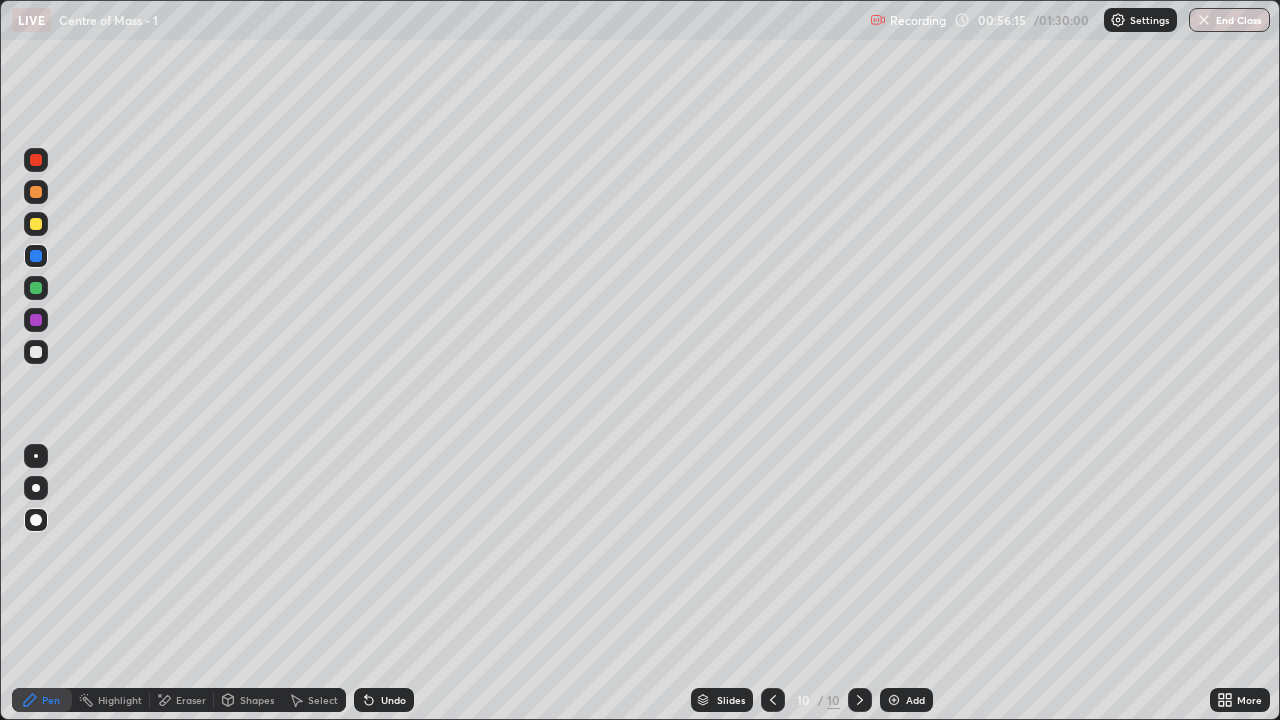 click at bounding box center (36, 352) 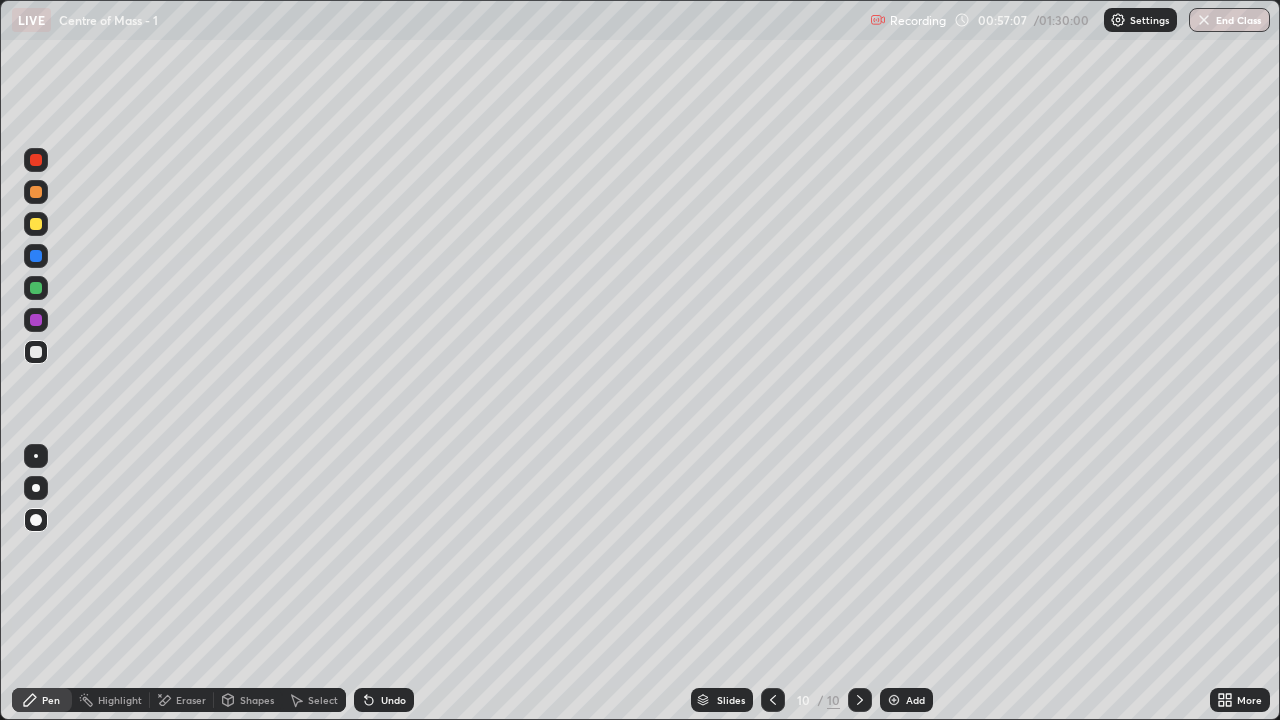 click on "Shapes" at bounding box center [257, 700] 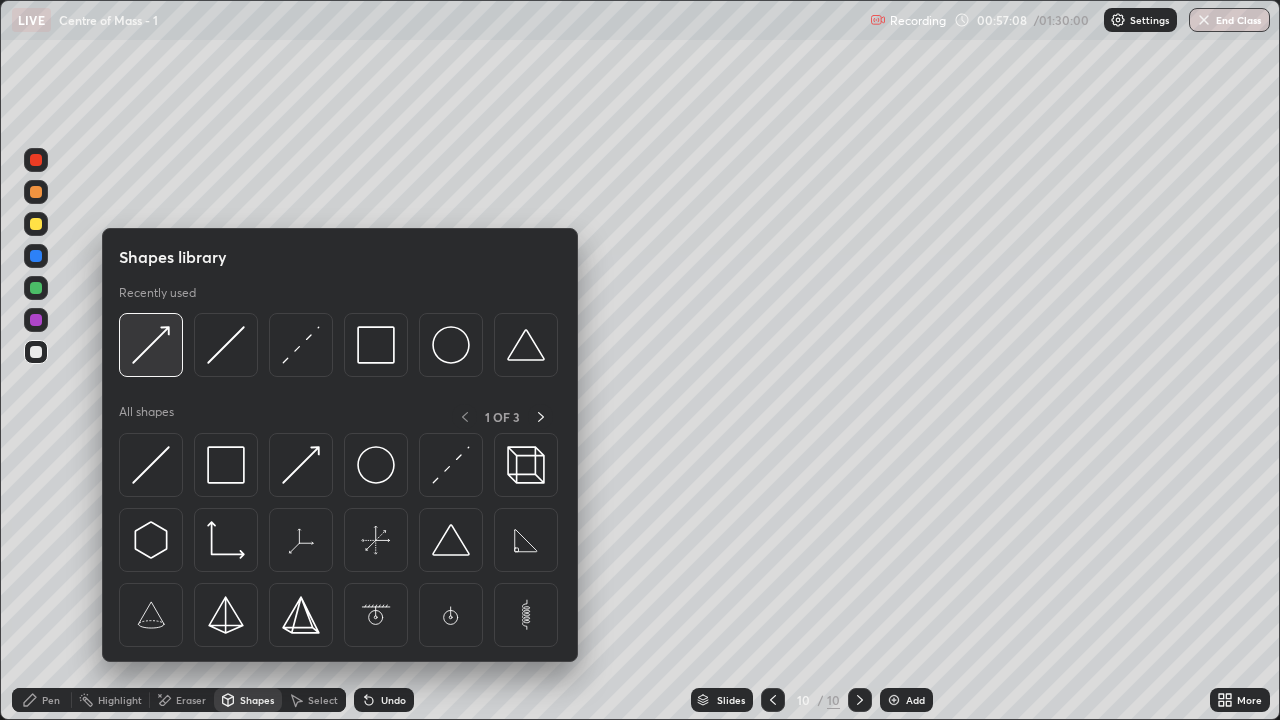 click at bounding box center [151, 345] 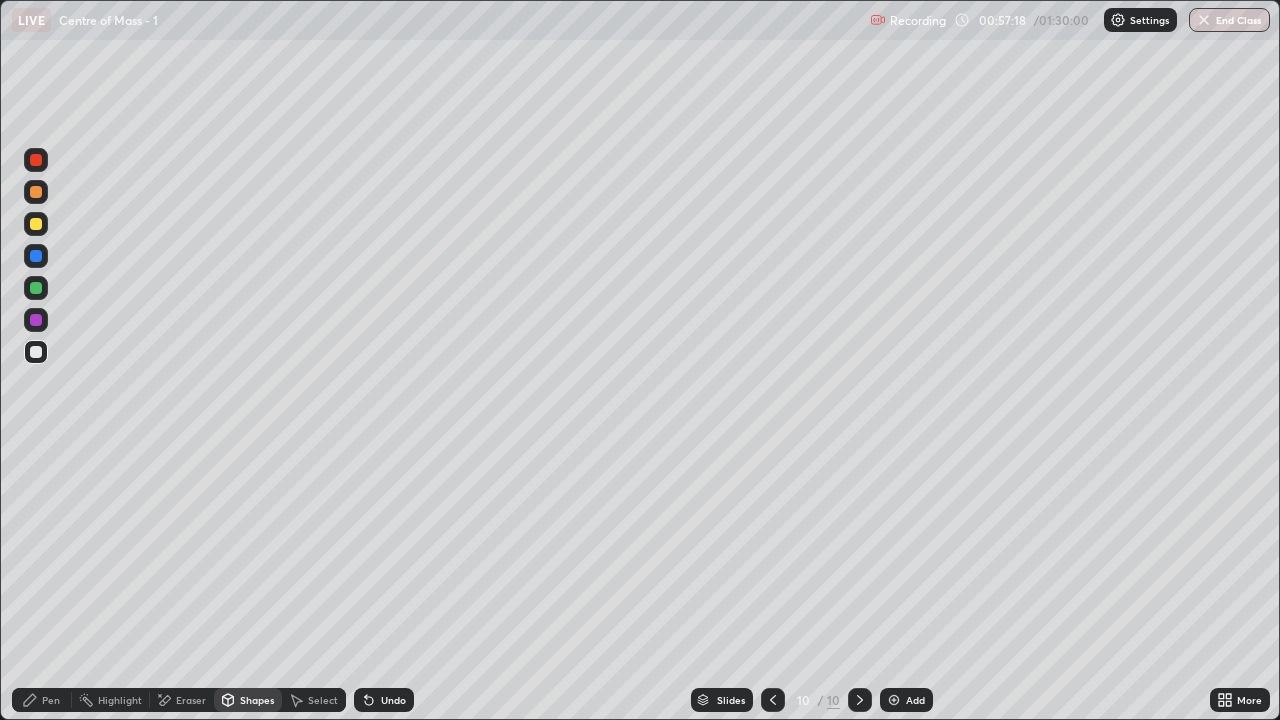 click on "Pen" at bounding box center (51, 700) 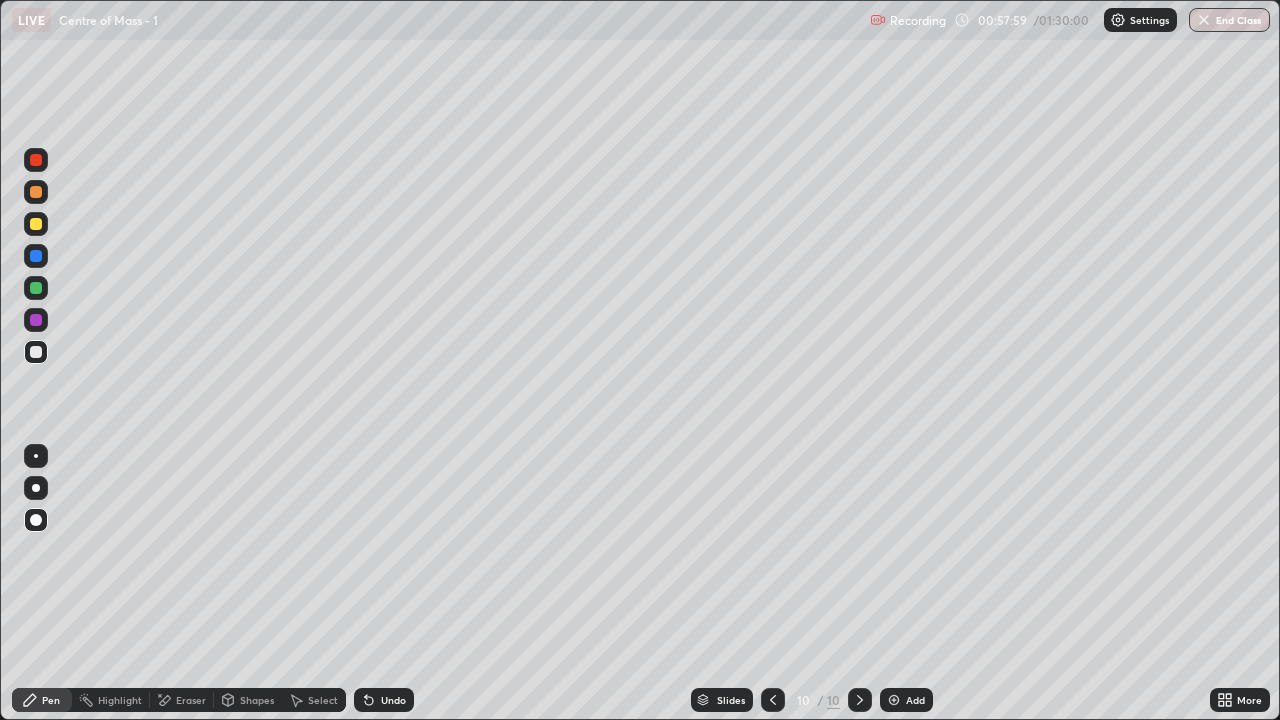 click at bounding box center (36, 288) 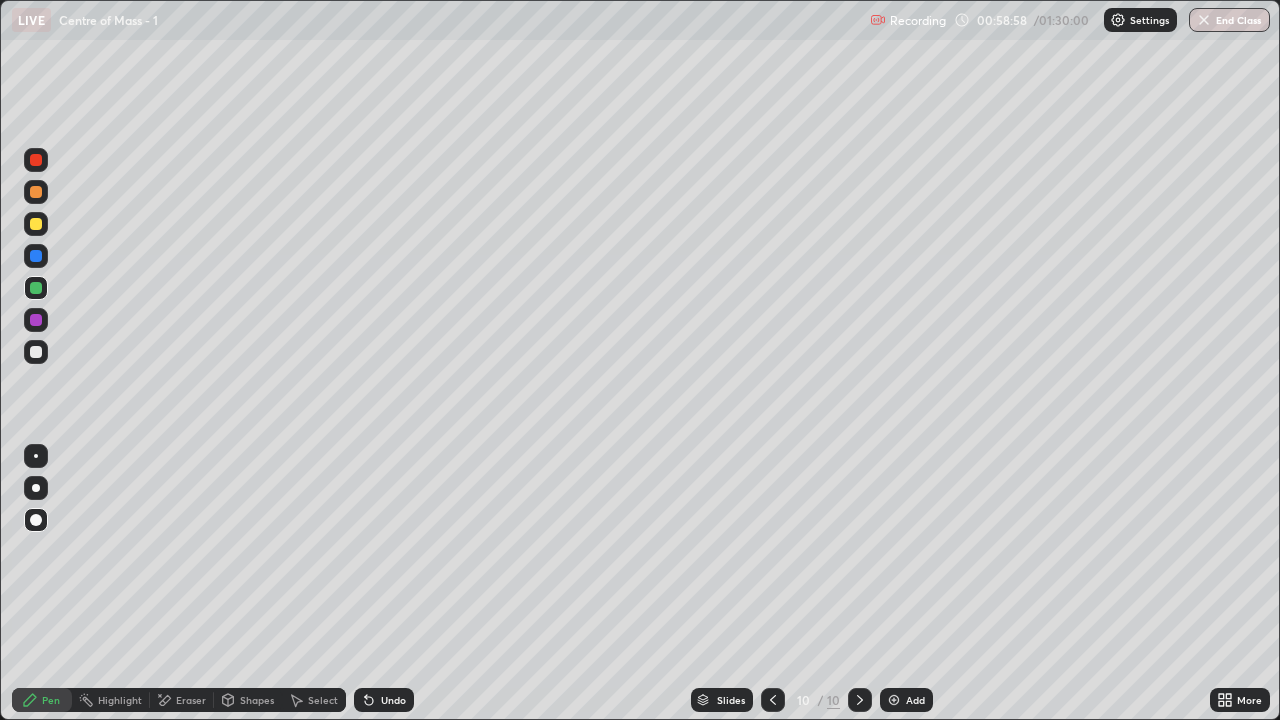 click at bounding box center [36, 352] 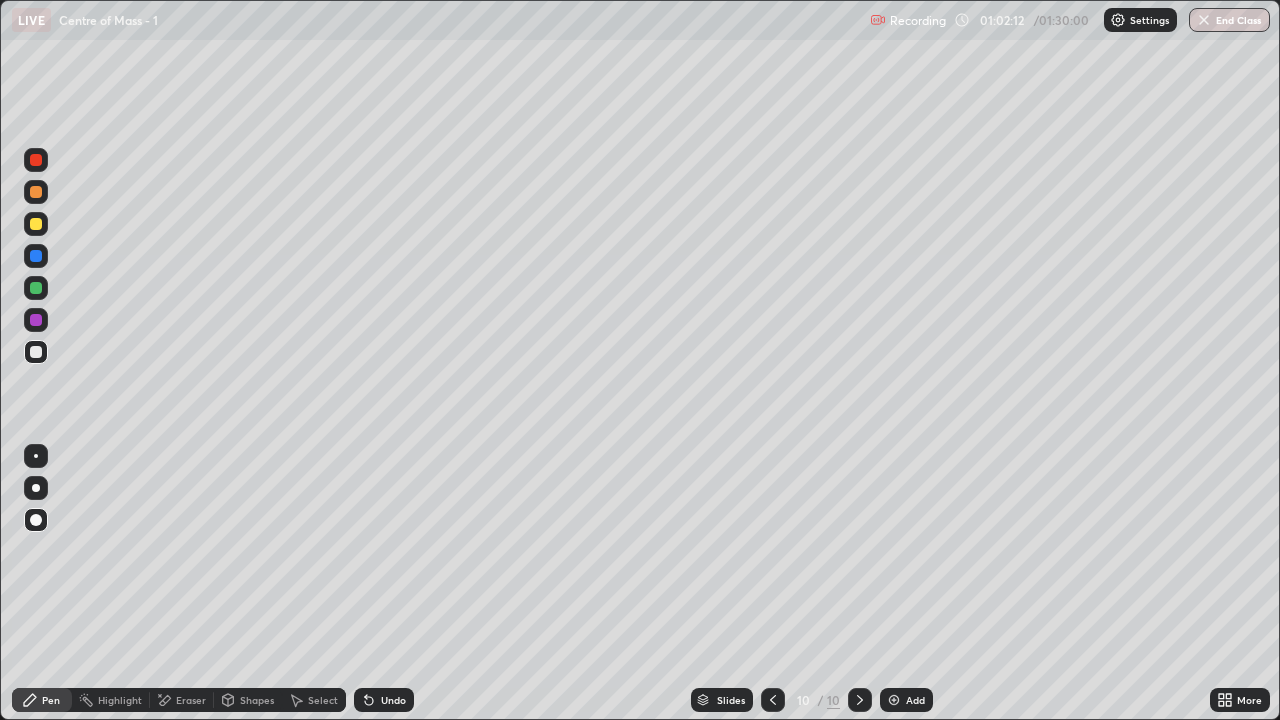 click on "Add" at bounding box center (906, 700) 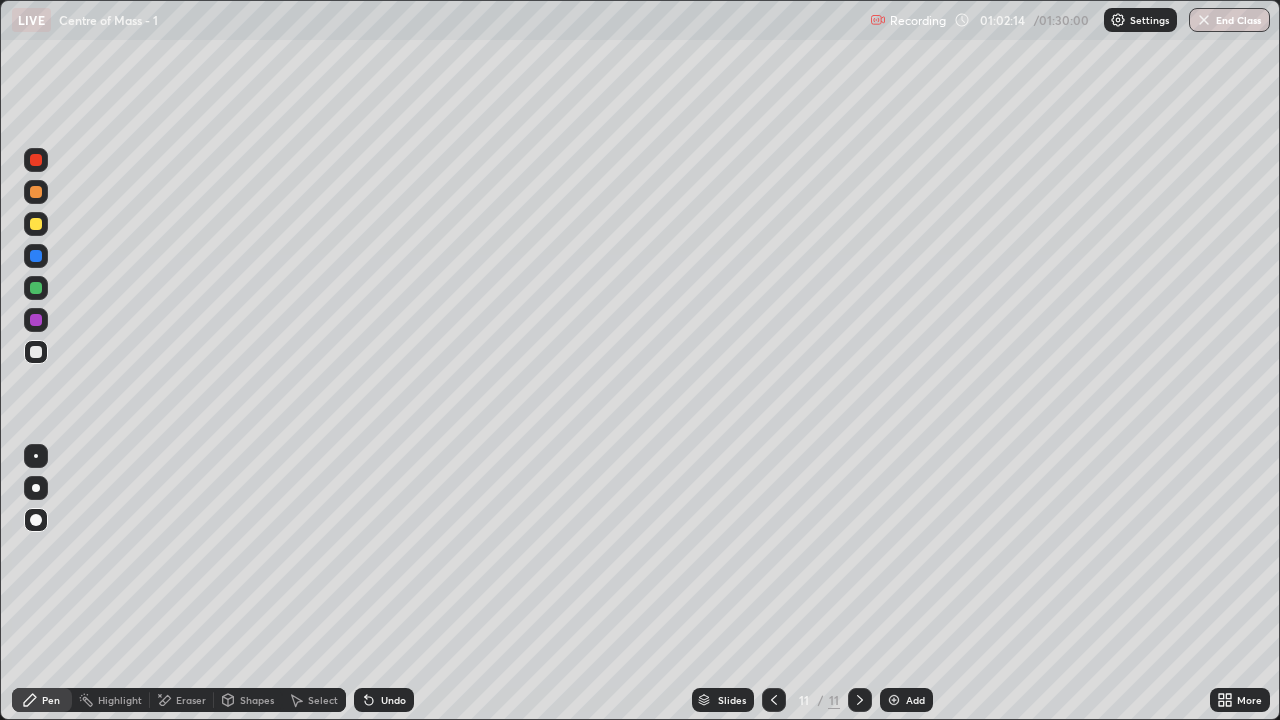 click at bounding box center (36, 224) 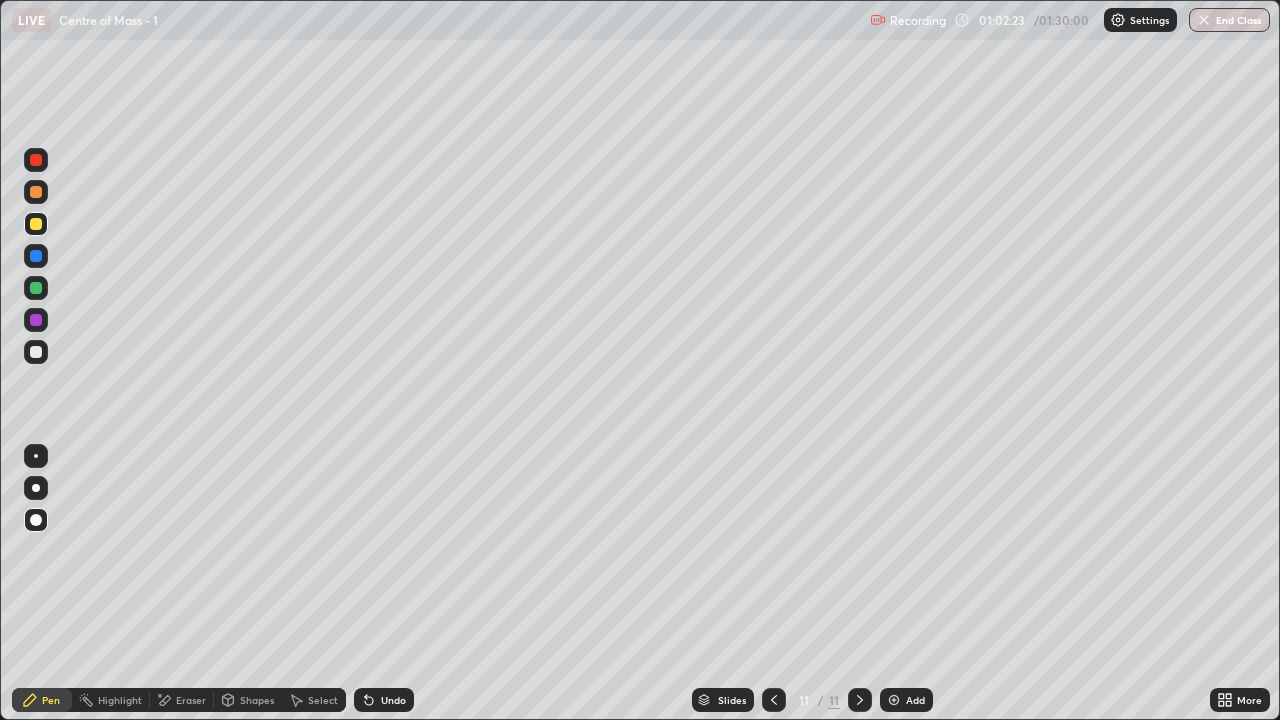 click on "Shapes" at bounding box center [257, 700] 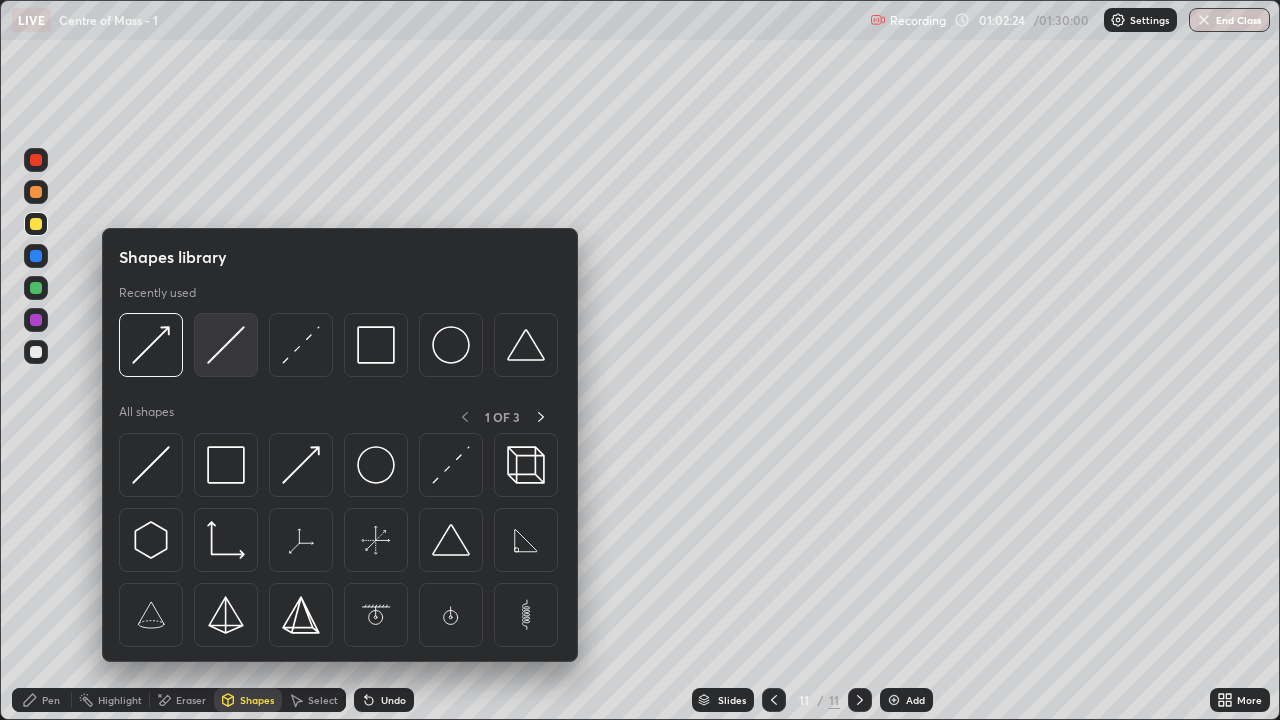 click at bounding box center [226, 345] 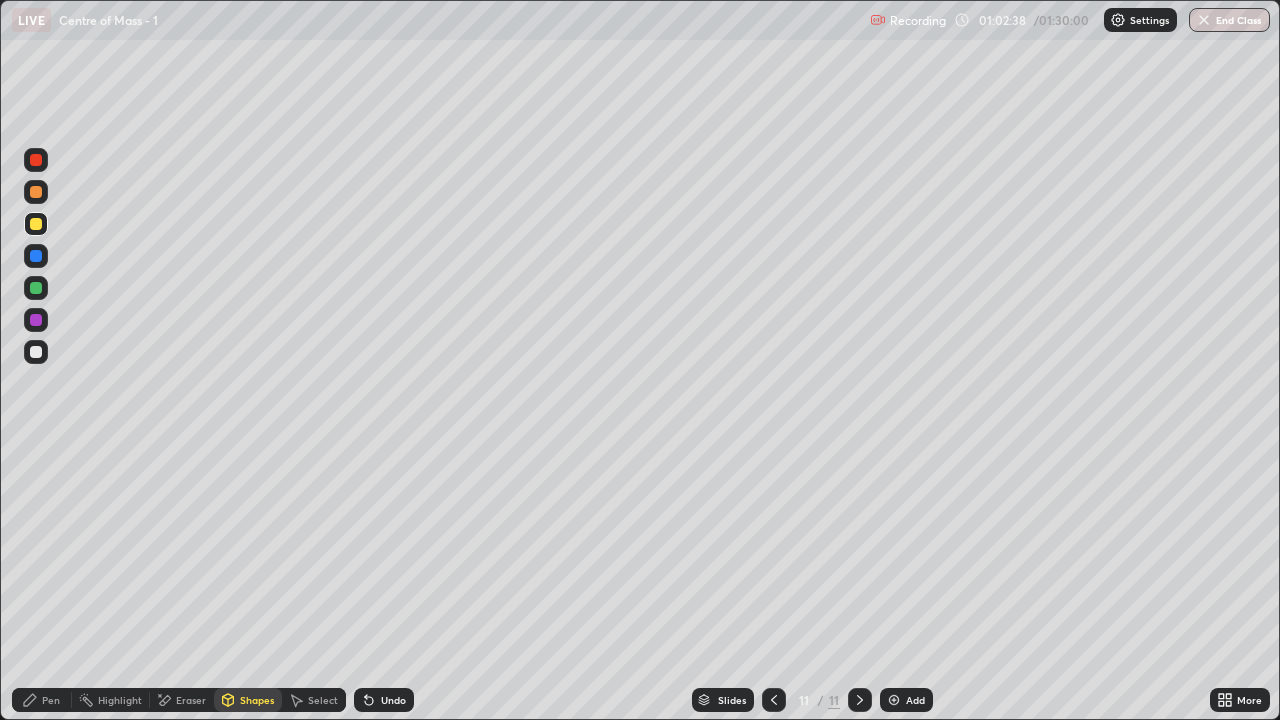 click at bounding box center [36, 352] 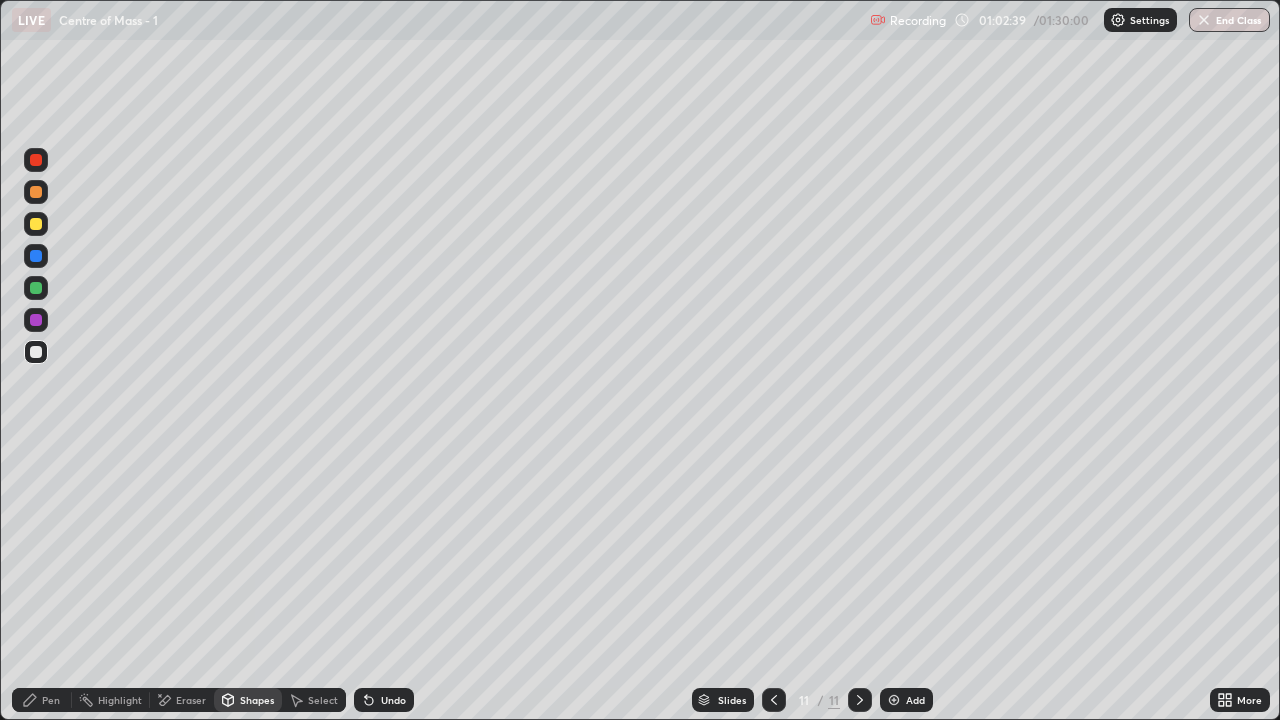 click on "Shapes" at bounding box center (257, 700) 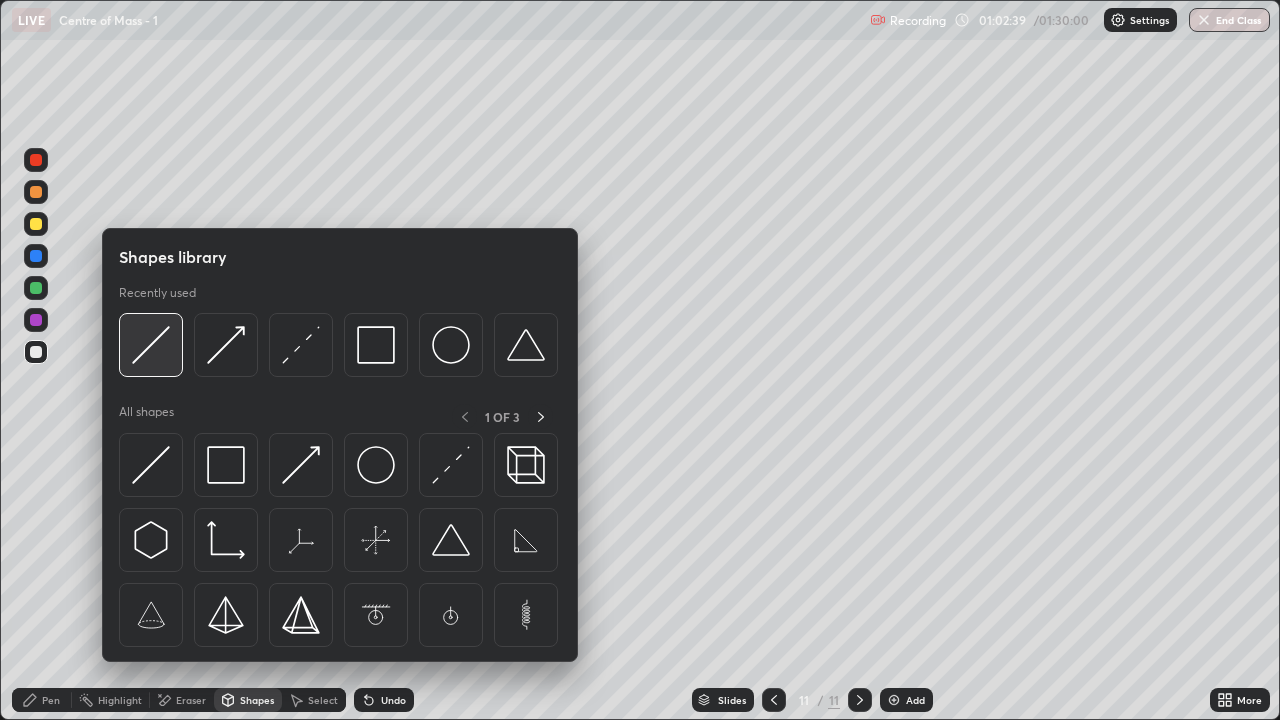 click at bounding box center (151, 345) 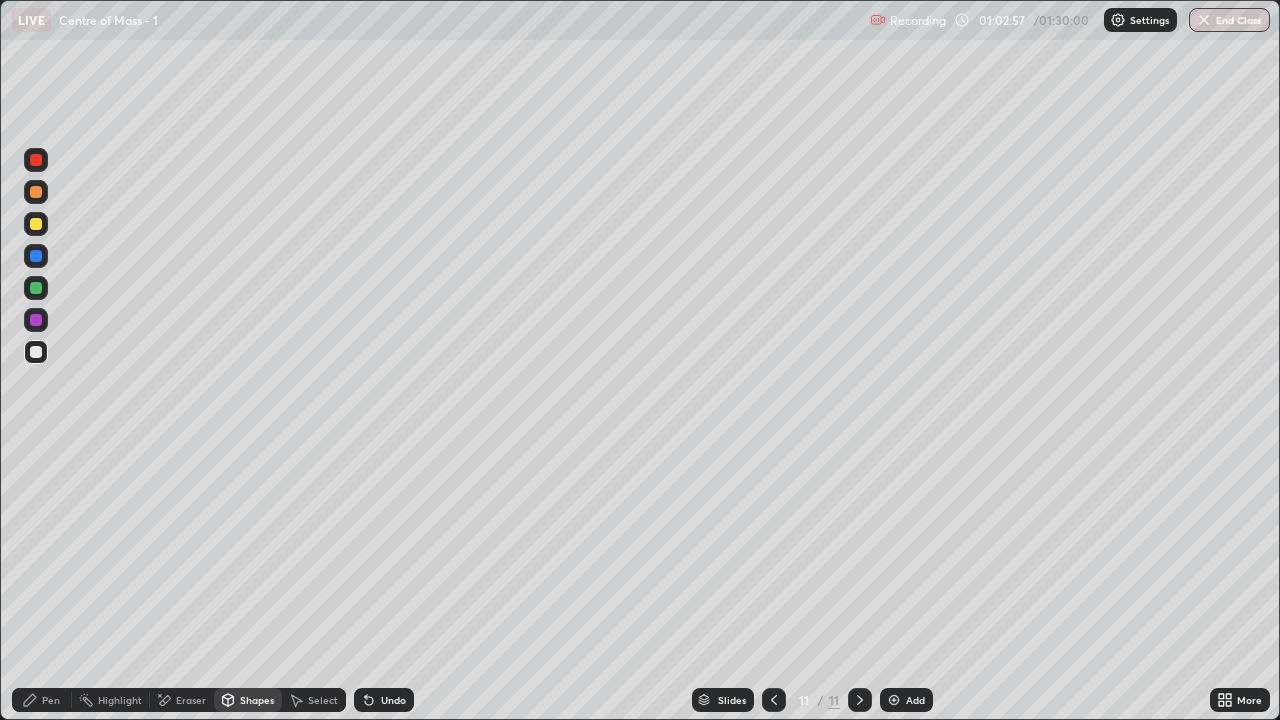 click at bounding box center (36, 288) 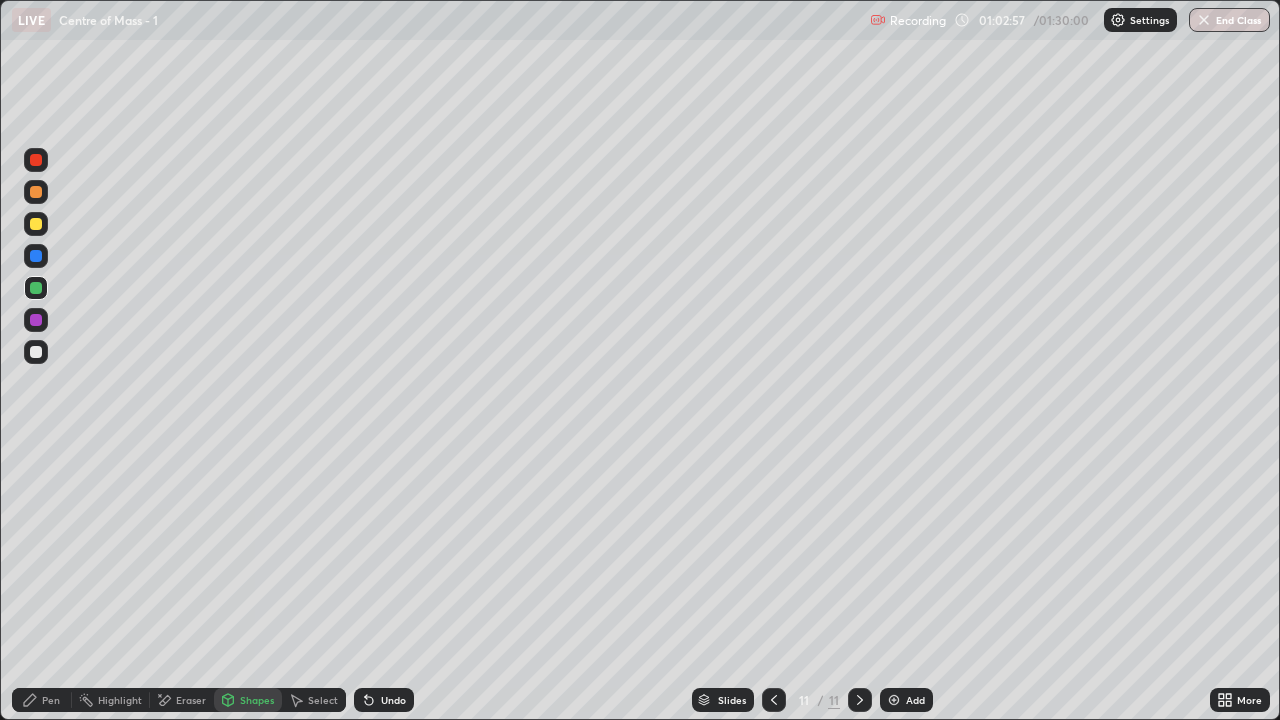 click on "Shapes" at bounding box center [257, 700] 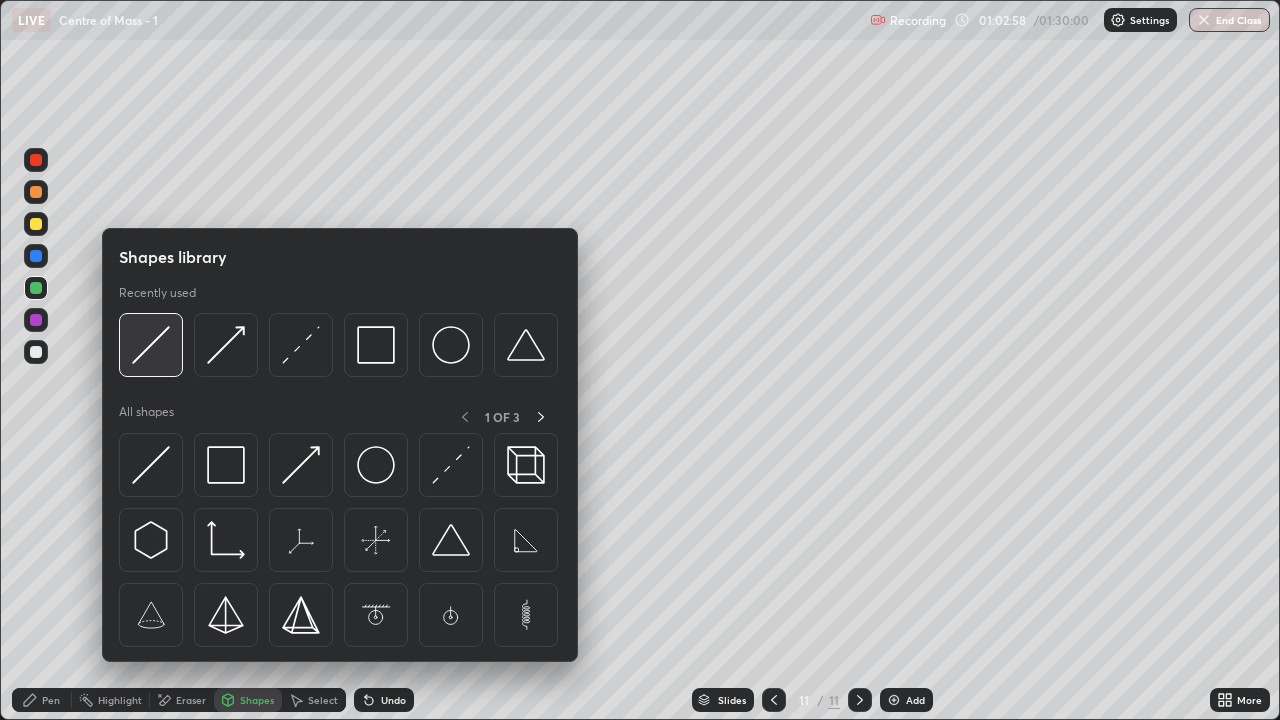 click at bounding box center [151, 345] 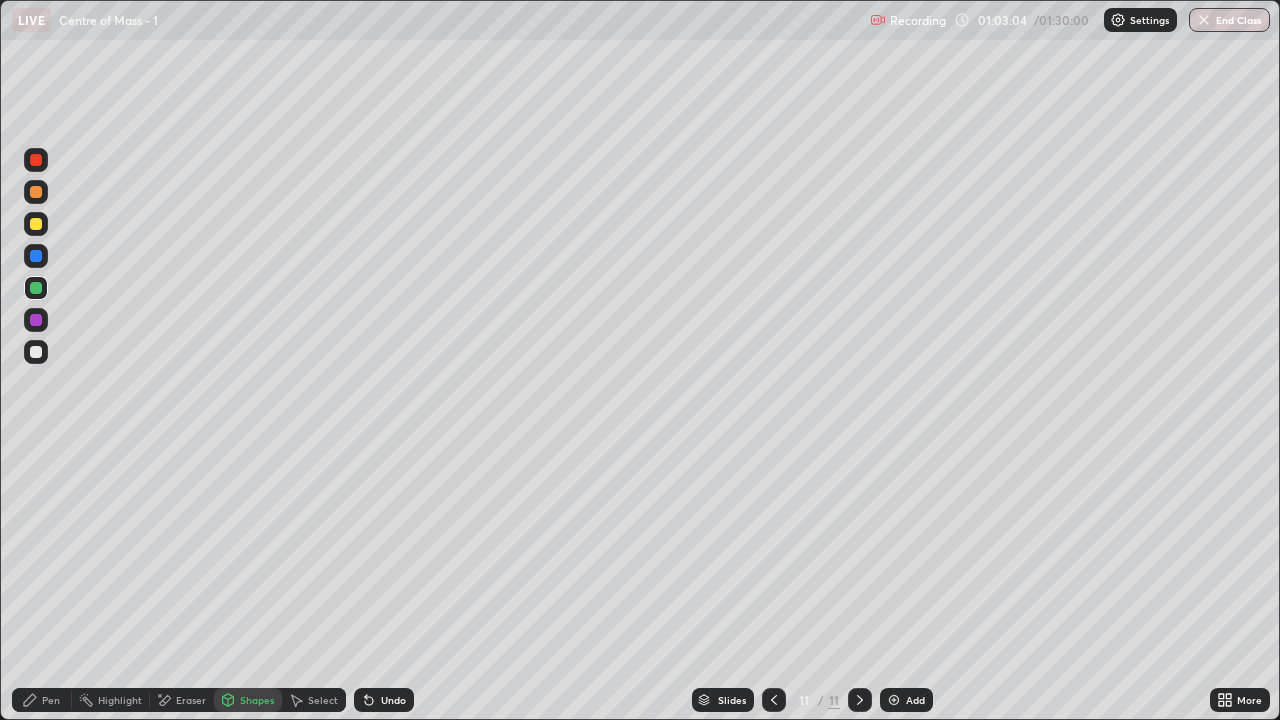click on "Pen" at bounding box center [51, 700] 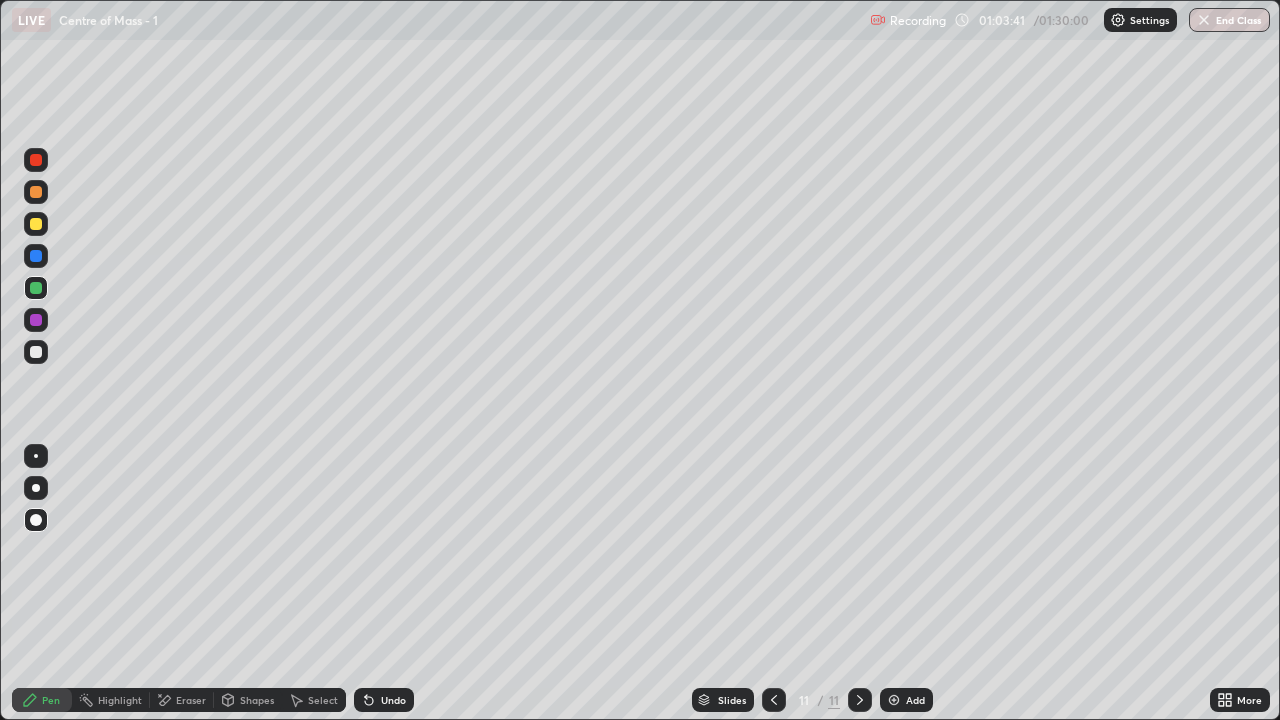click at bounding box center [36, 192] 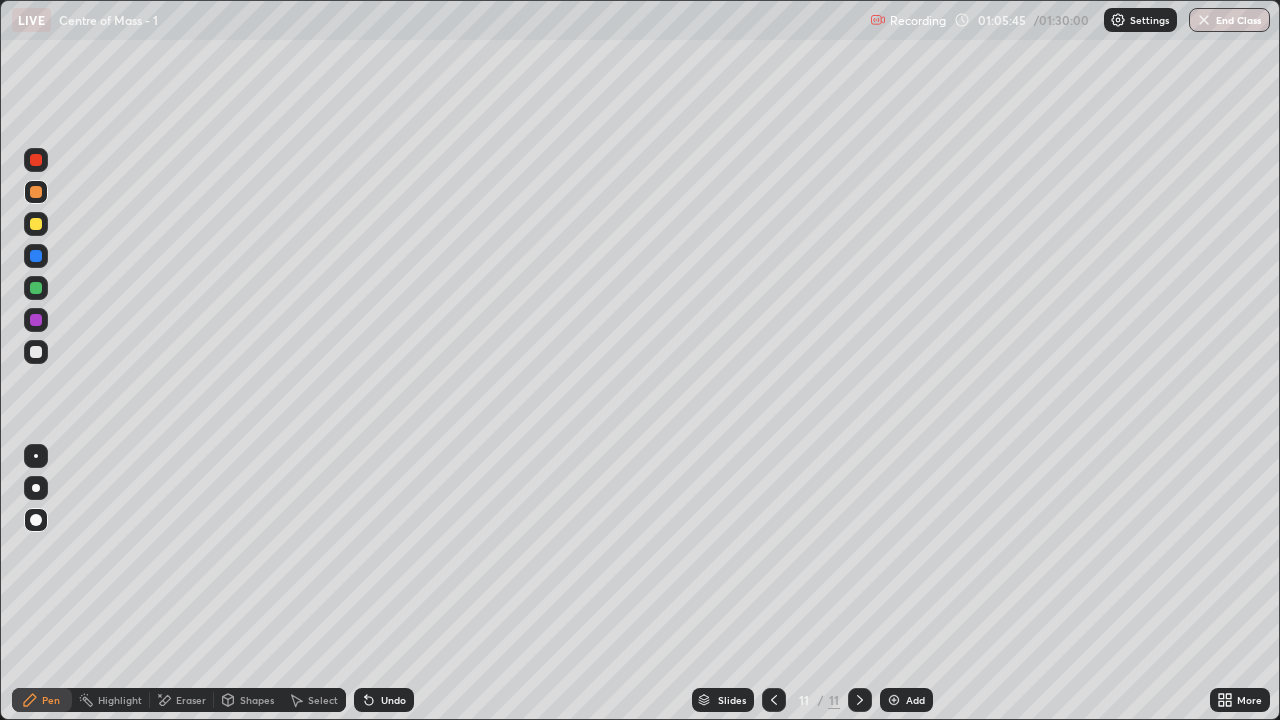 click at bounding box center (36, 320) 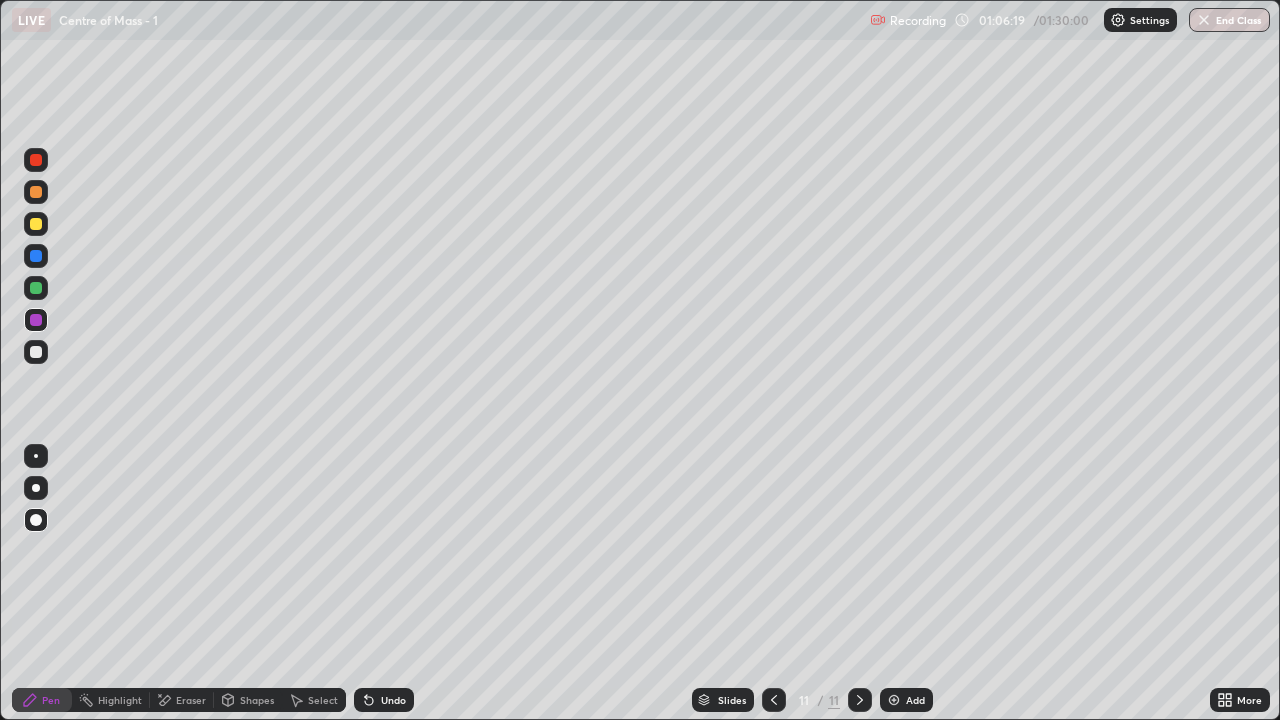 click at bounding box center (36, 192) 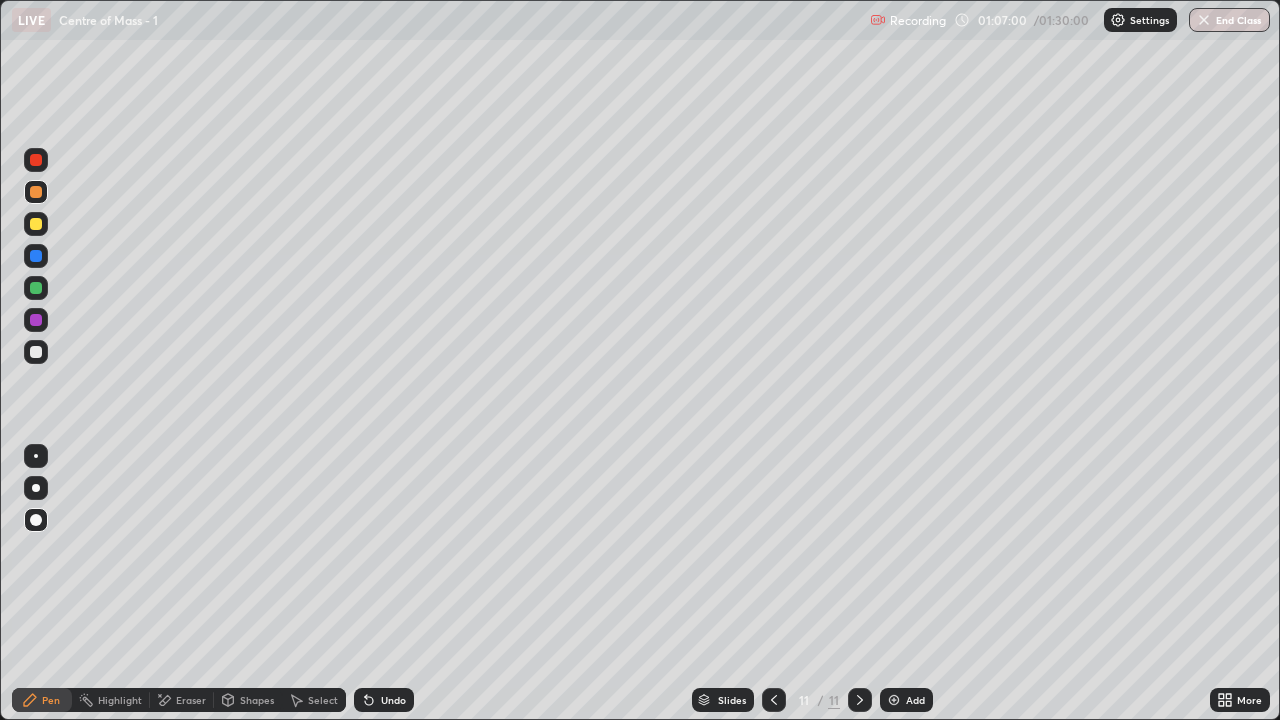 click on "Shapes" at bounding box center (248, 700) 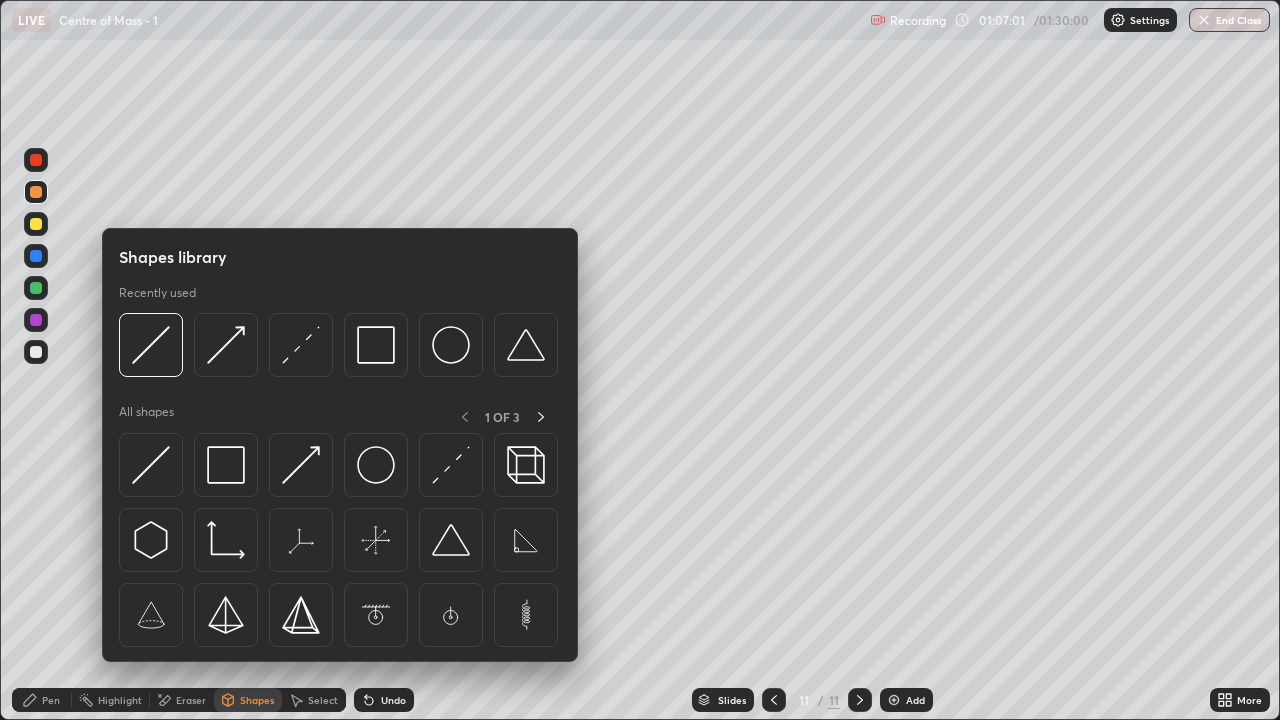 click at bounding box center (36, 224) 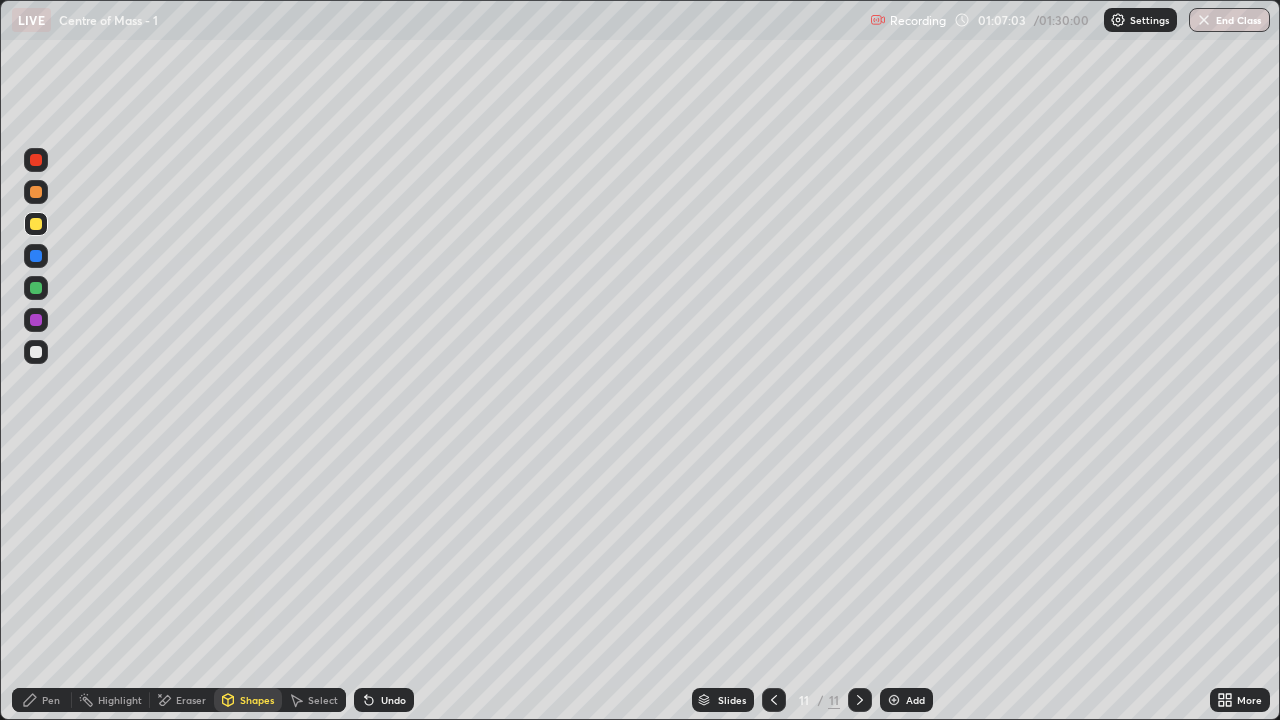 click on "Shapes" at bounding box center [257, 700] 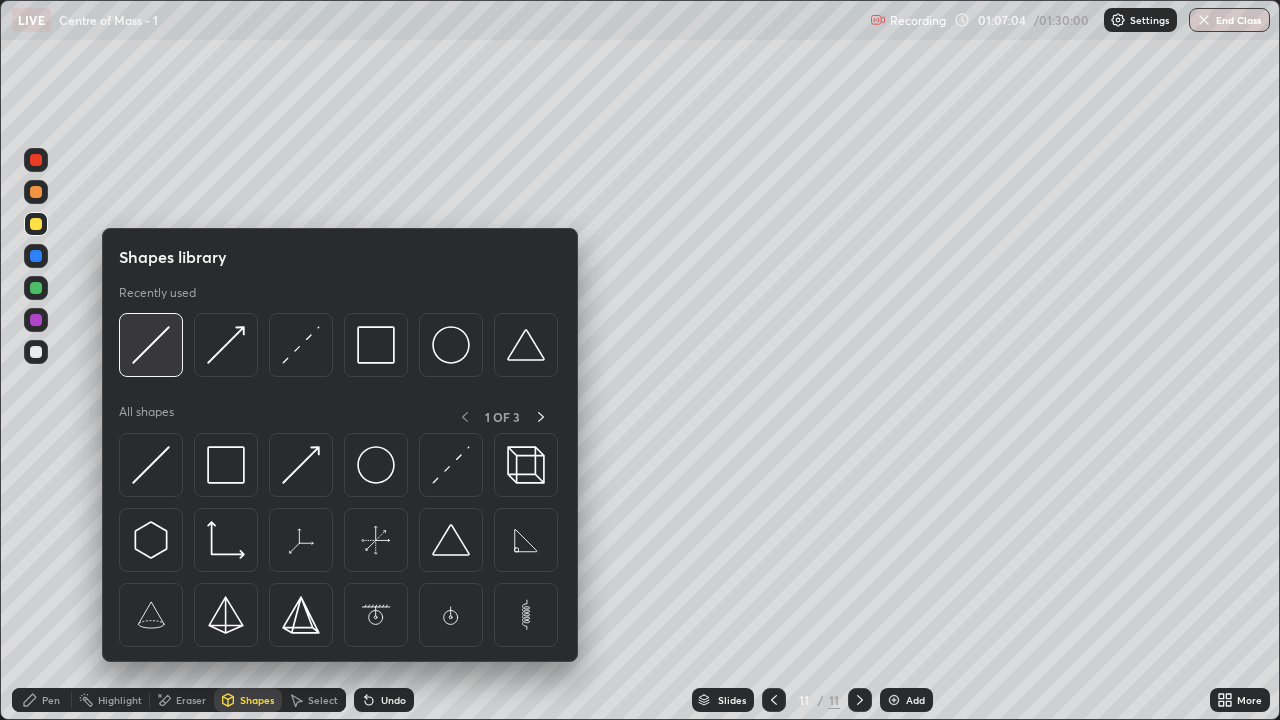 click at bounding box center [151, 345] 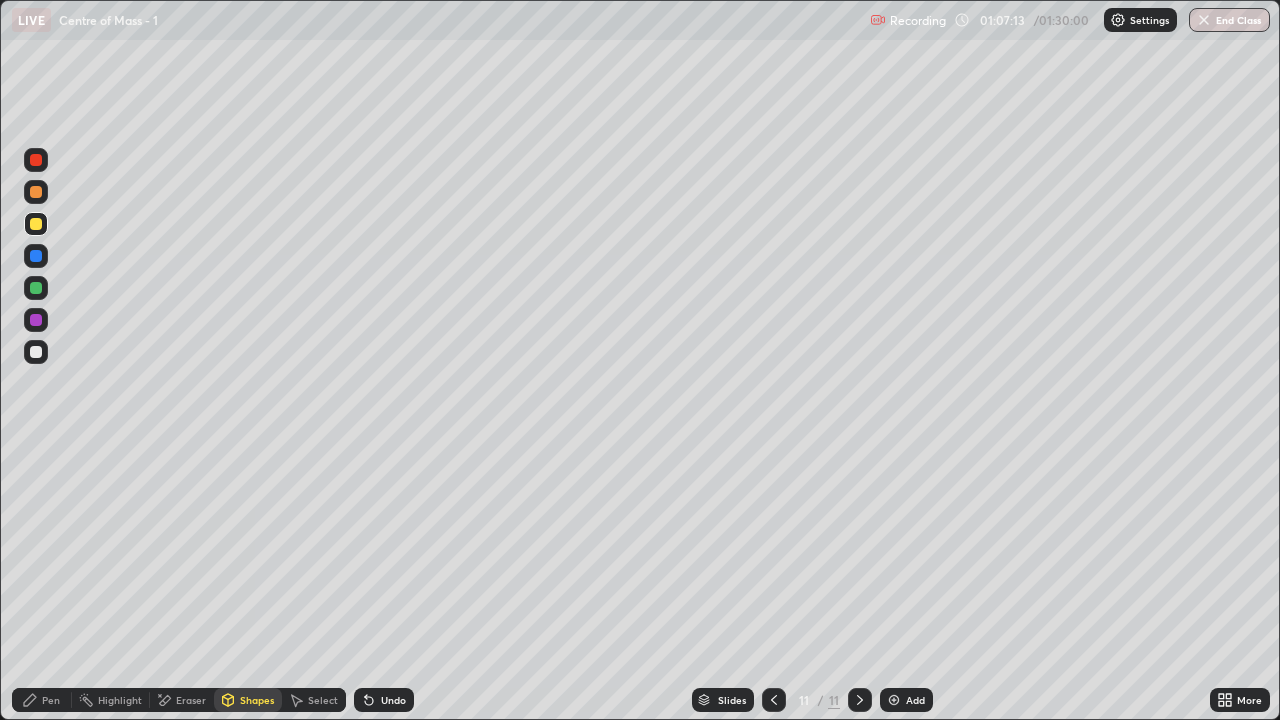 click on "Pen" at bounding box center [51, 700] 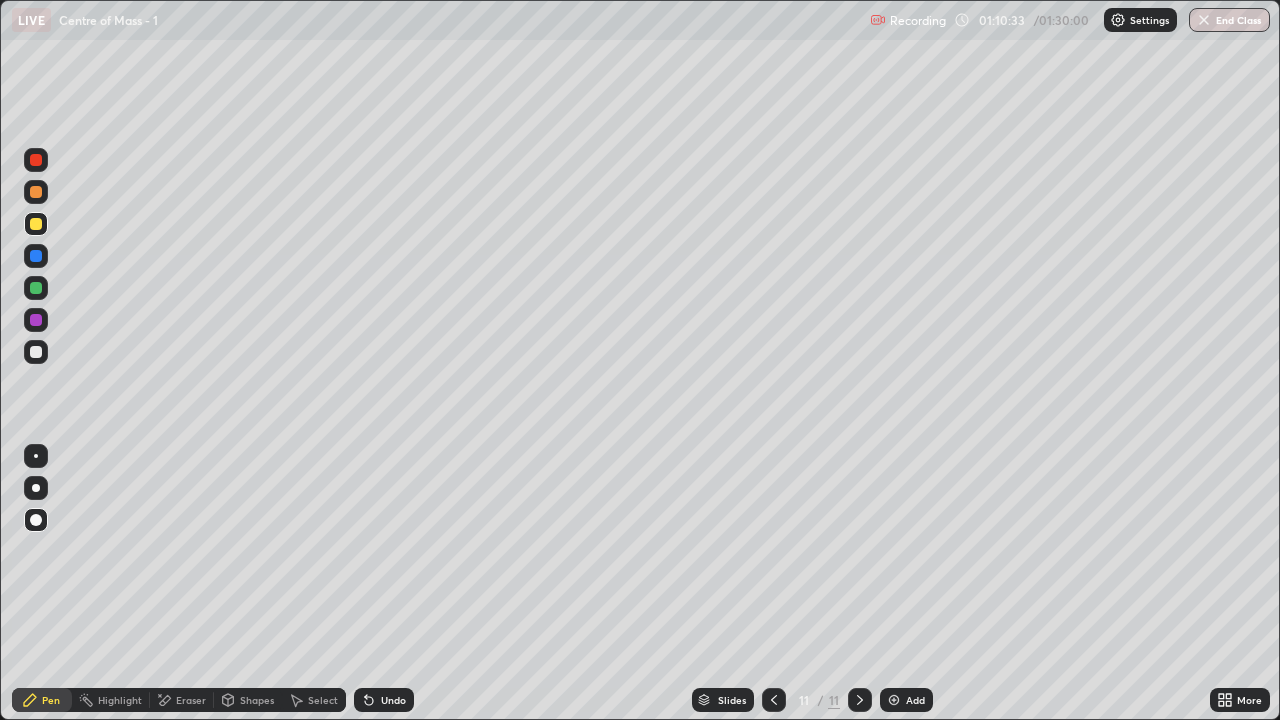 click at bounding box center (894, 700) 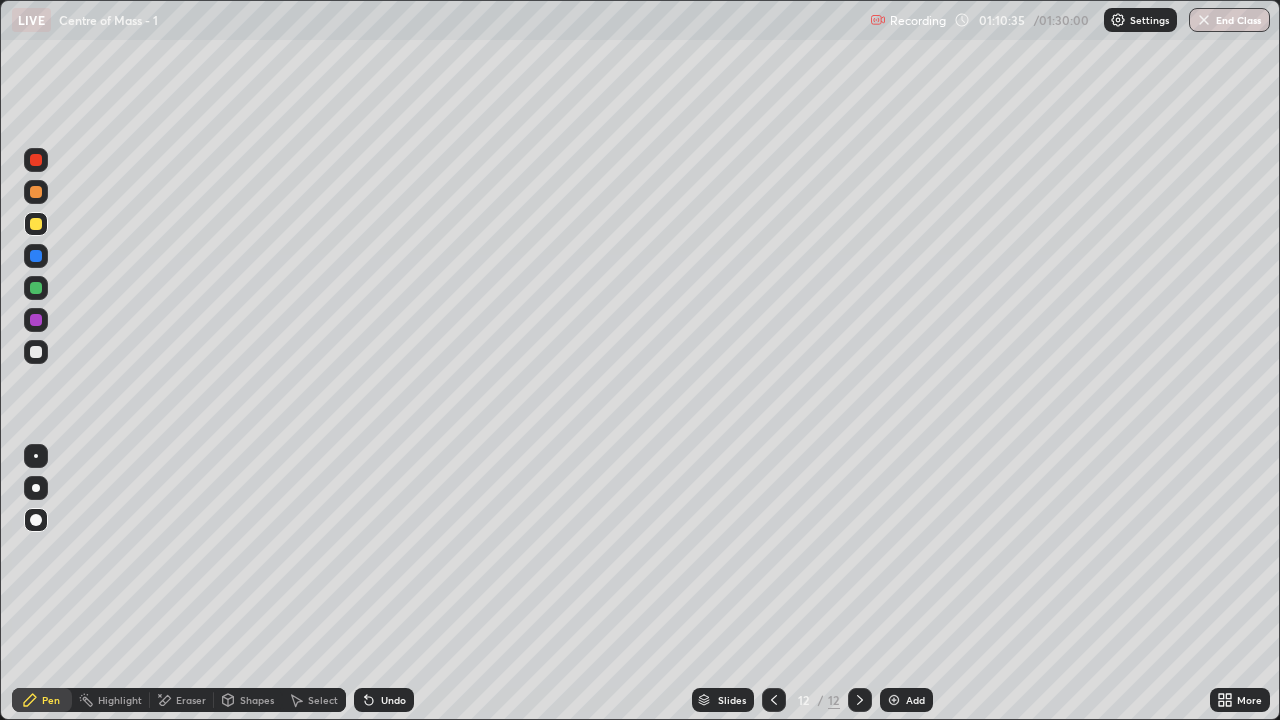 click on "Shapes" at bounding box center (257, 700) 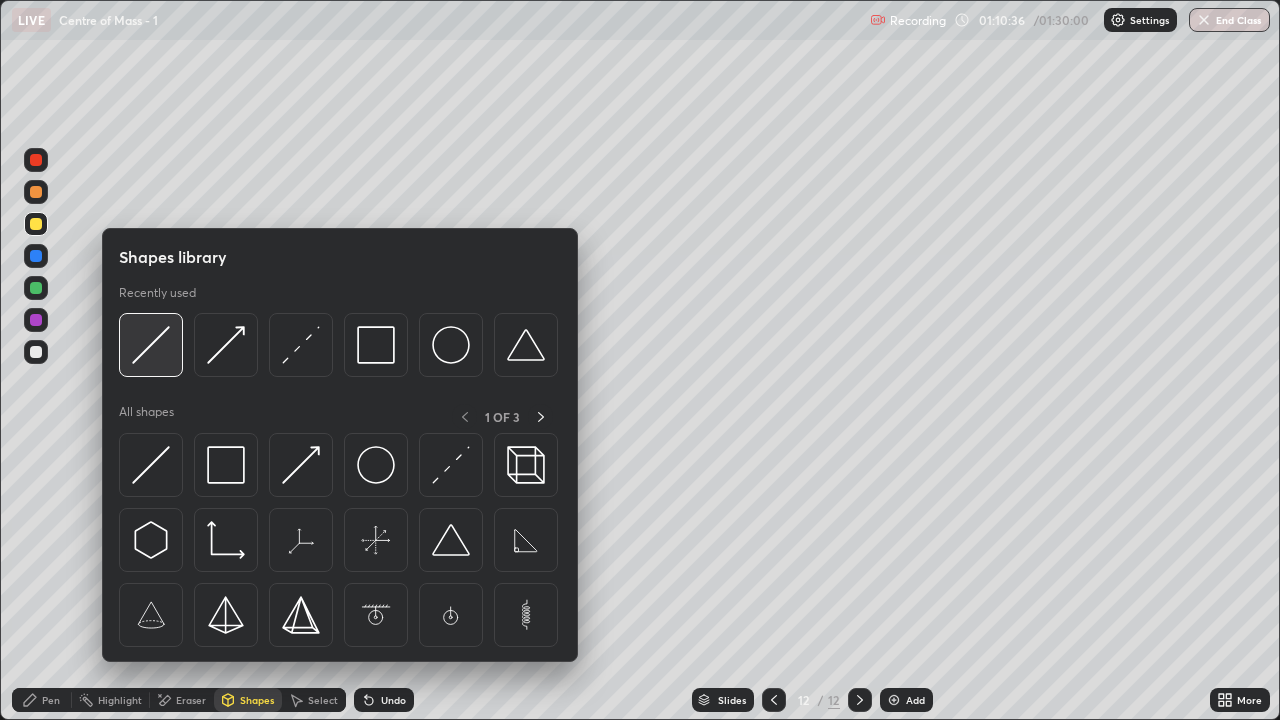 click at bounding box center (151, 345) 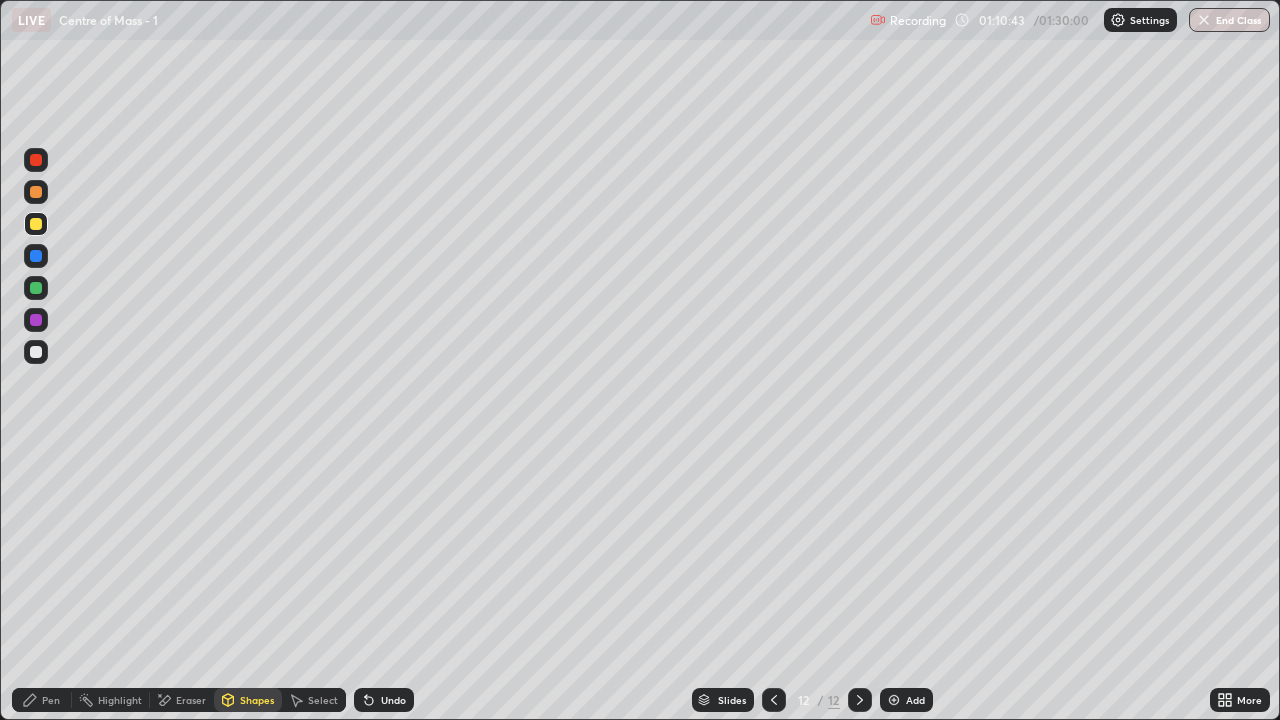 click on "Pen" at bounding box center (51, 700) 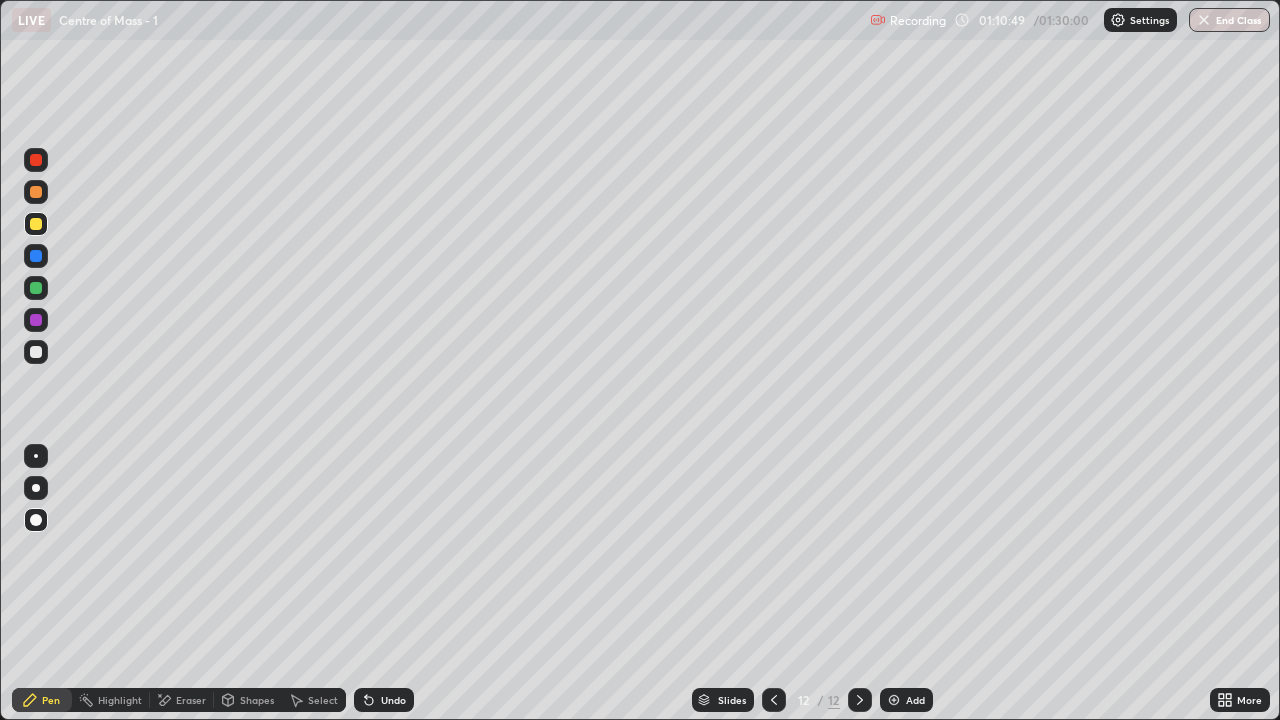 click at bounding box center [36, 352] 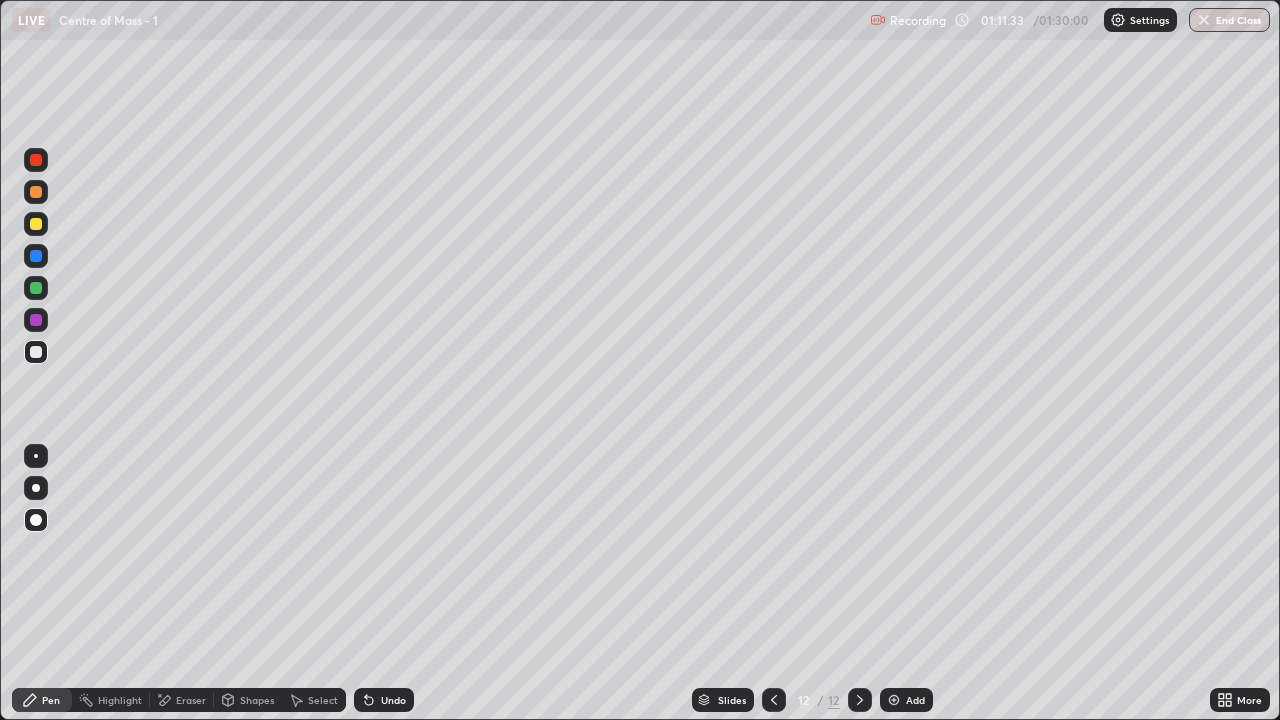 click at bounding box center [36, 224] 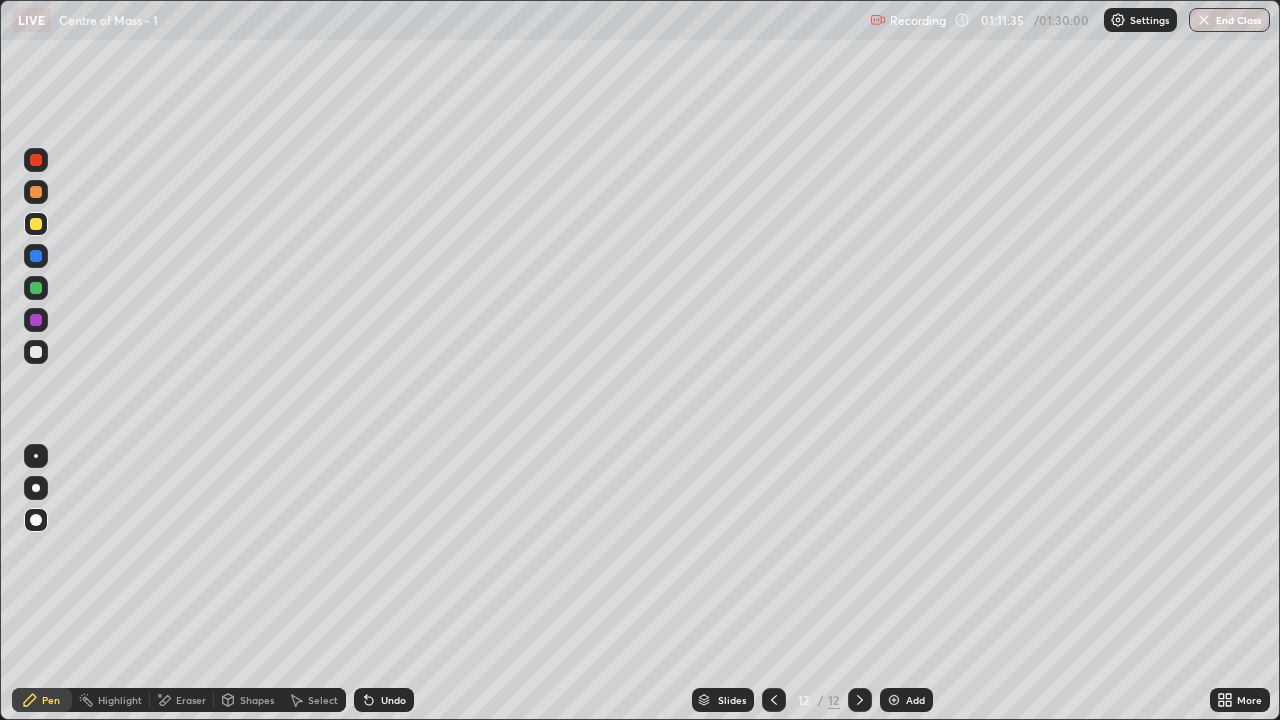 click on "Pen" at bounding box center [51, 700] 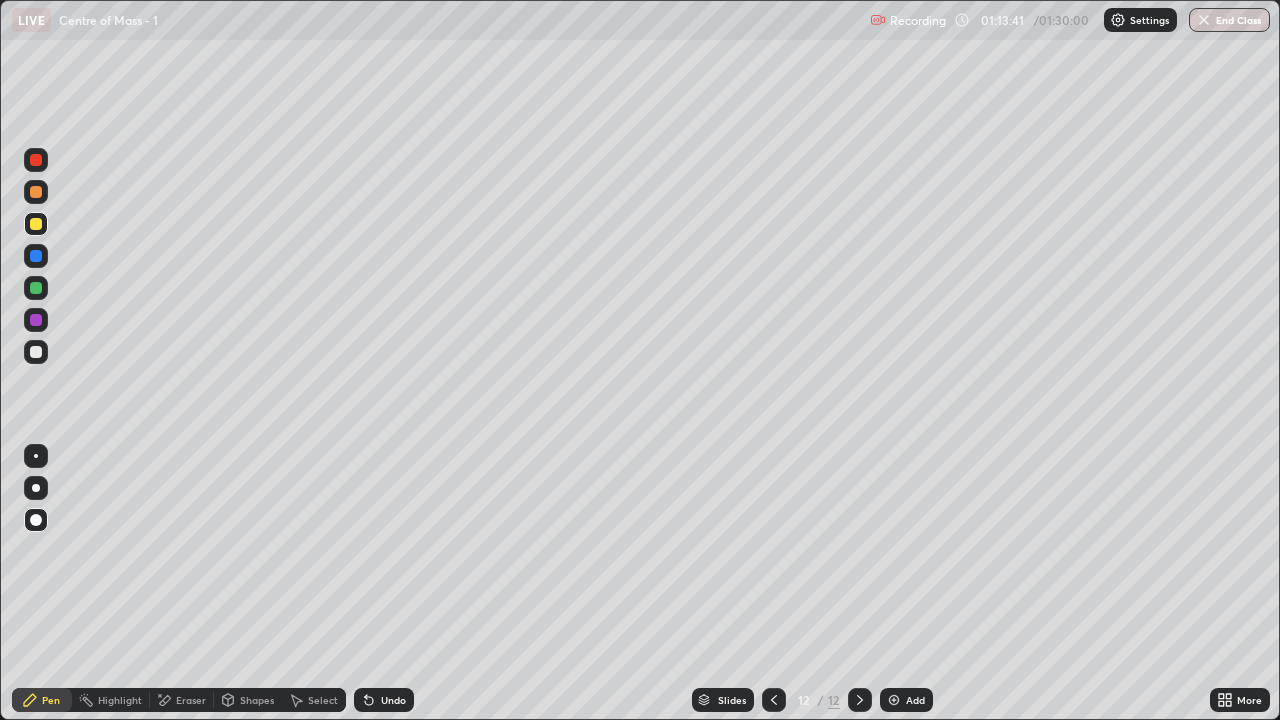 click at bounding box center (36, 352) 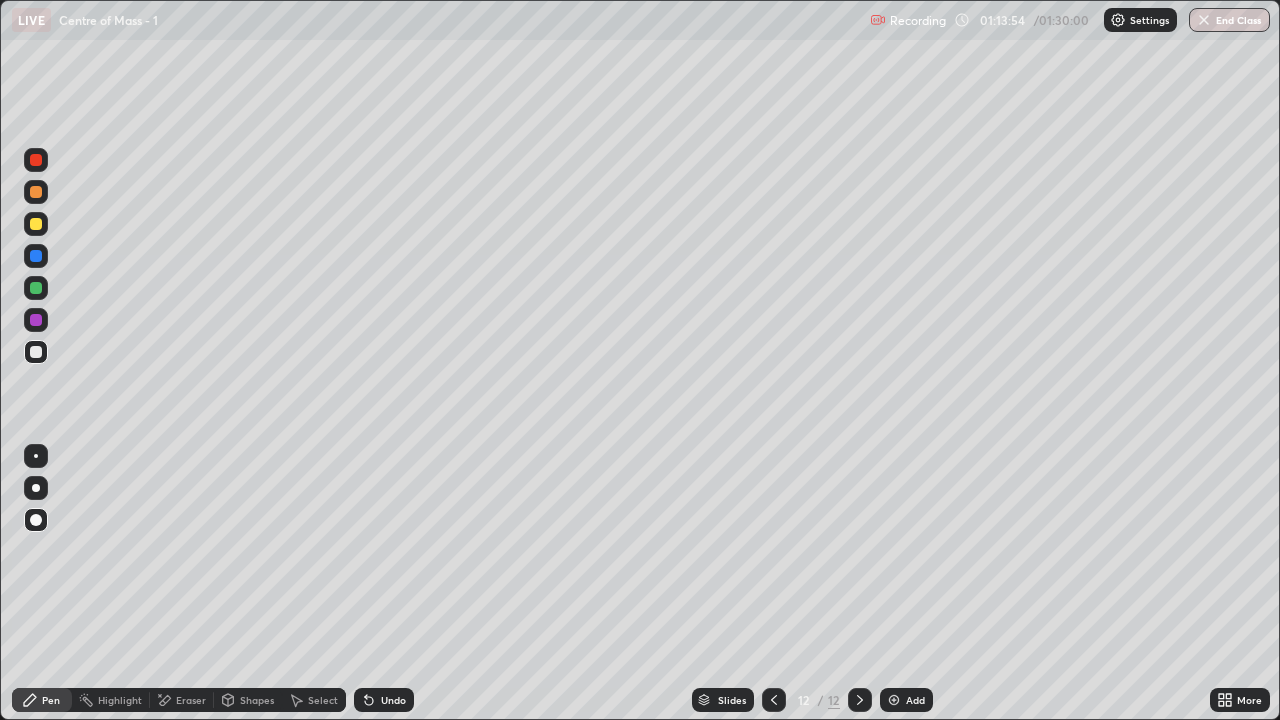 click at bounding box center (36, 288) 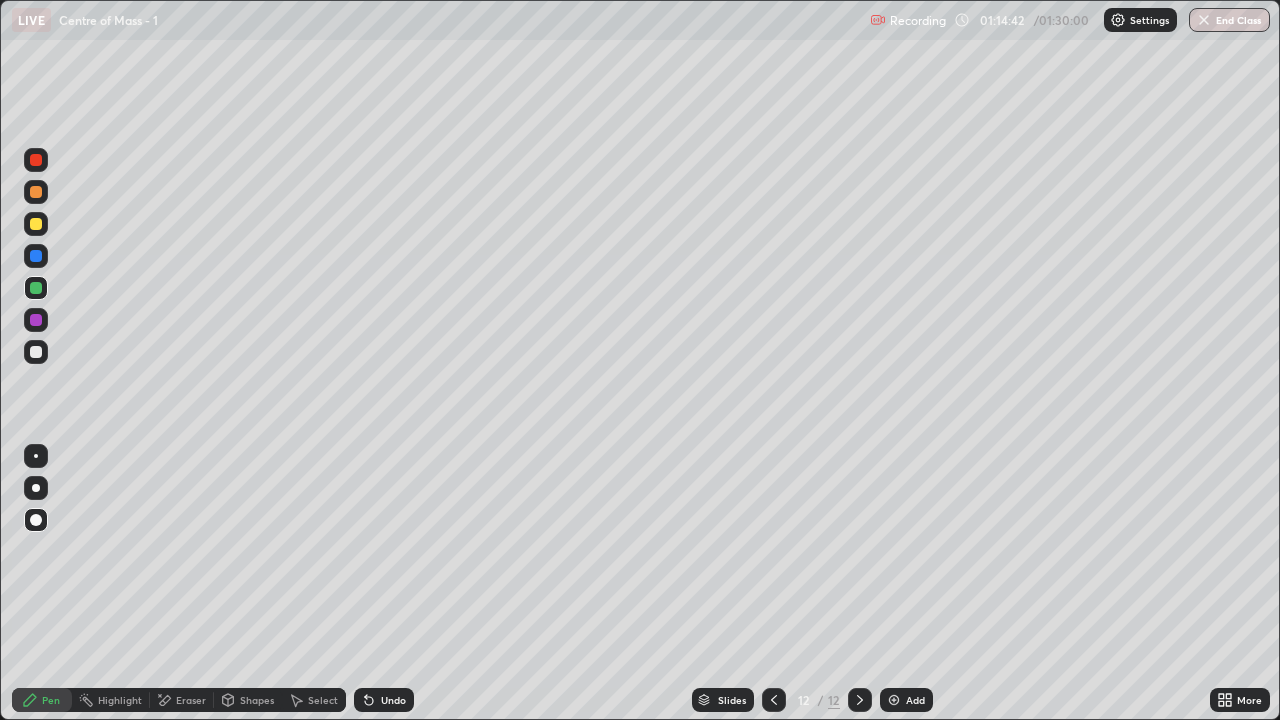 click at bounding box center (36, 192) 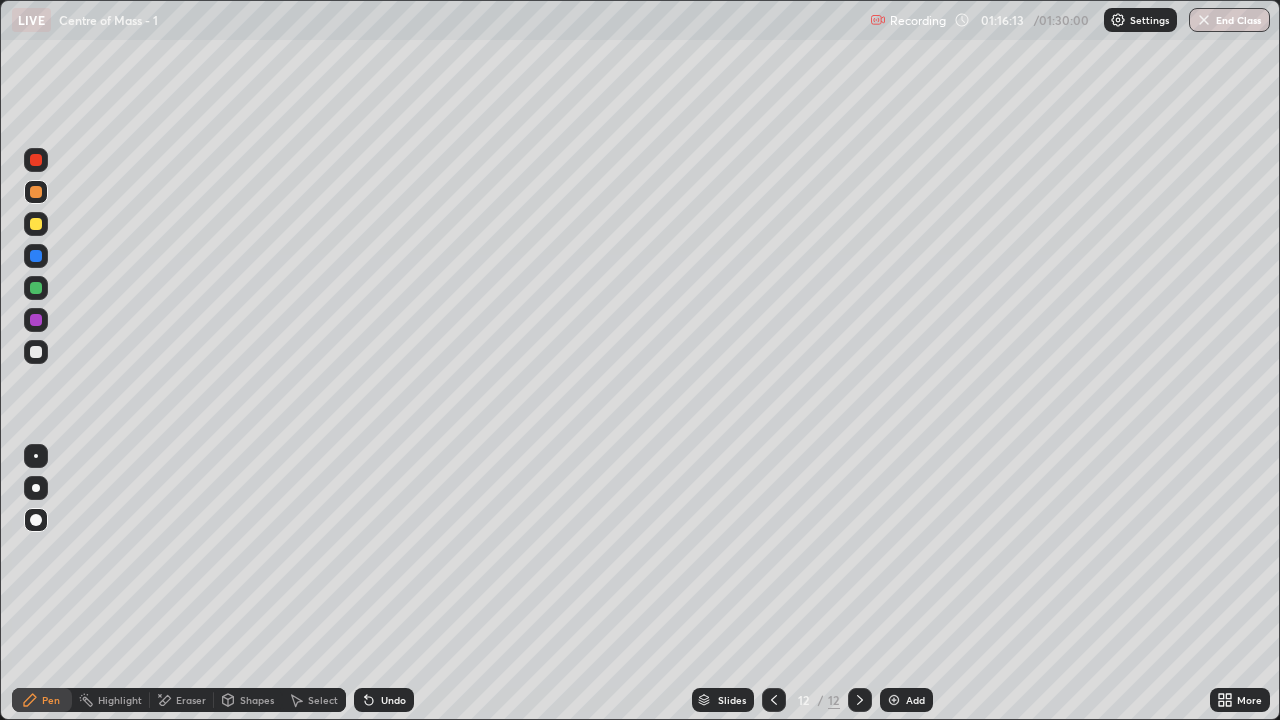 click at bounding box center (36, 352) 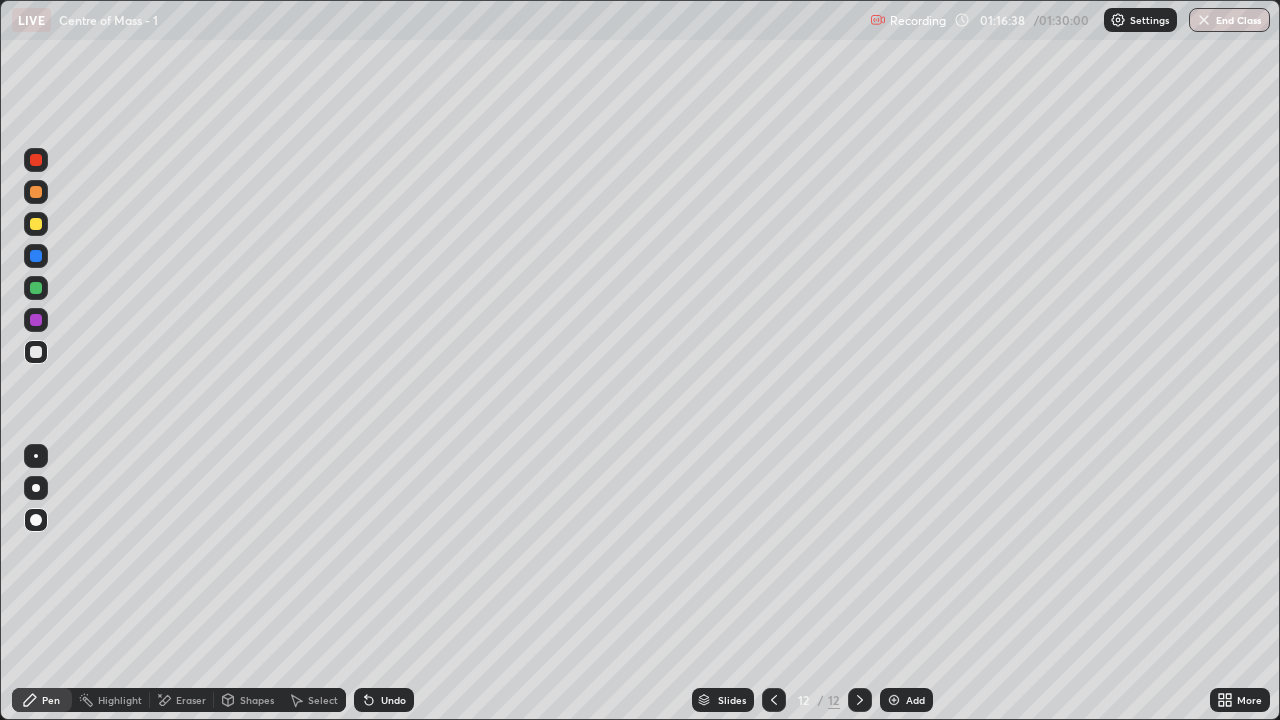 click on "Shapes" at bounding box center (248, 700) 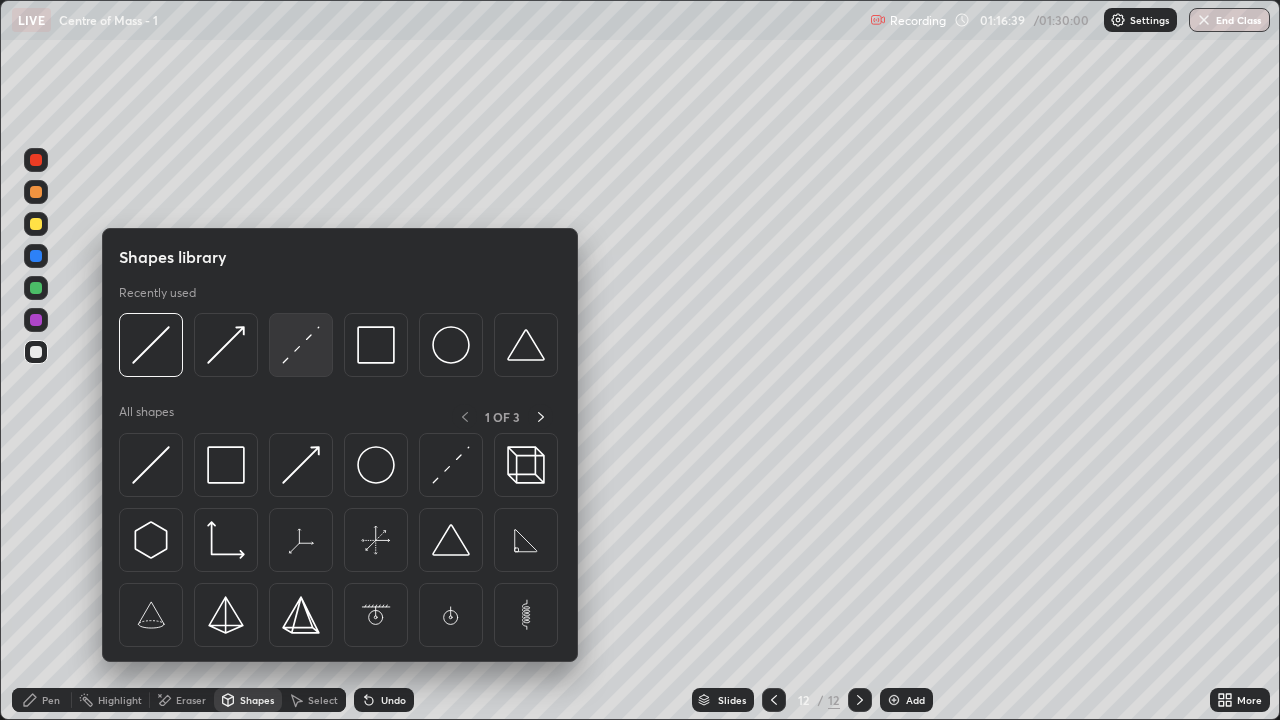 click at bounding box center [301, 345] 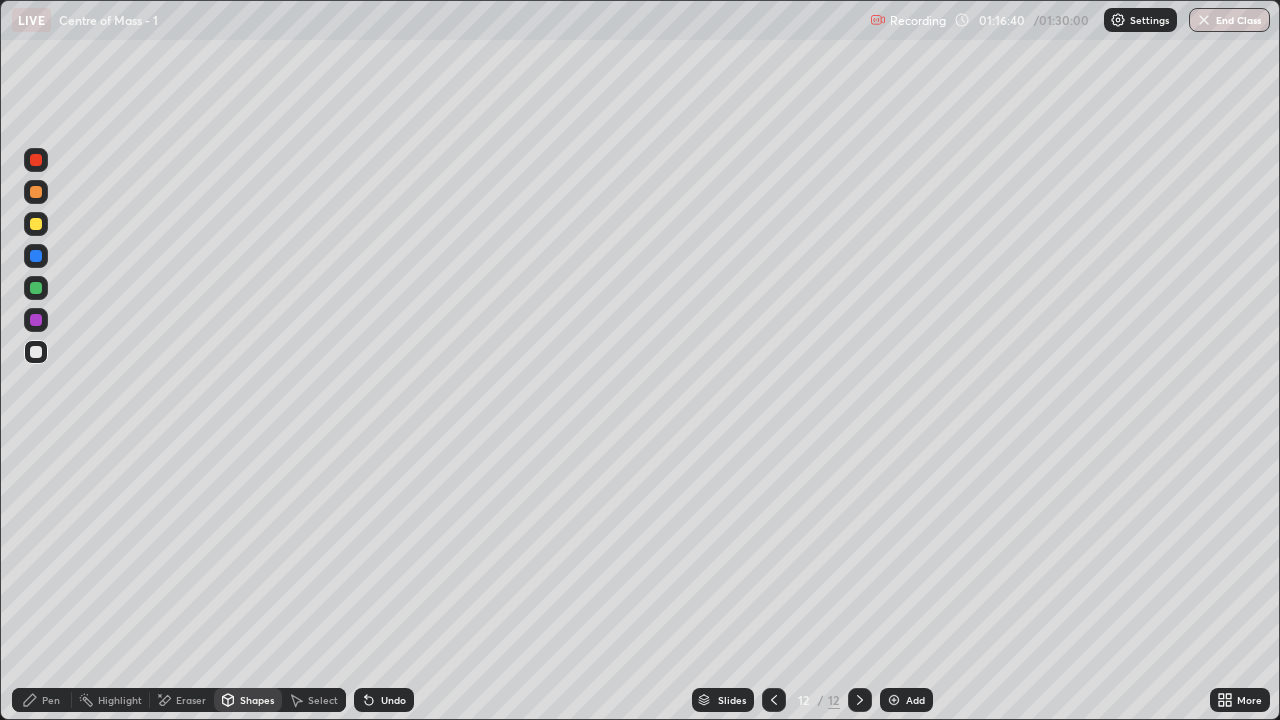 click at bounding box center [36, 288] 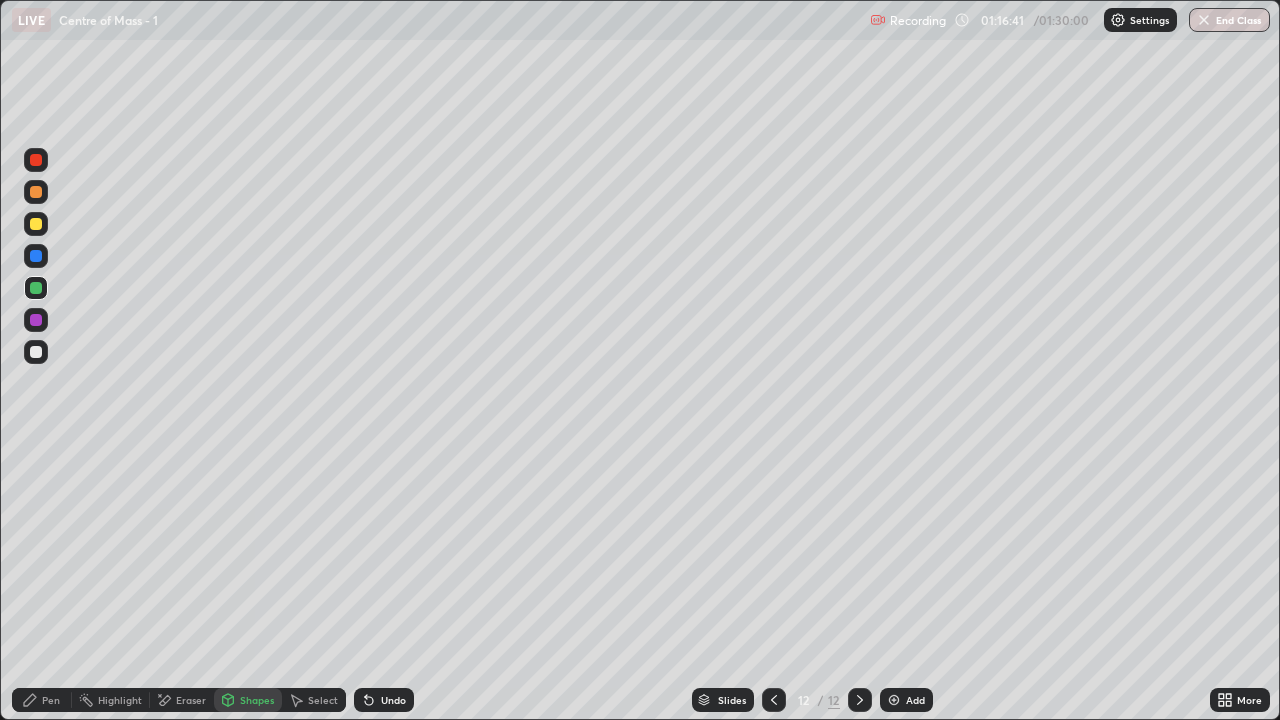 click at bounding box center [36, 192] 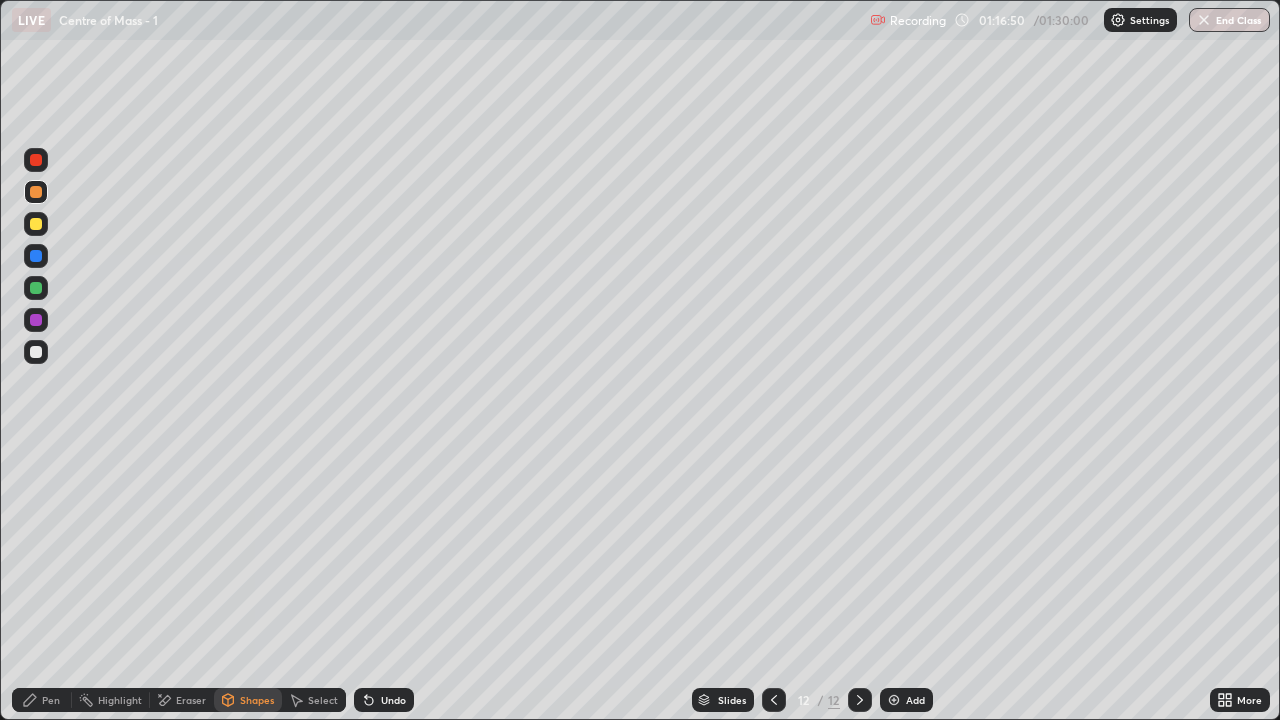 click on "Pen" at bounding box center (51, 700) 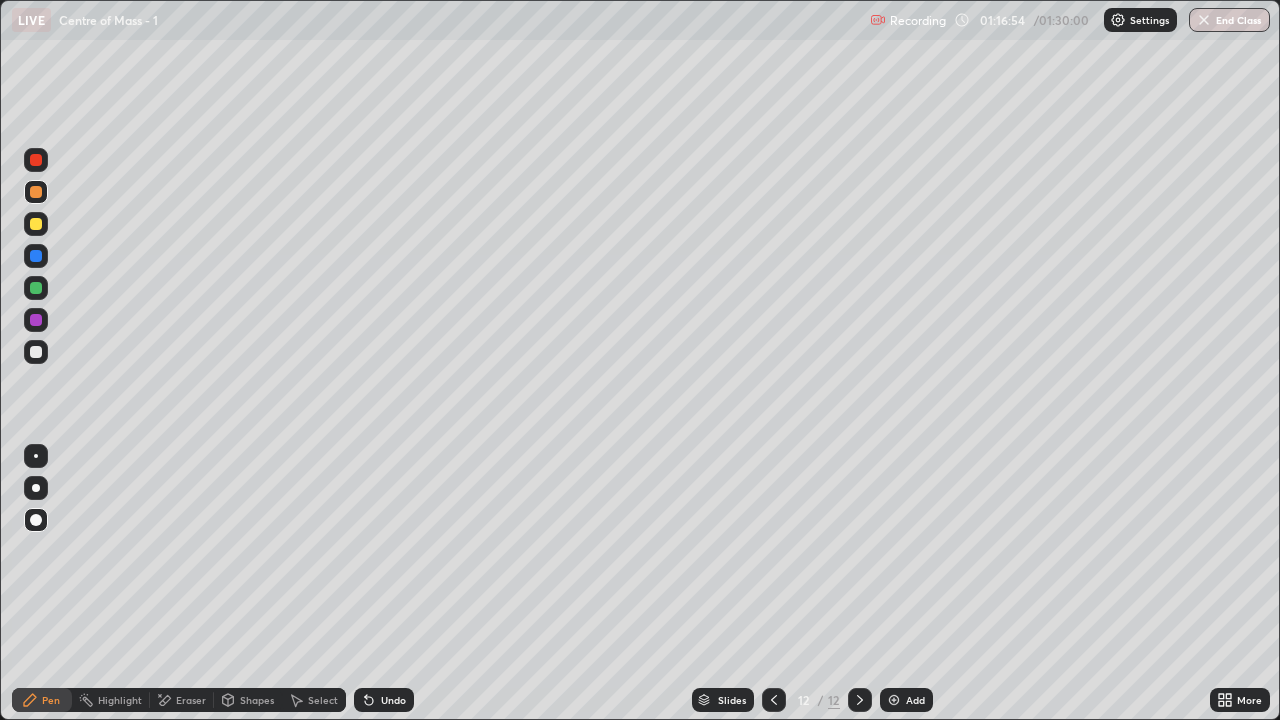 click at bounding box center [36, 352] 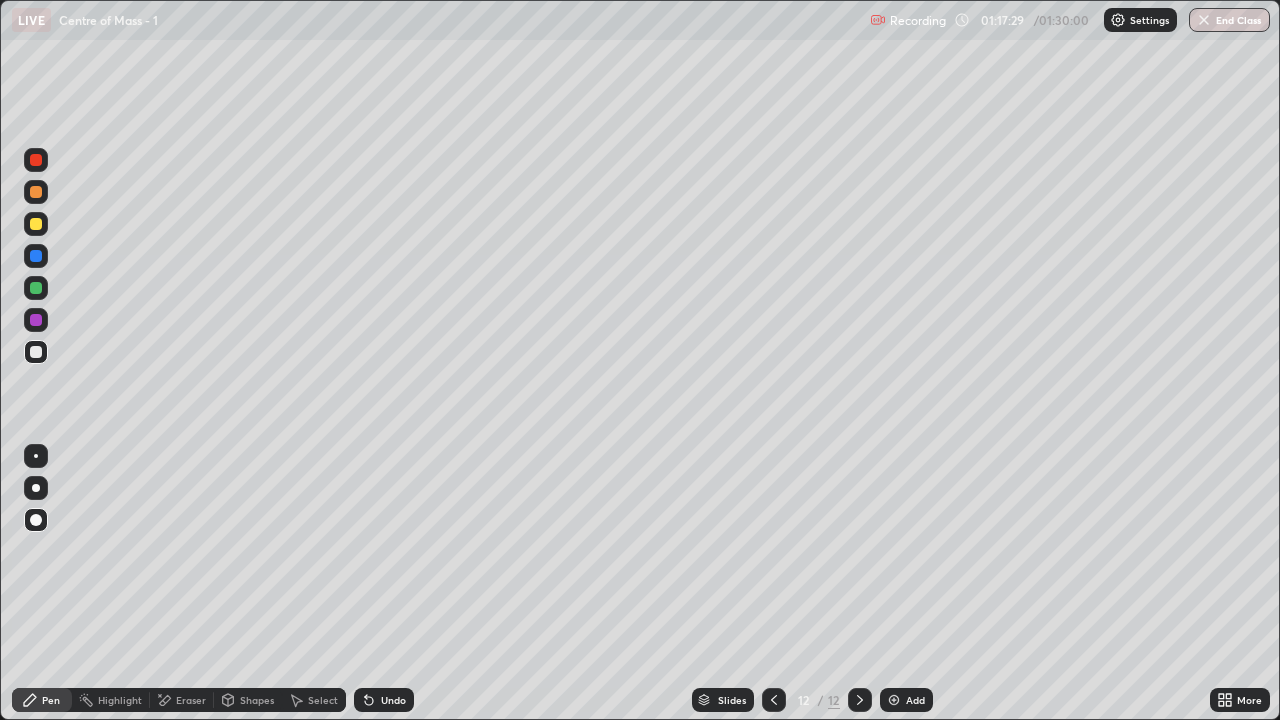 click at bounding box center (36, 224) 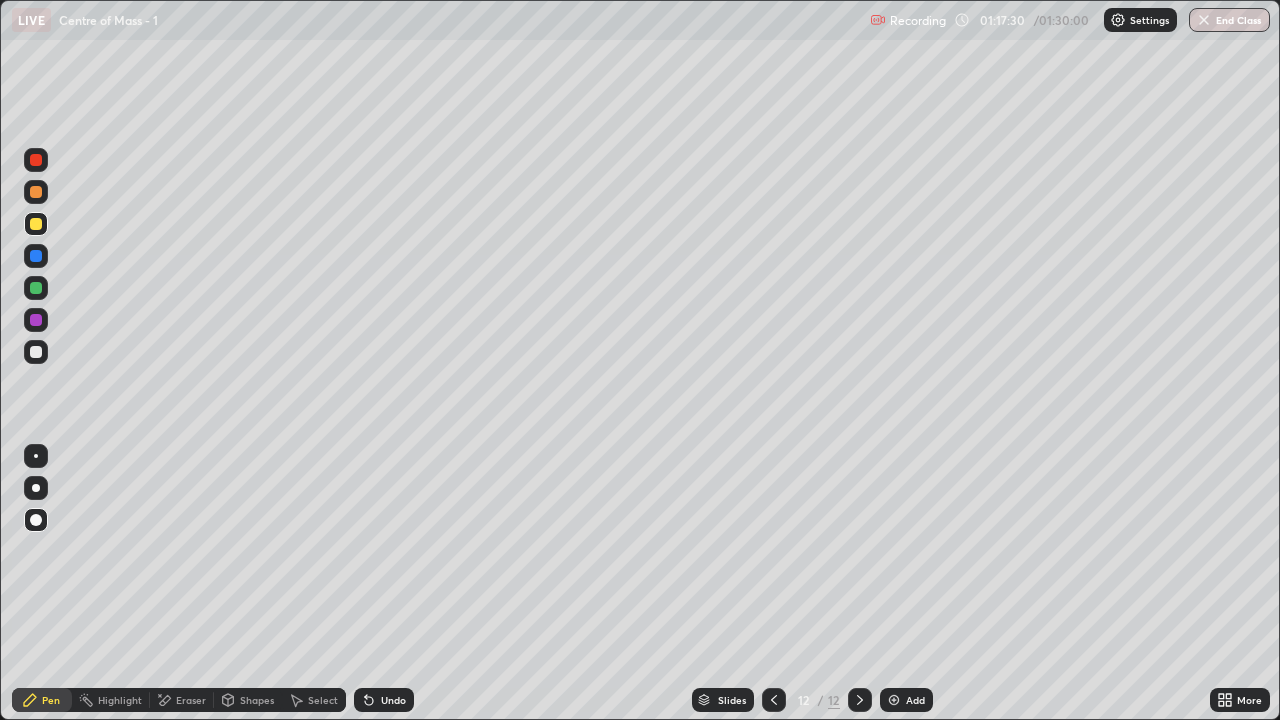 click on "Shapes" at bounding box center (257, 700) 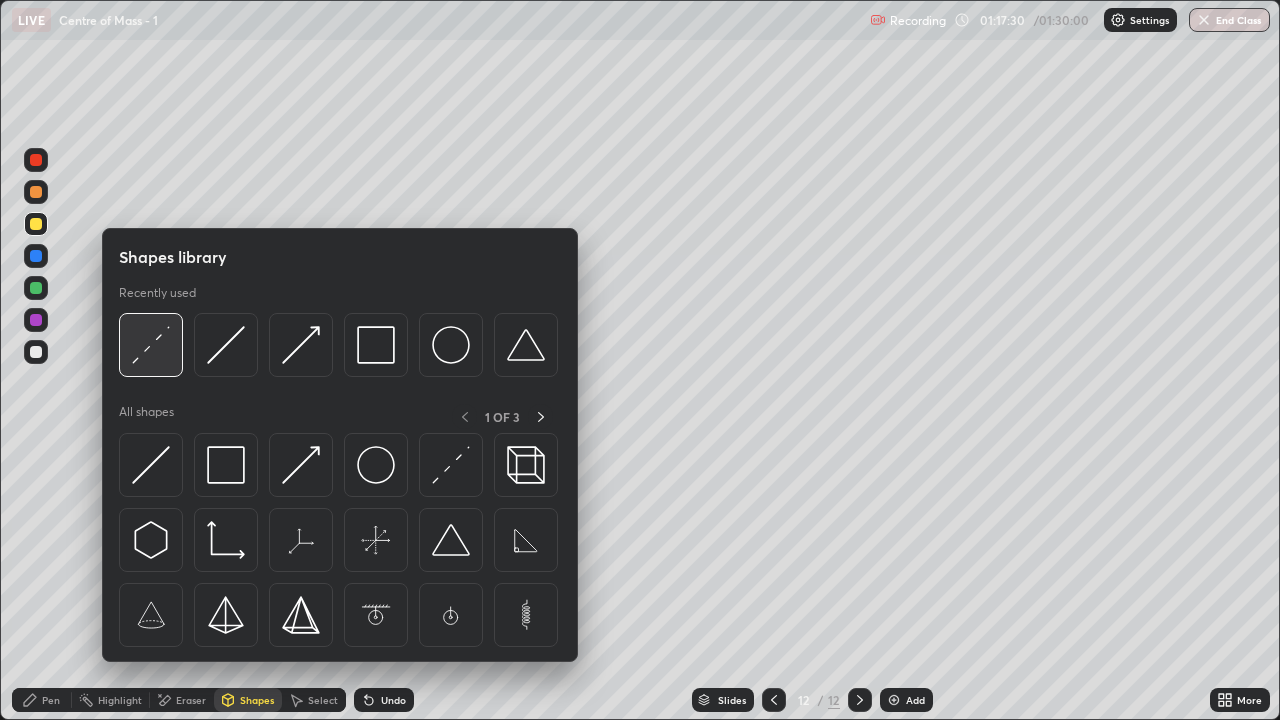 click at bounding box center [151, 345] 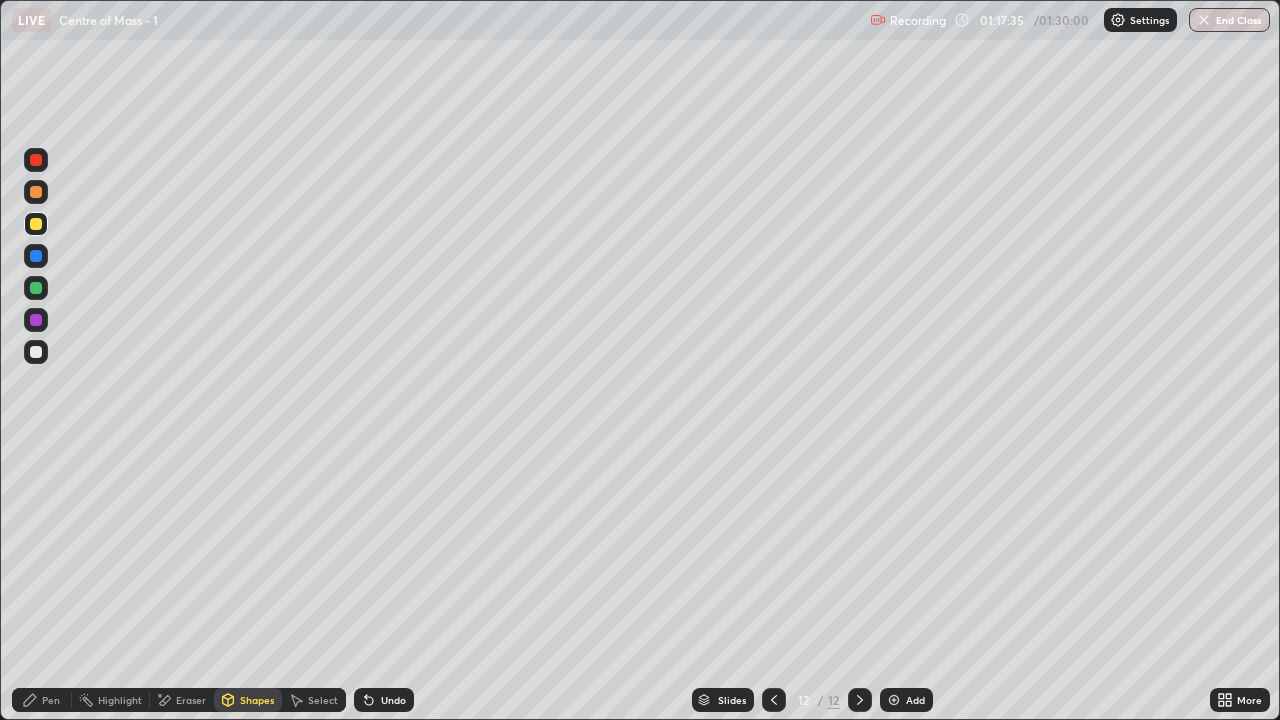 click on "Pen" at bounding box center [51, 700] 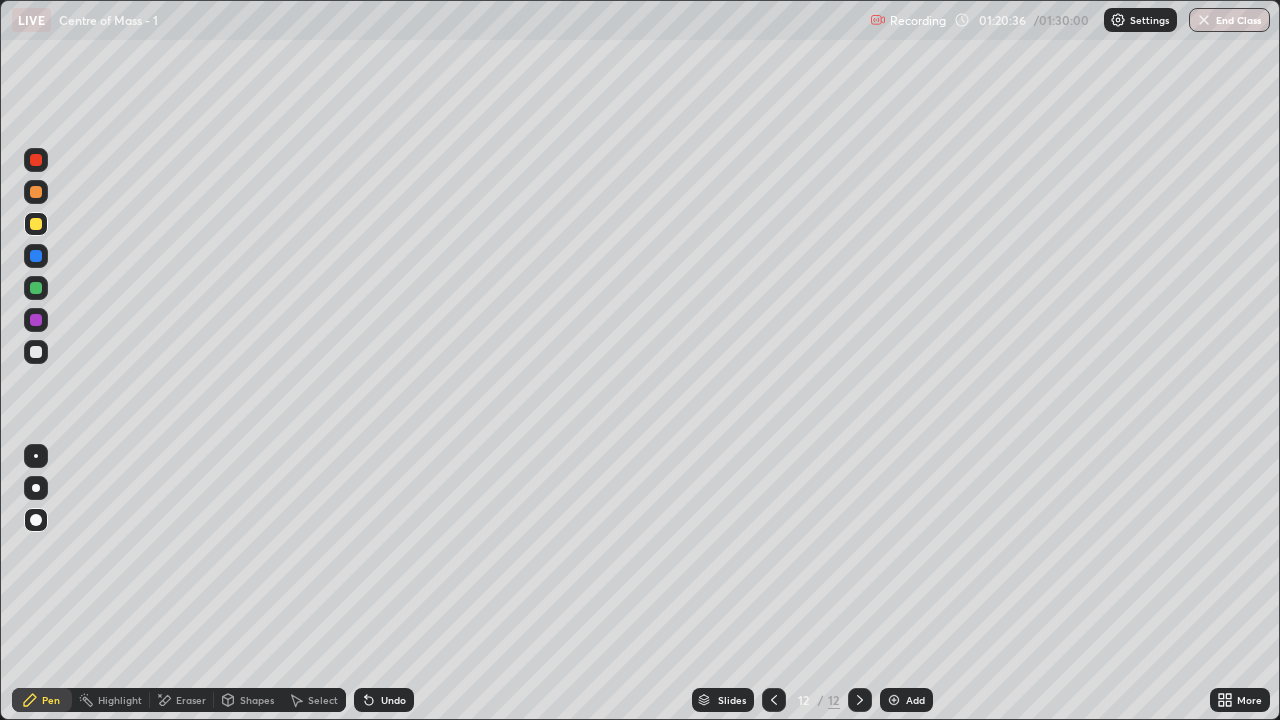 click at bounding box center (894, 700) 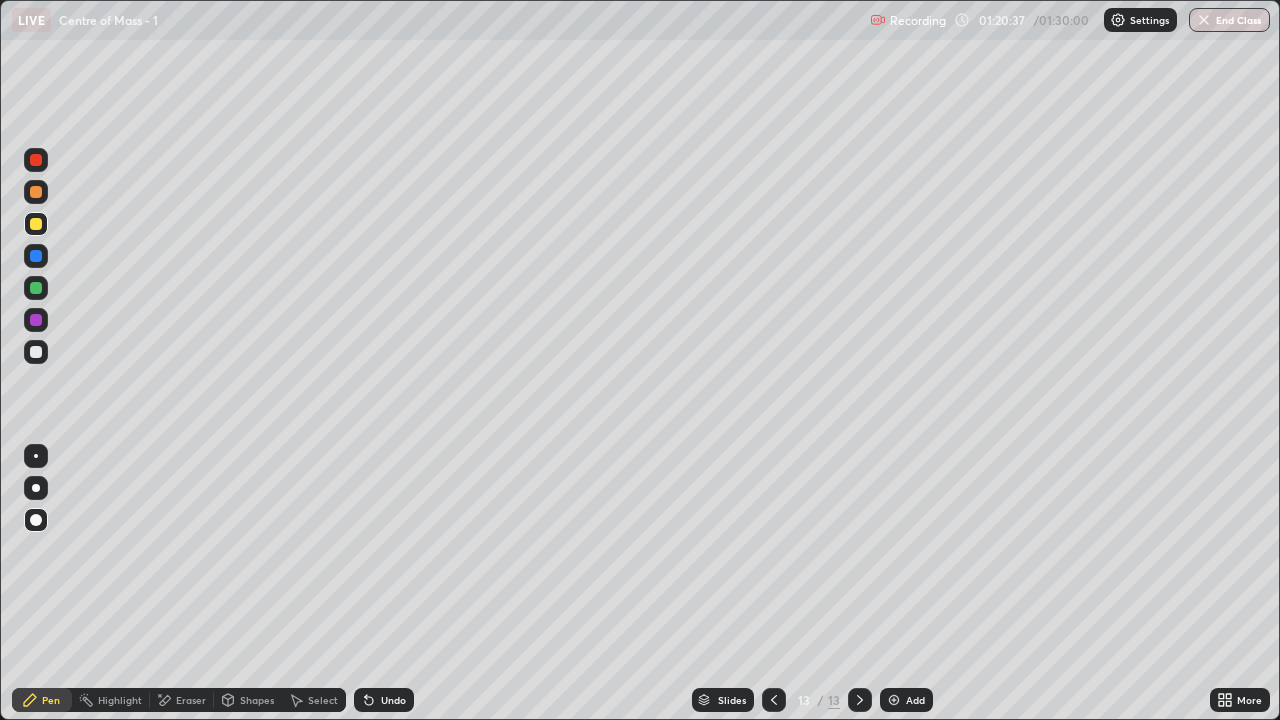 click on "Shapes" at bounding box center (257, 700) 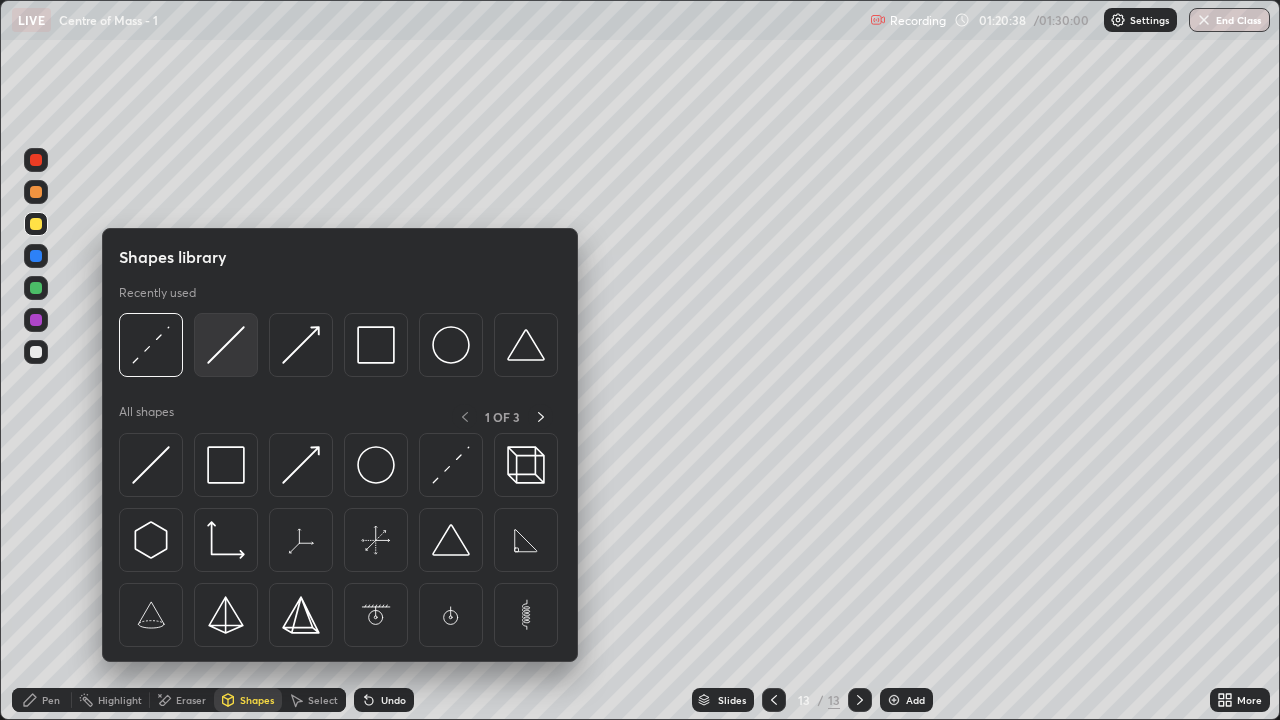 click at bounding box center [226, 345] 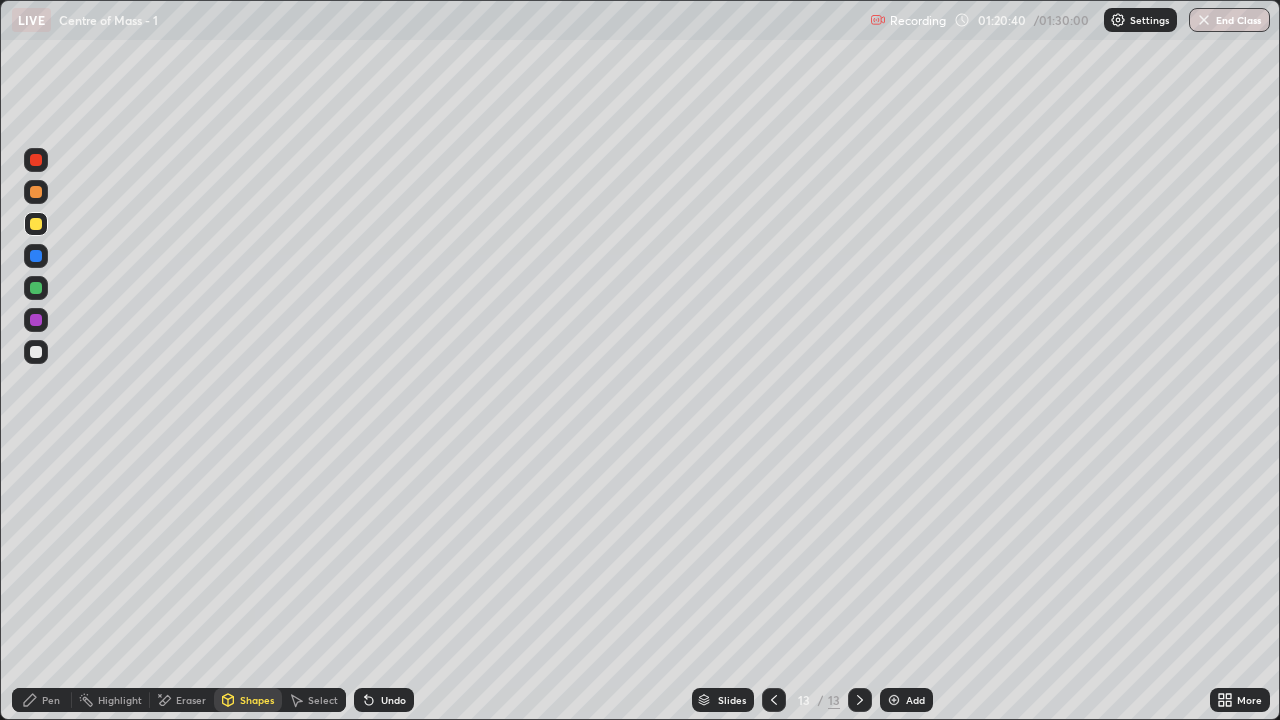 click on "Shapes" at bounding box center [257, 700] 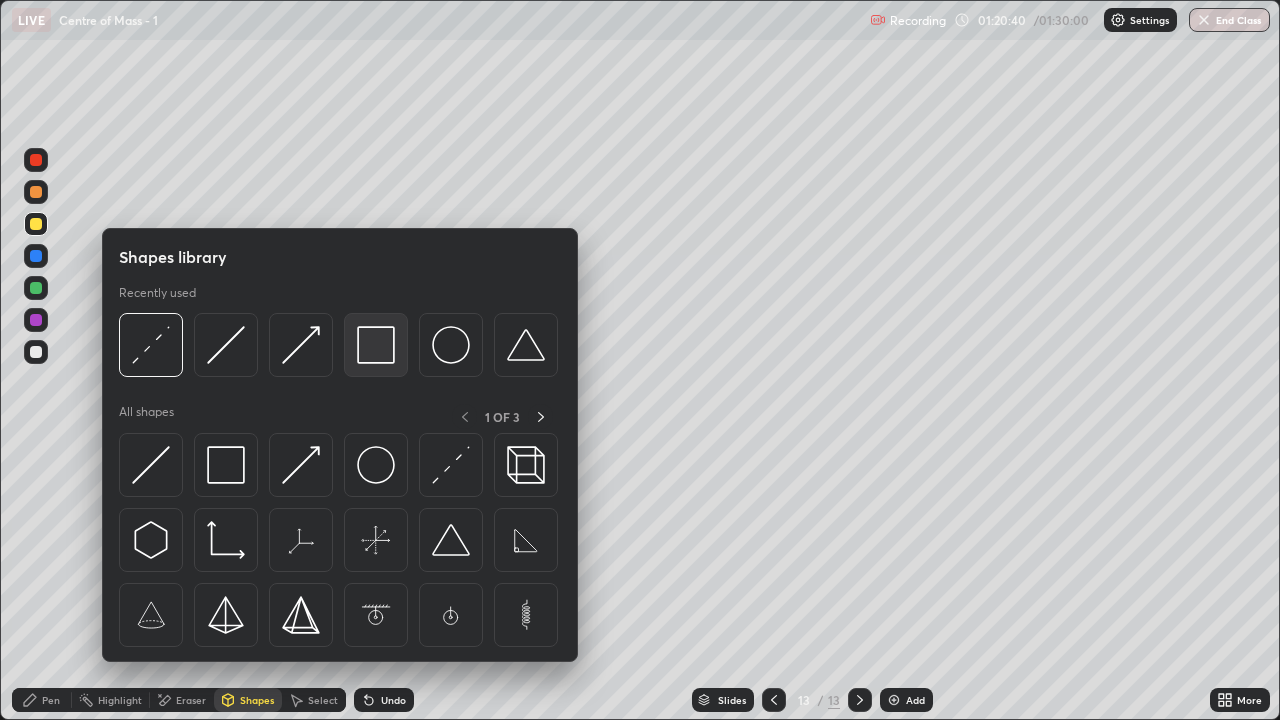 click at bounding box center (376, 345) 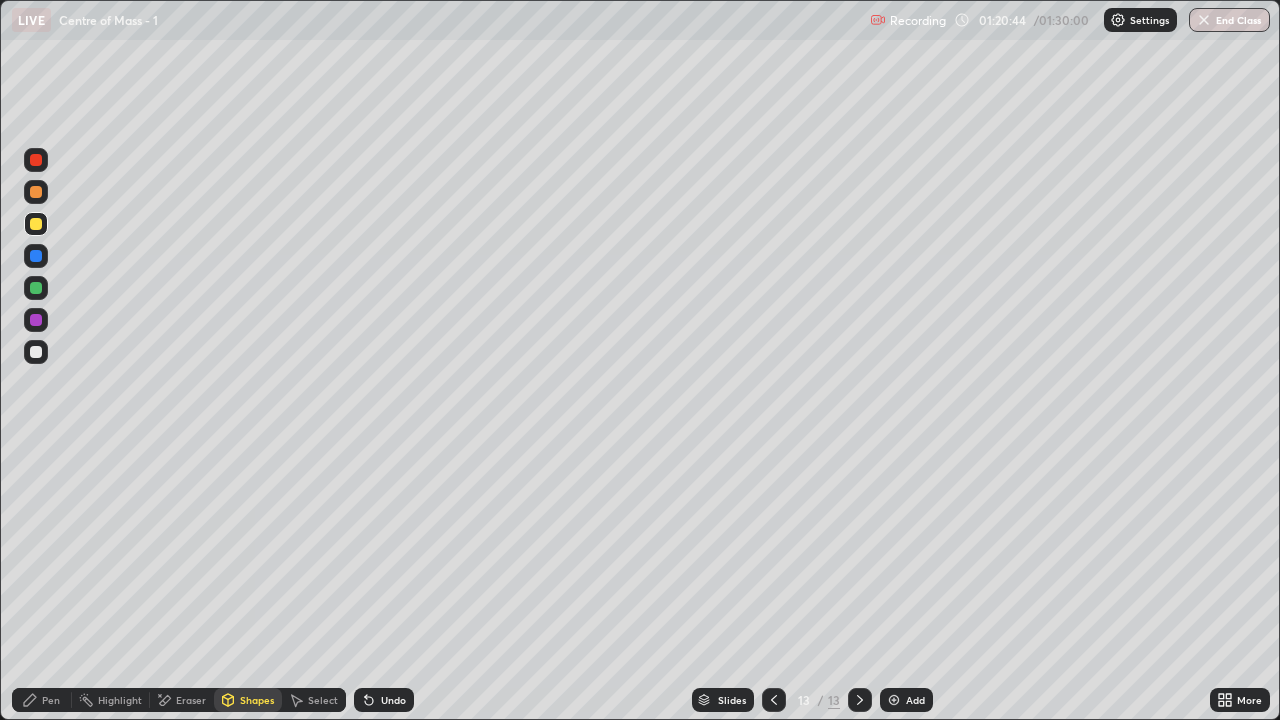 click on "Pen" at bounding box center [51, 700] 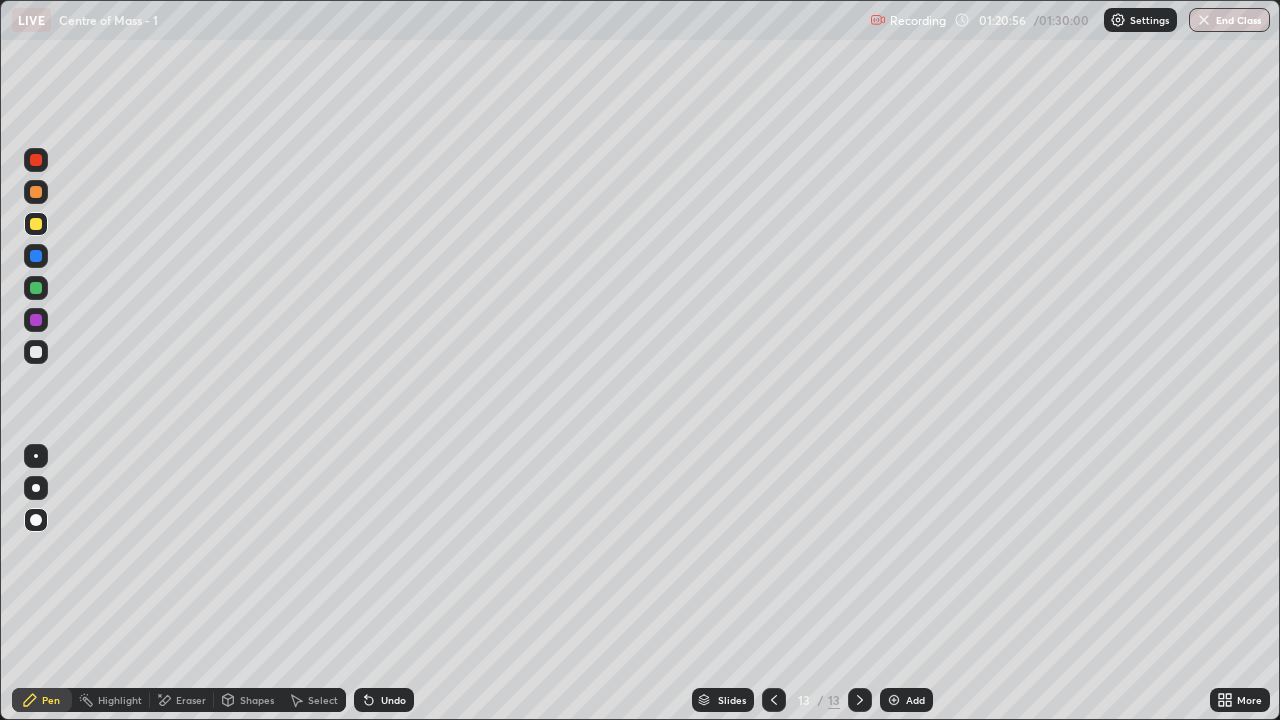 click at bounding box center (36, 288) 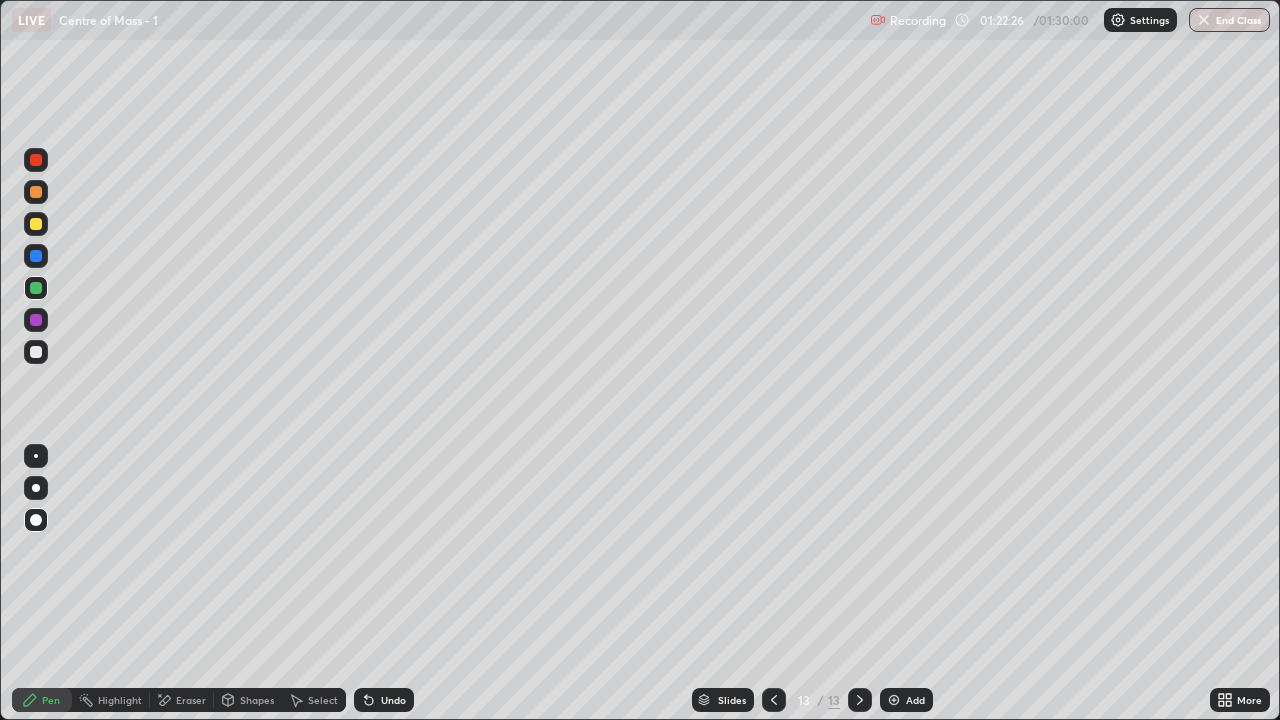 click at bounding box center [36, 192] 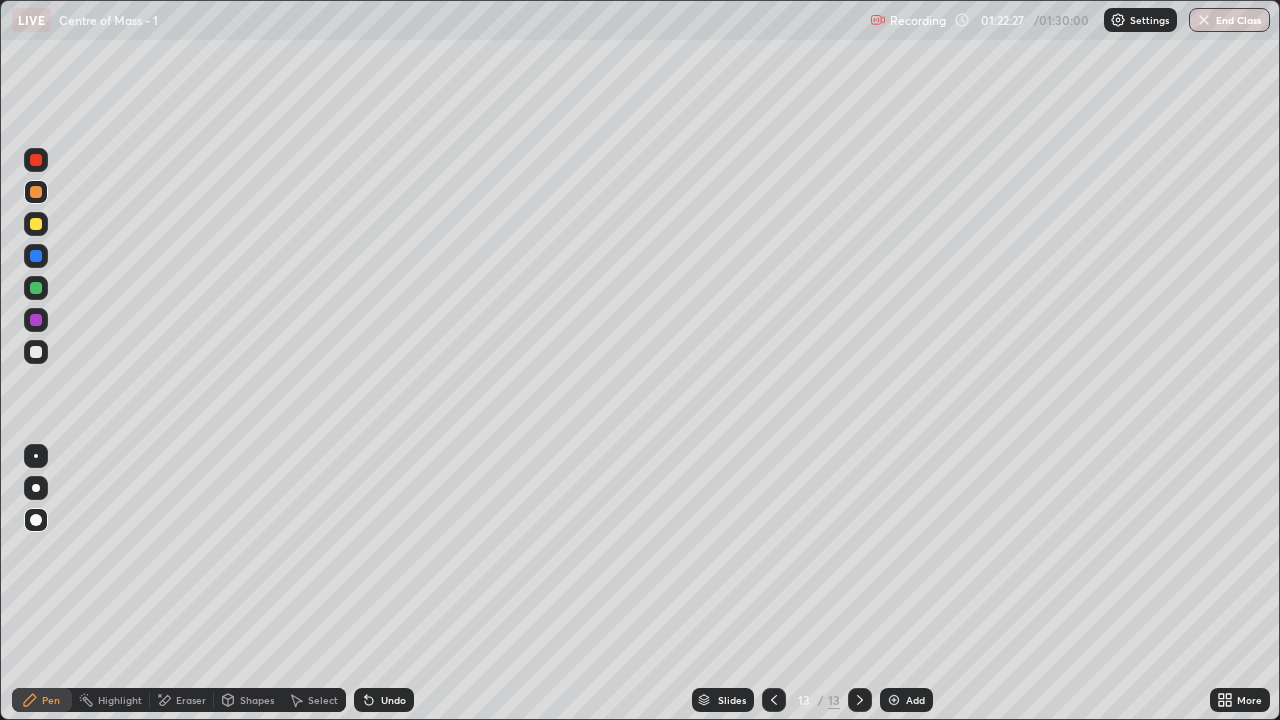 click on "Shapes" at bounding box center (248, 700) 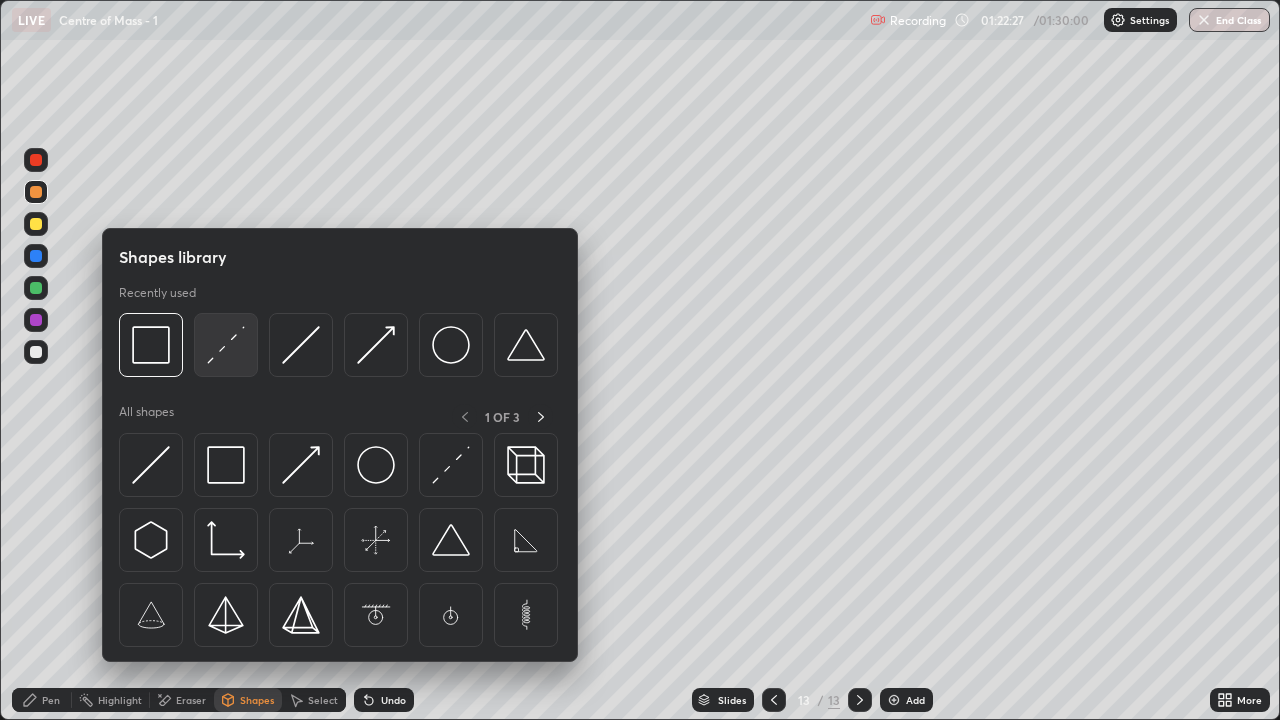 click at bounding box center (226, 345) 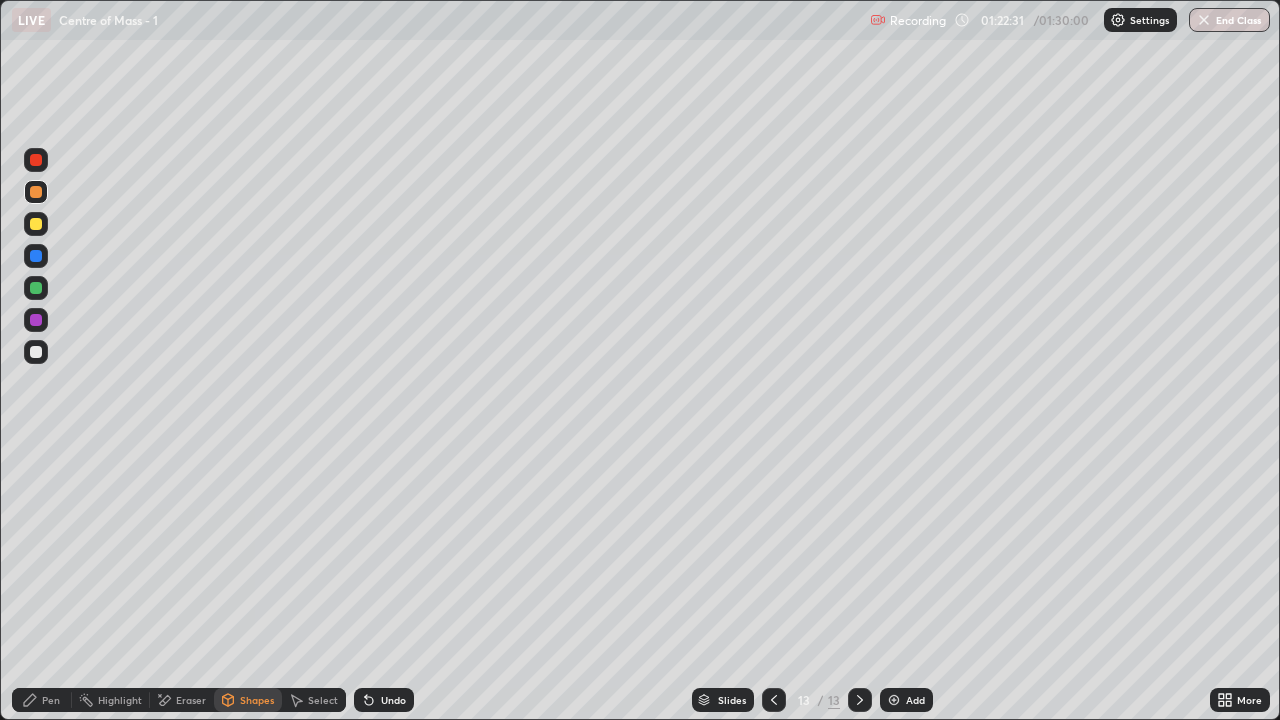 click on "Pen" at bounding box center [51, 700] 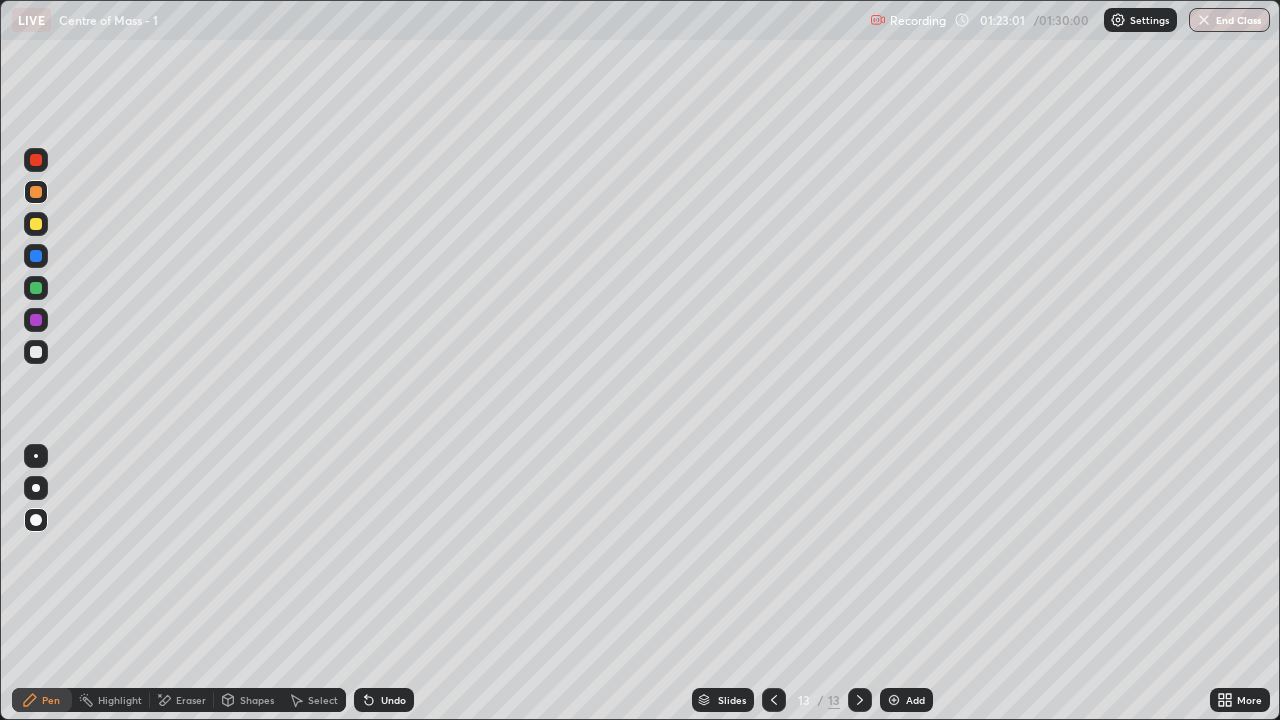 click at bounding box center [36, 352] 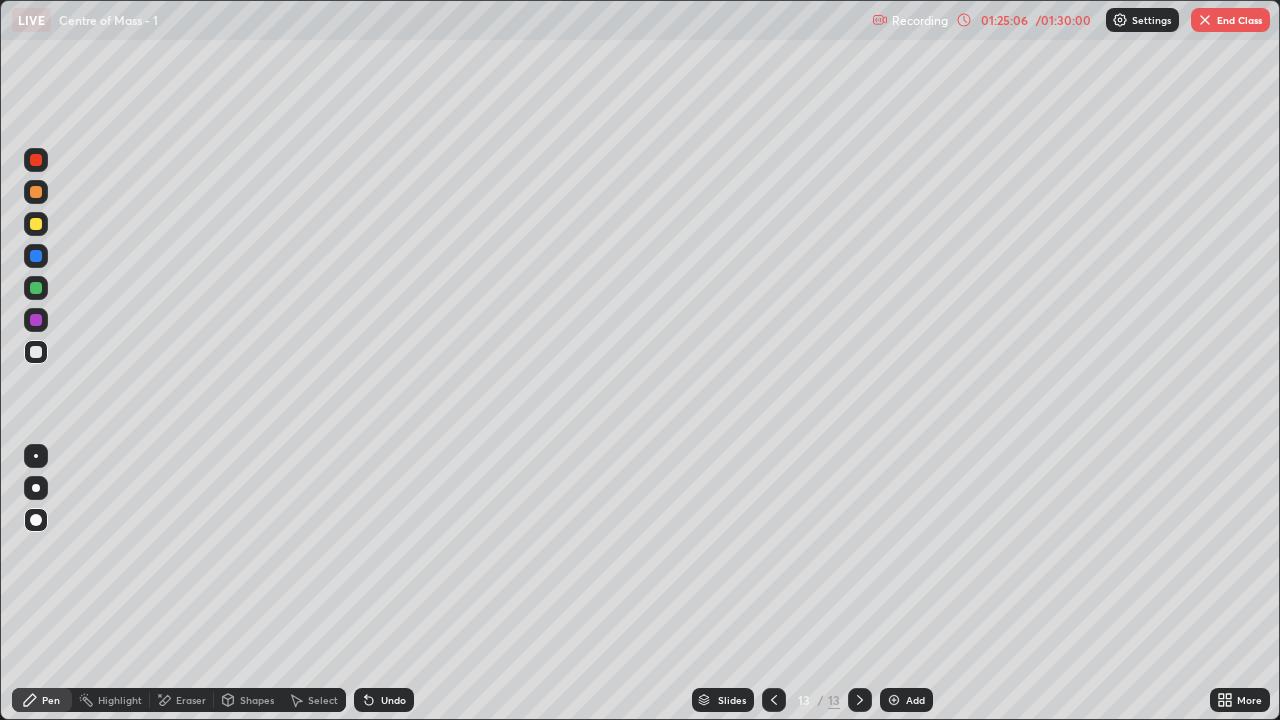 click on "Eraser" at bounding box center [191, 700] 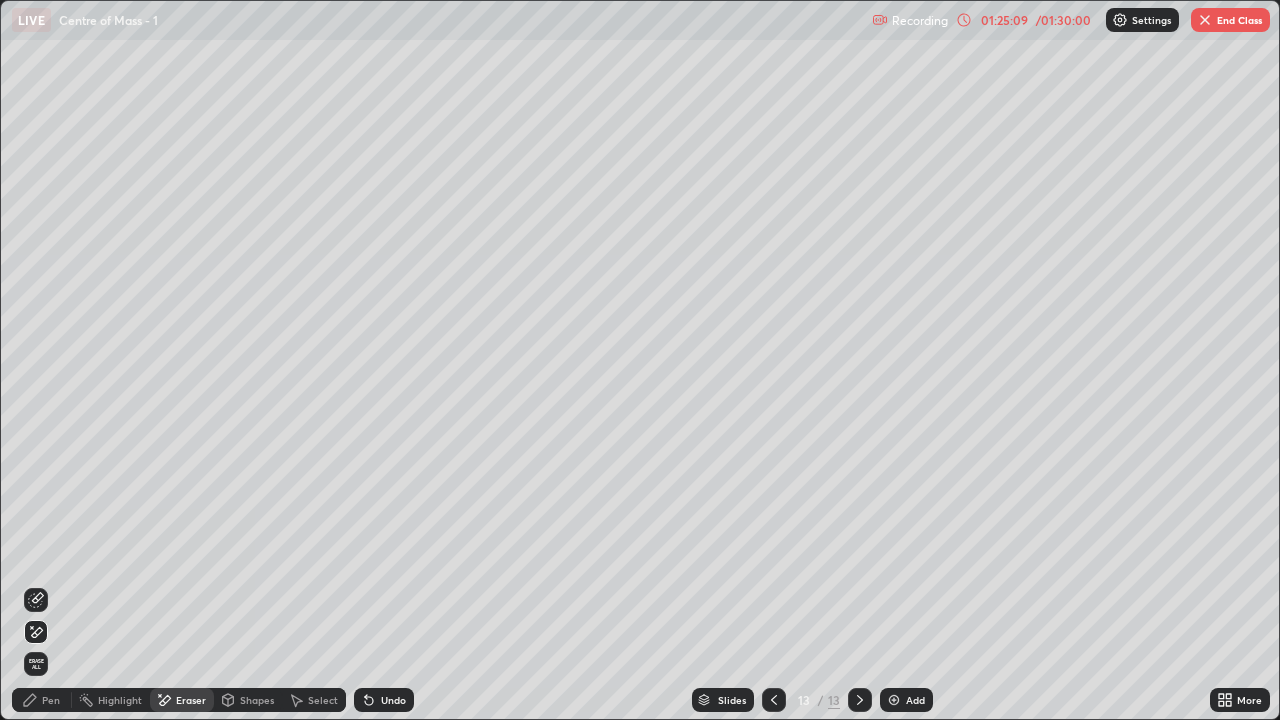 click on "Pen" at bounding box center [51, 700] 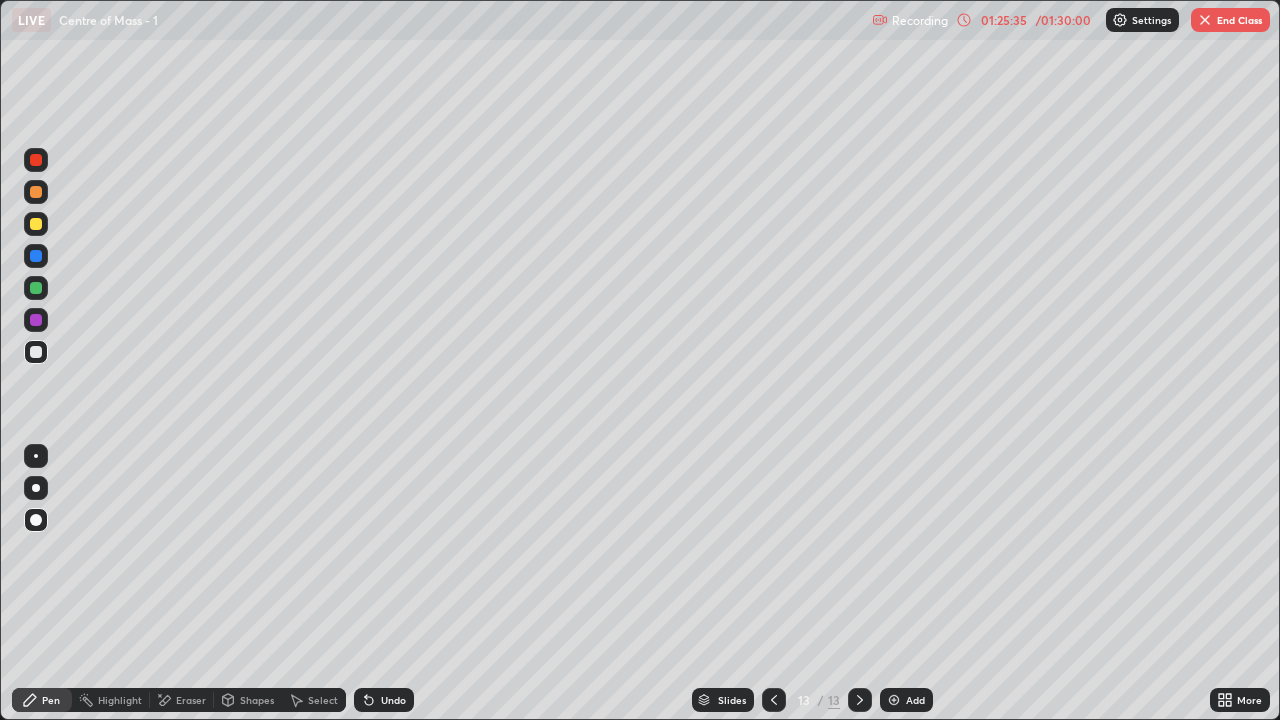 click on "Eraser" at bounding box center (191, 700) 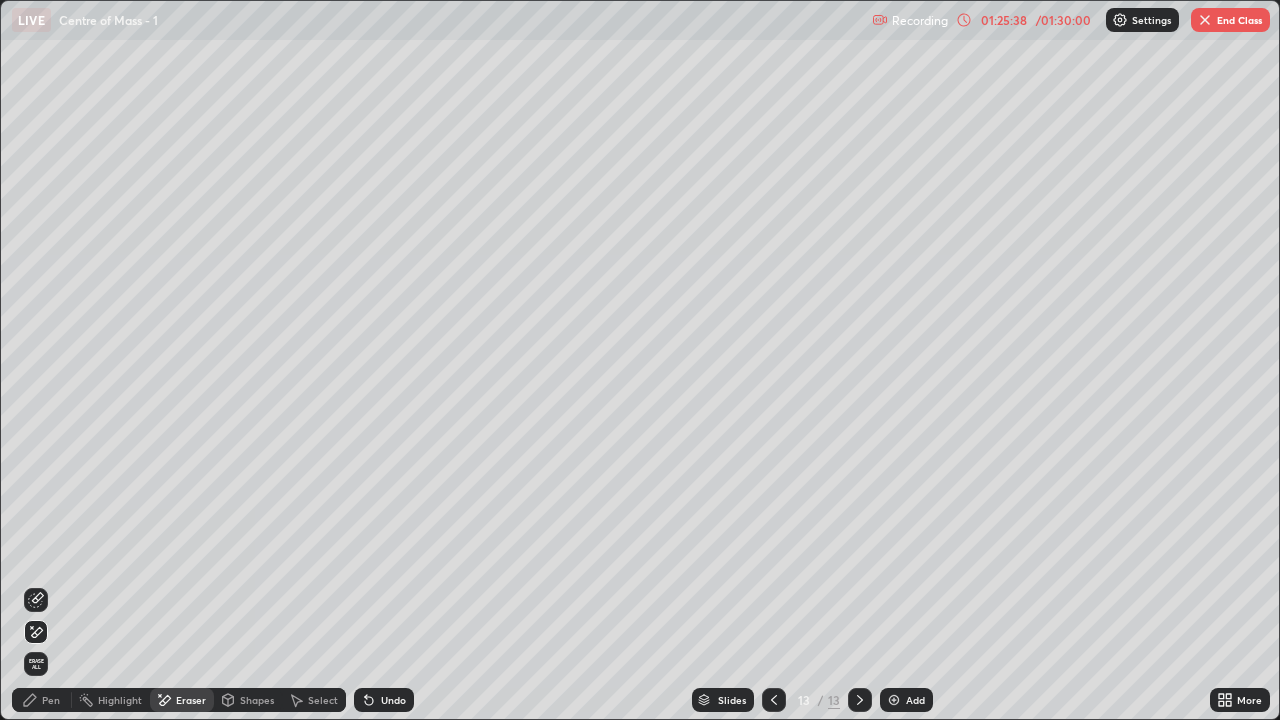 click on "Pen" at bounding box center (51, 700) 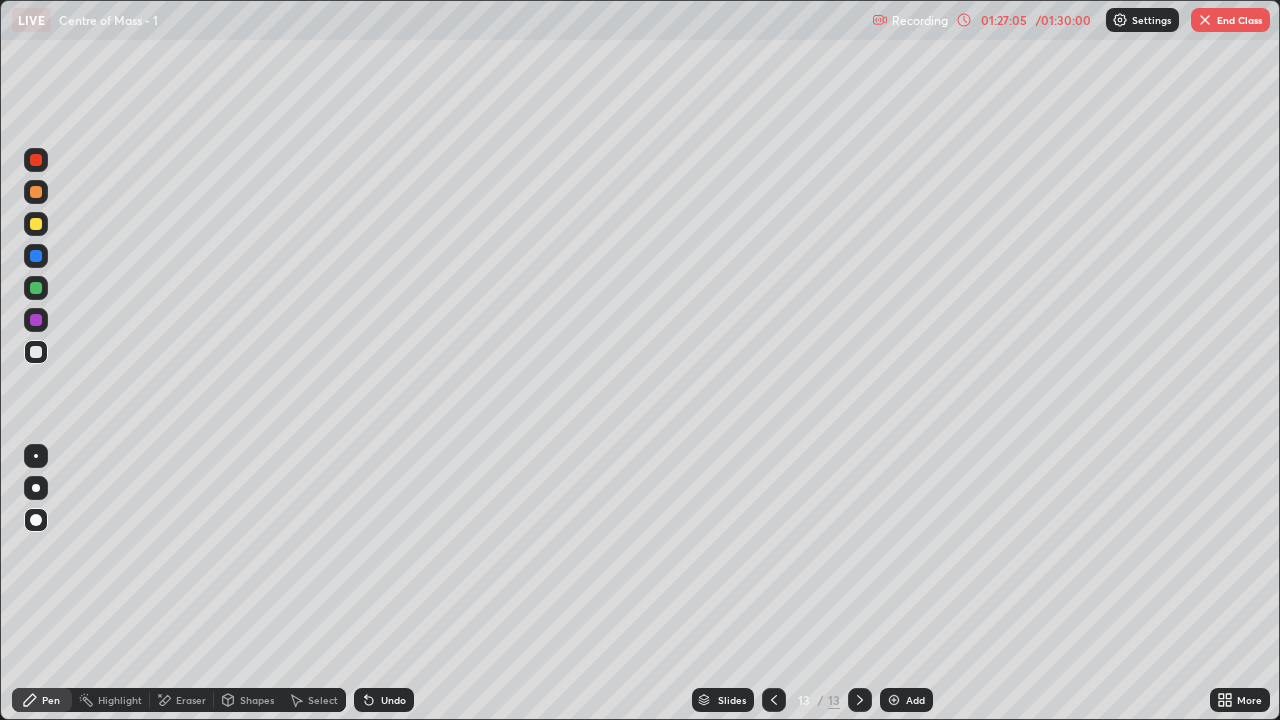 click at bounding box center (36, 352) 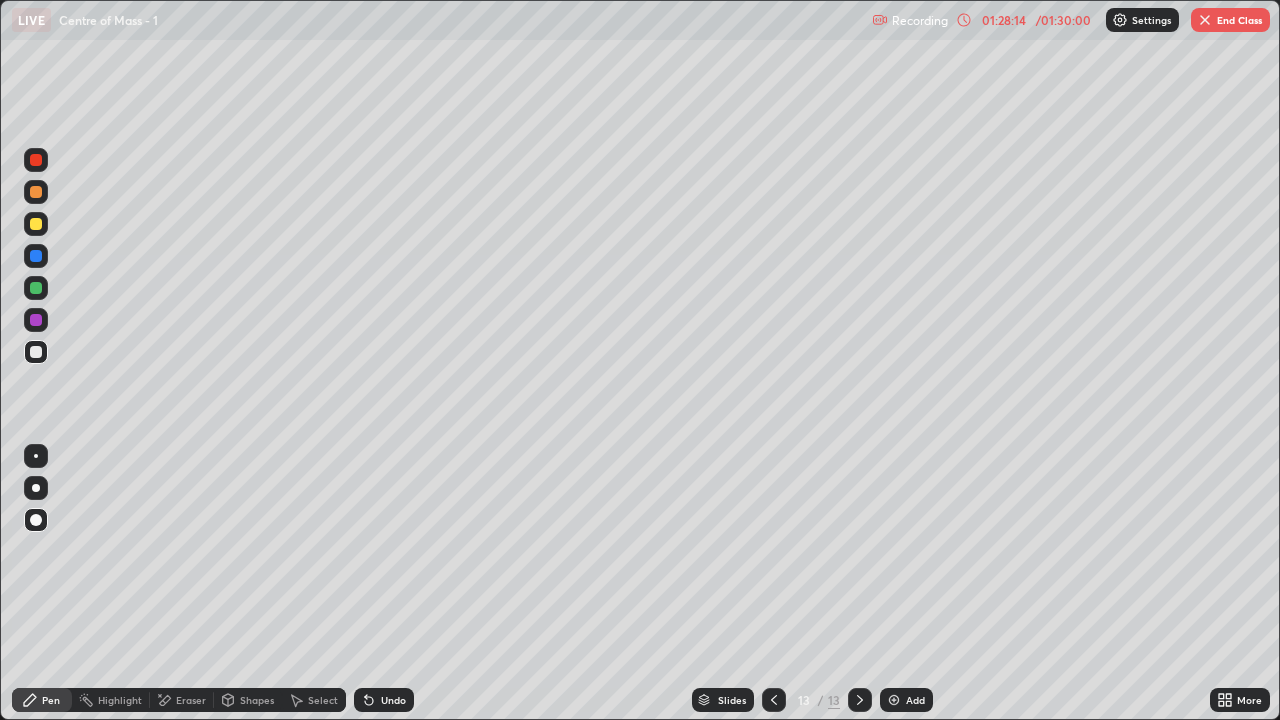 click on "End Class" at bounding box center (1230, 20) 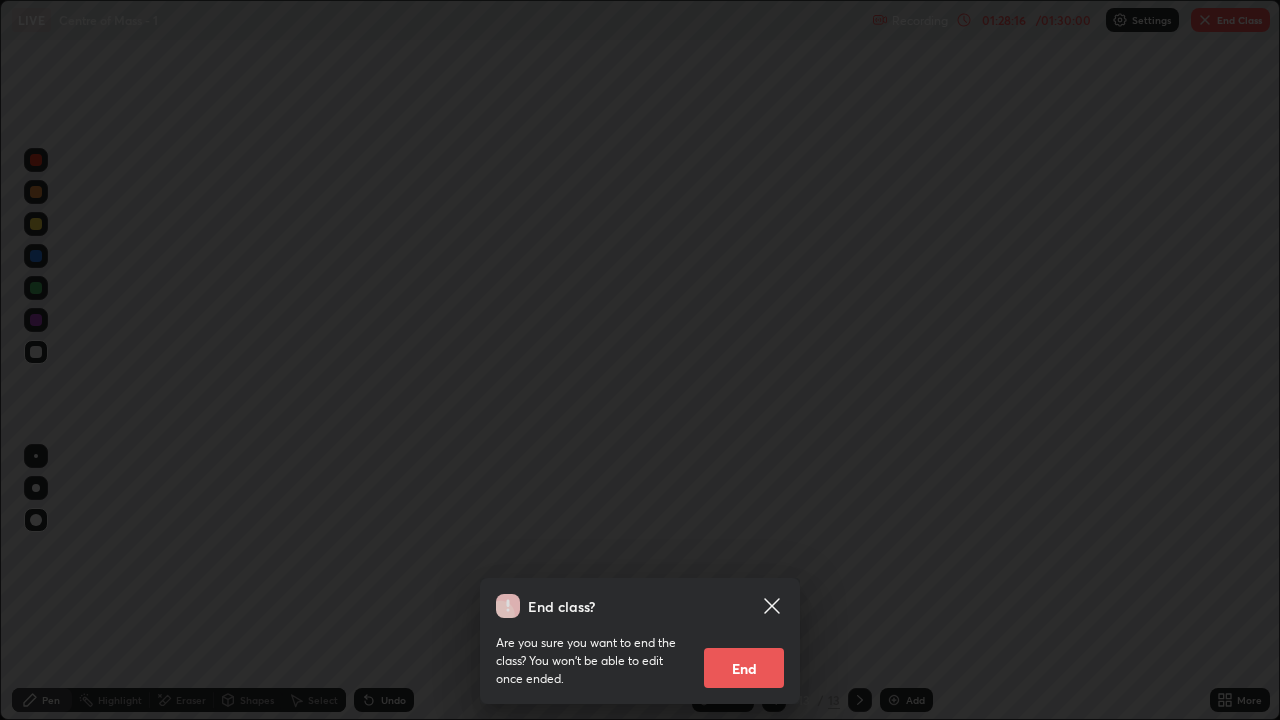 click on "End" at bounding box center (744, 668) 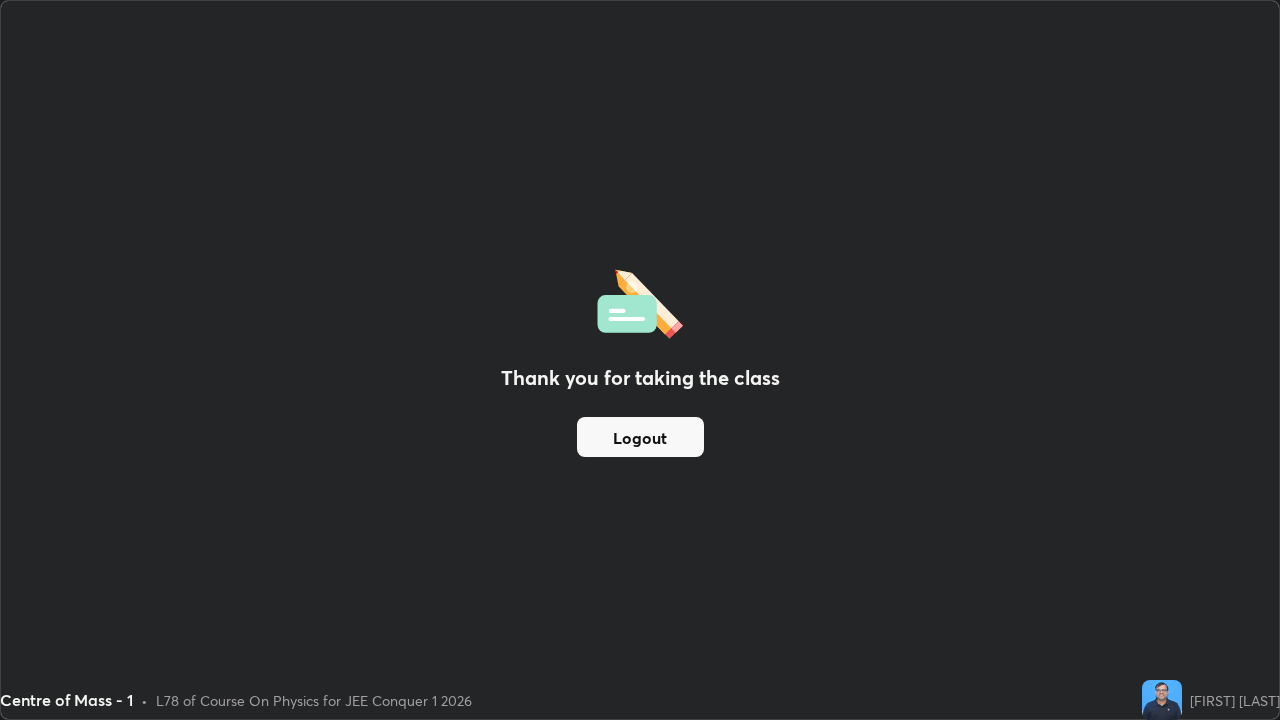 click on "Logout" at bounding box center (640, 437) 